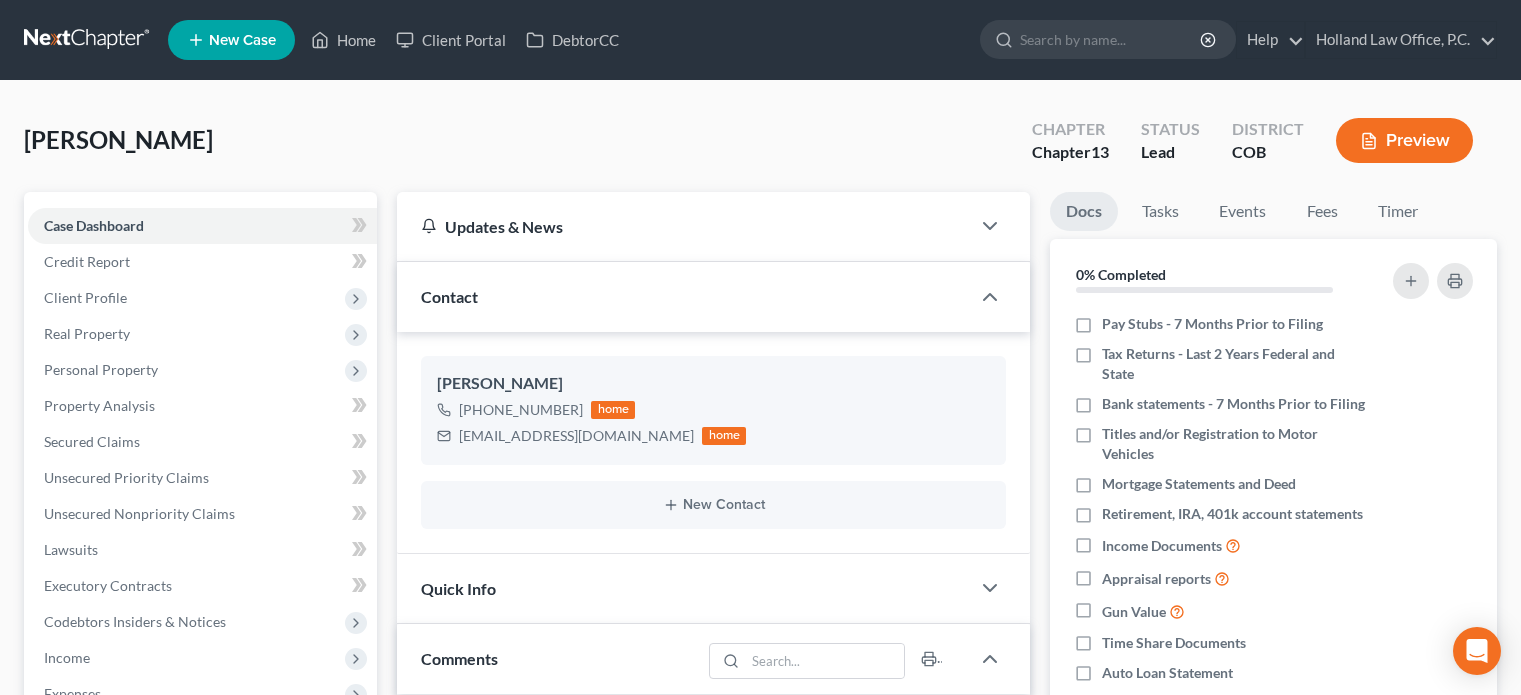 scroll, scrollTop: 0, scrollLeft: 0, axis: both 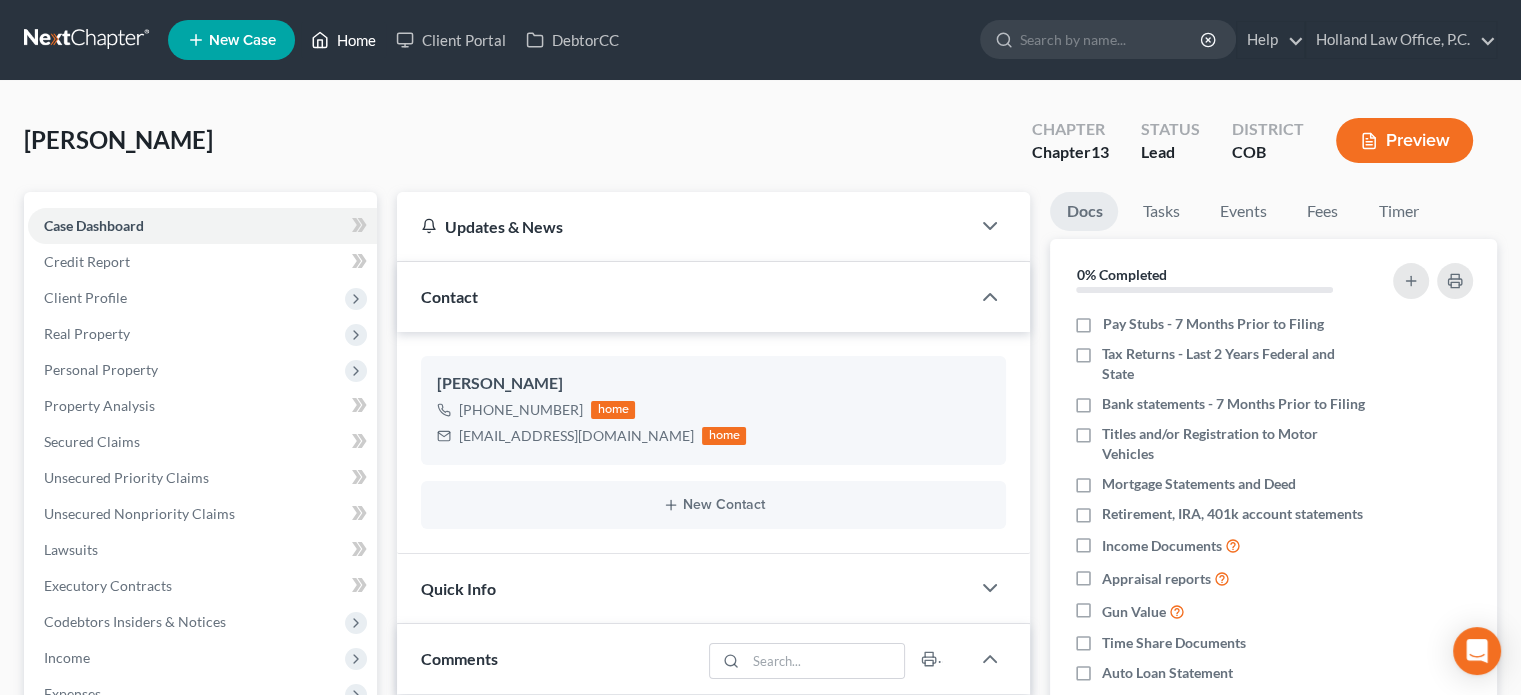 click on "Home" at bounding box center (343, 40) 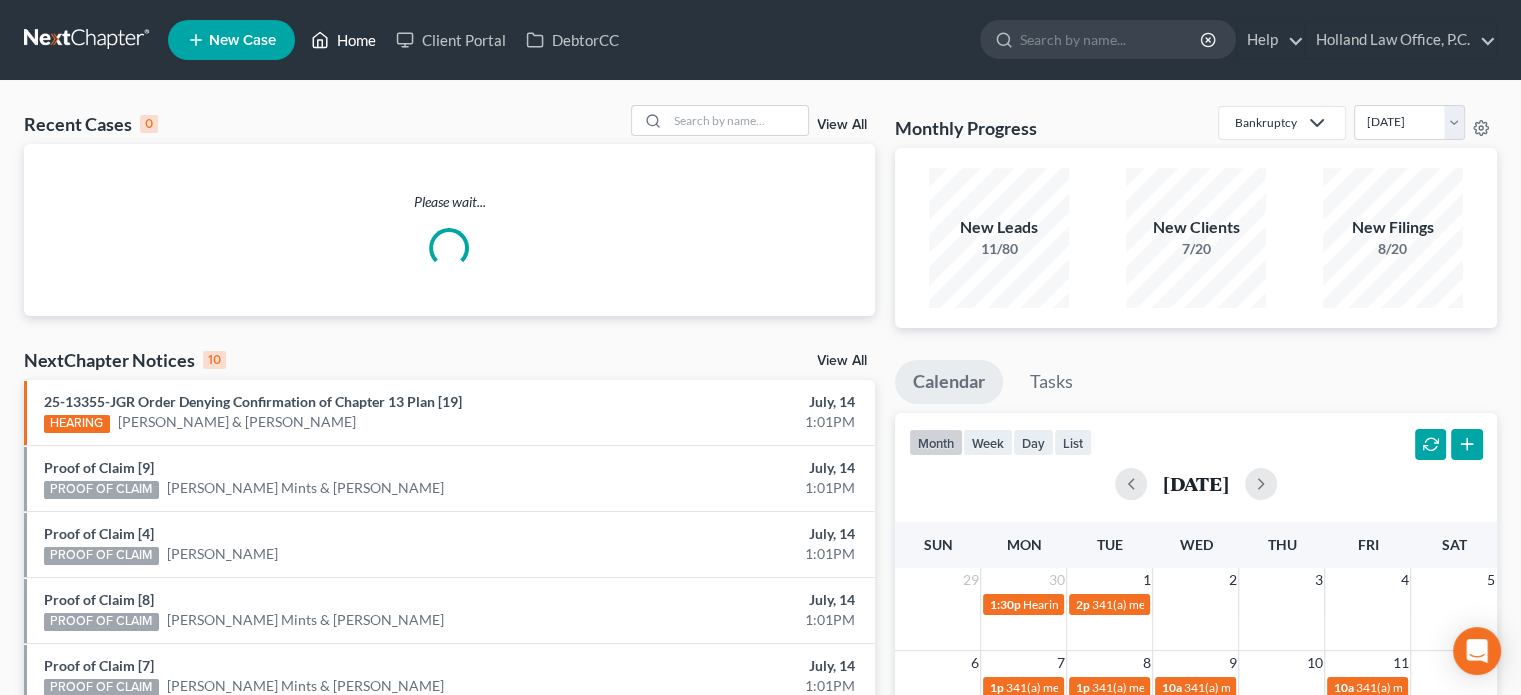 scroll, scrollTop: 100, scrollLeft: 0, axis: vertical 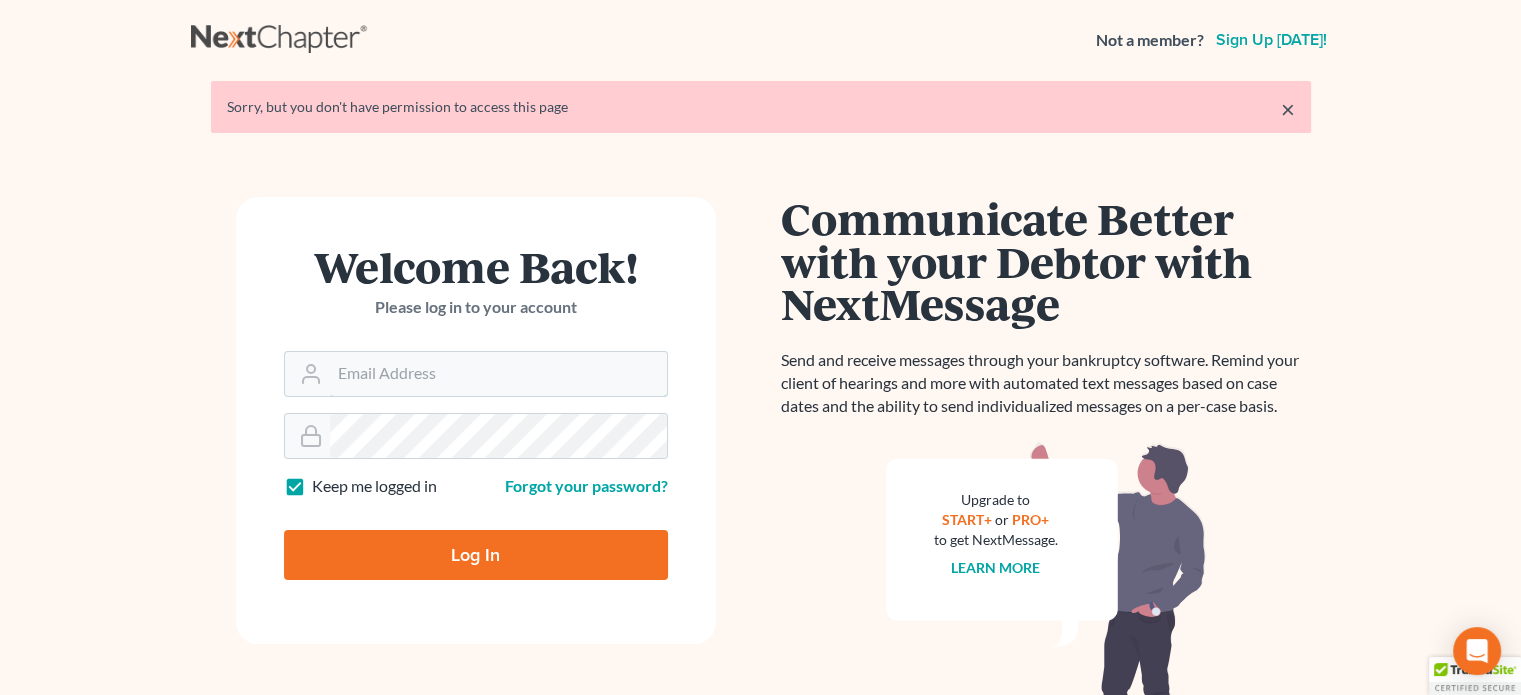 type on "[PERSON_NAME][EMAIL_ADDRESS][DOMAIN_NAME]" 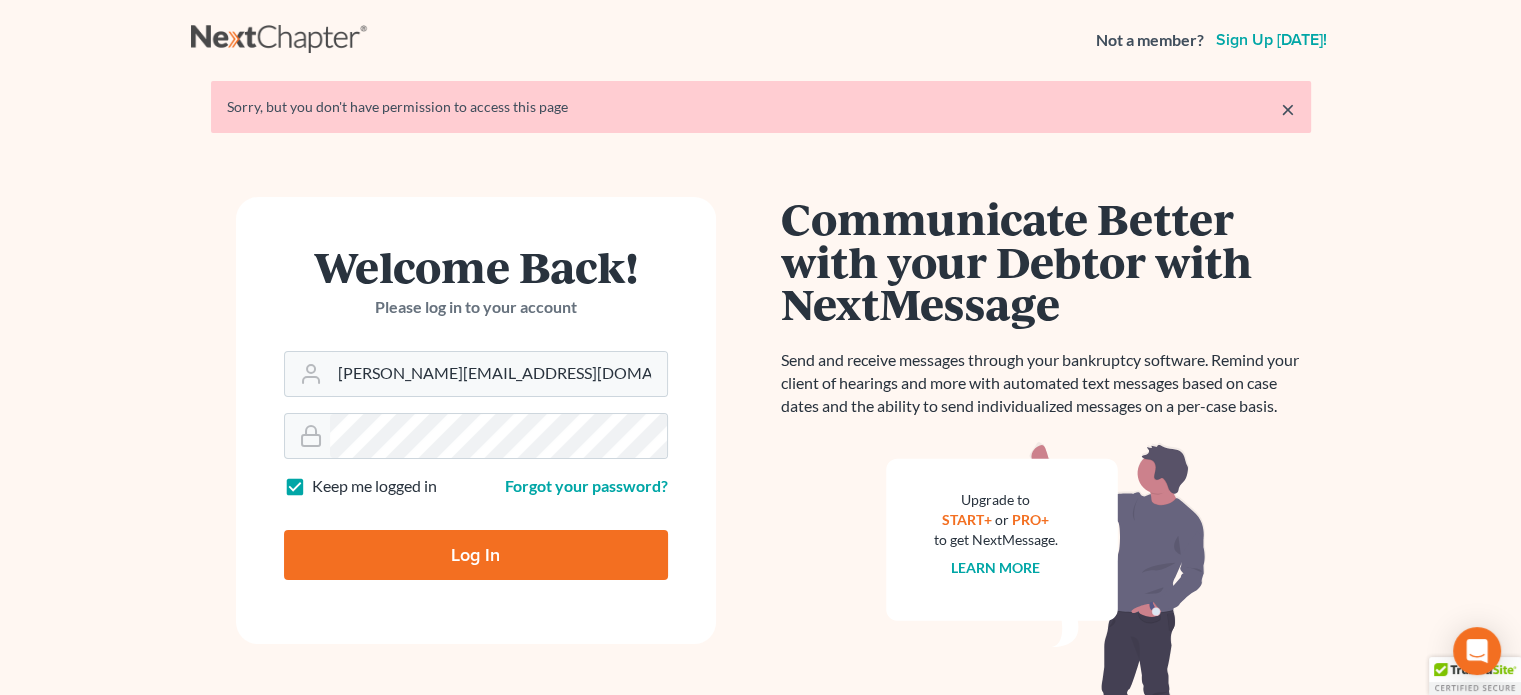 click on "Log In" at bounding box center (476, 555) 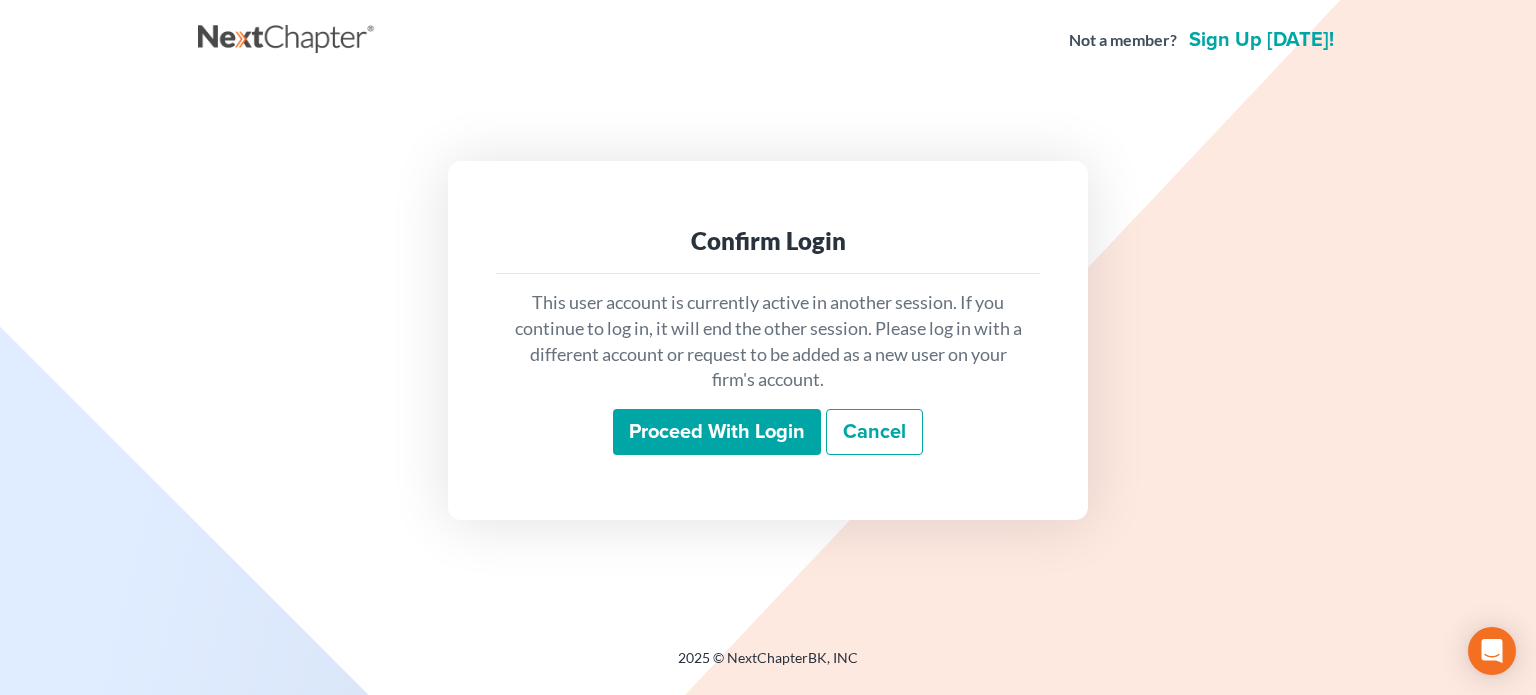 scroll, scrollTop: 0, scrollLeft: 0, axis: both 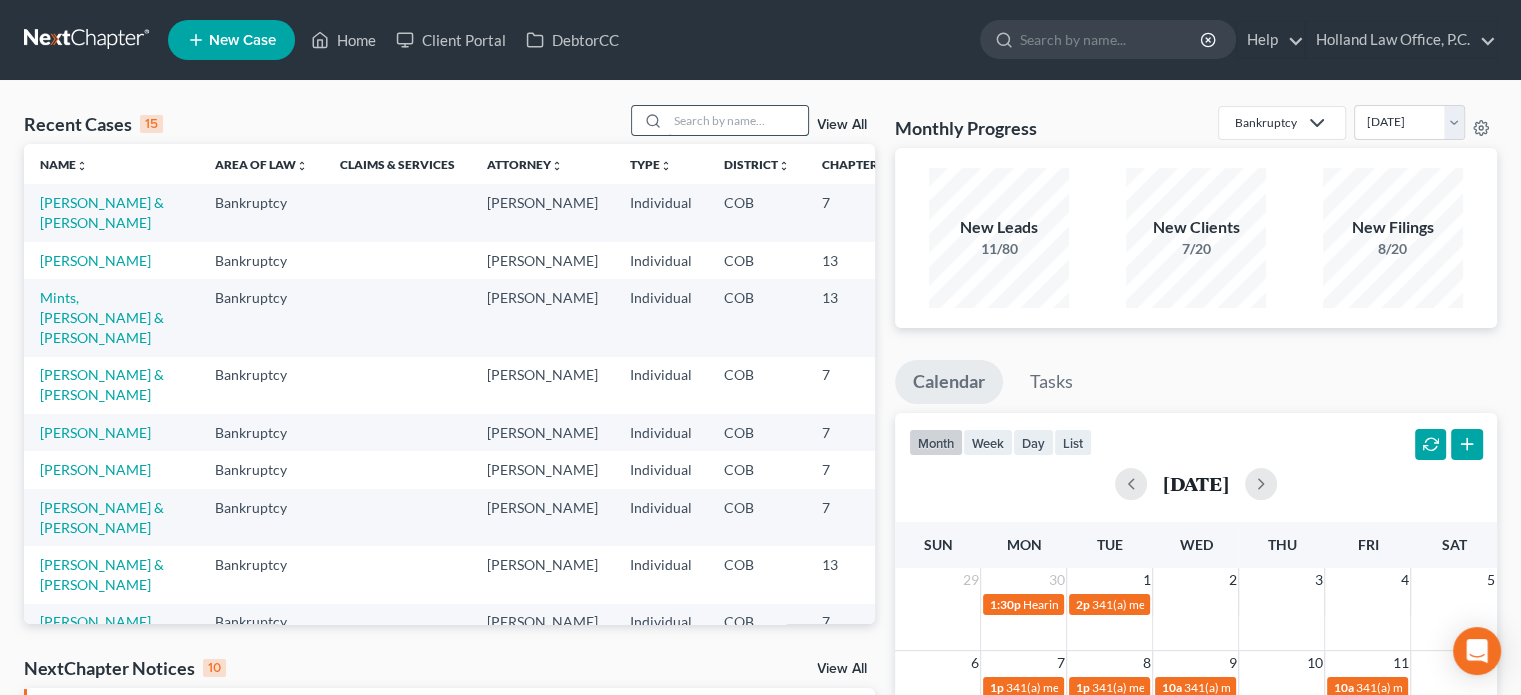 click at bounding box center (738, 120) 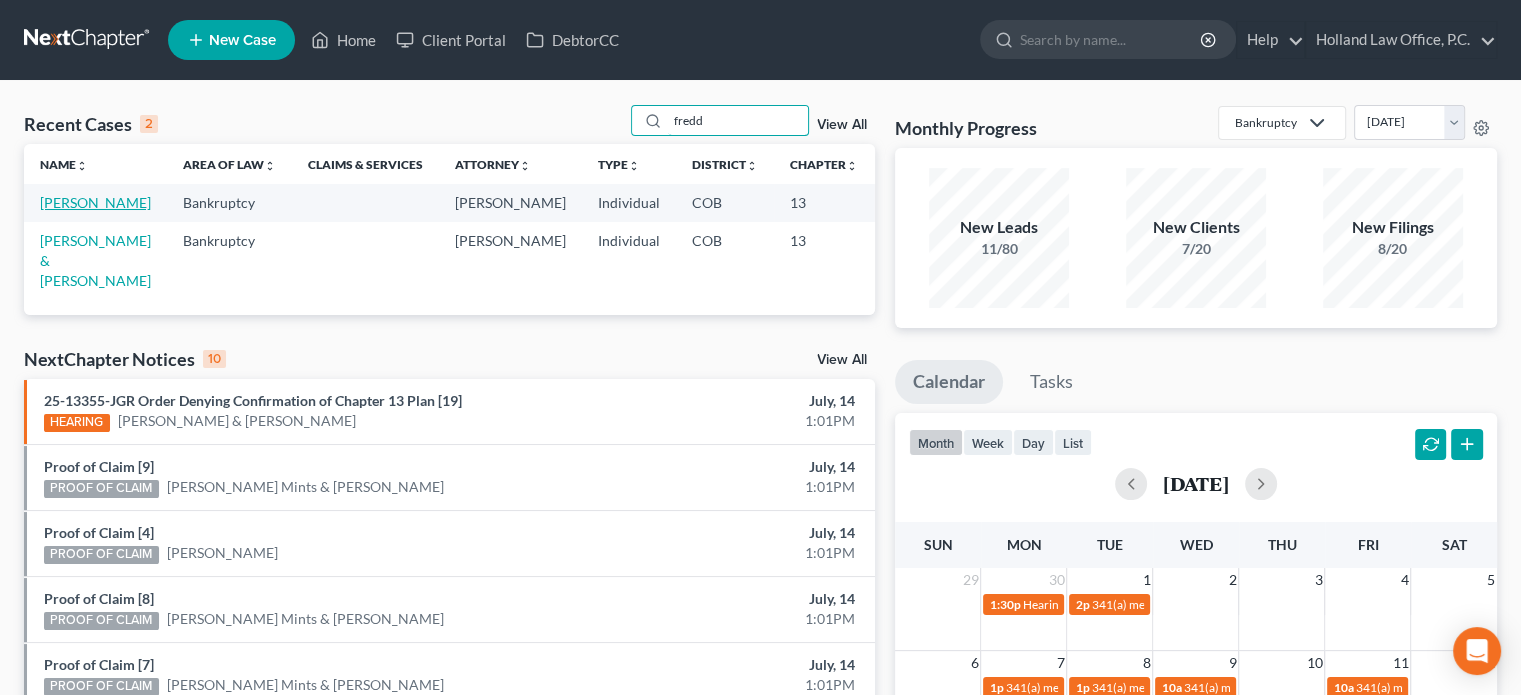 type on "fredd" 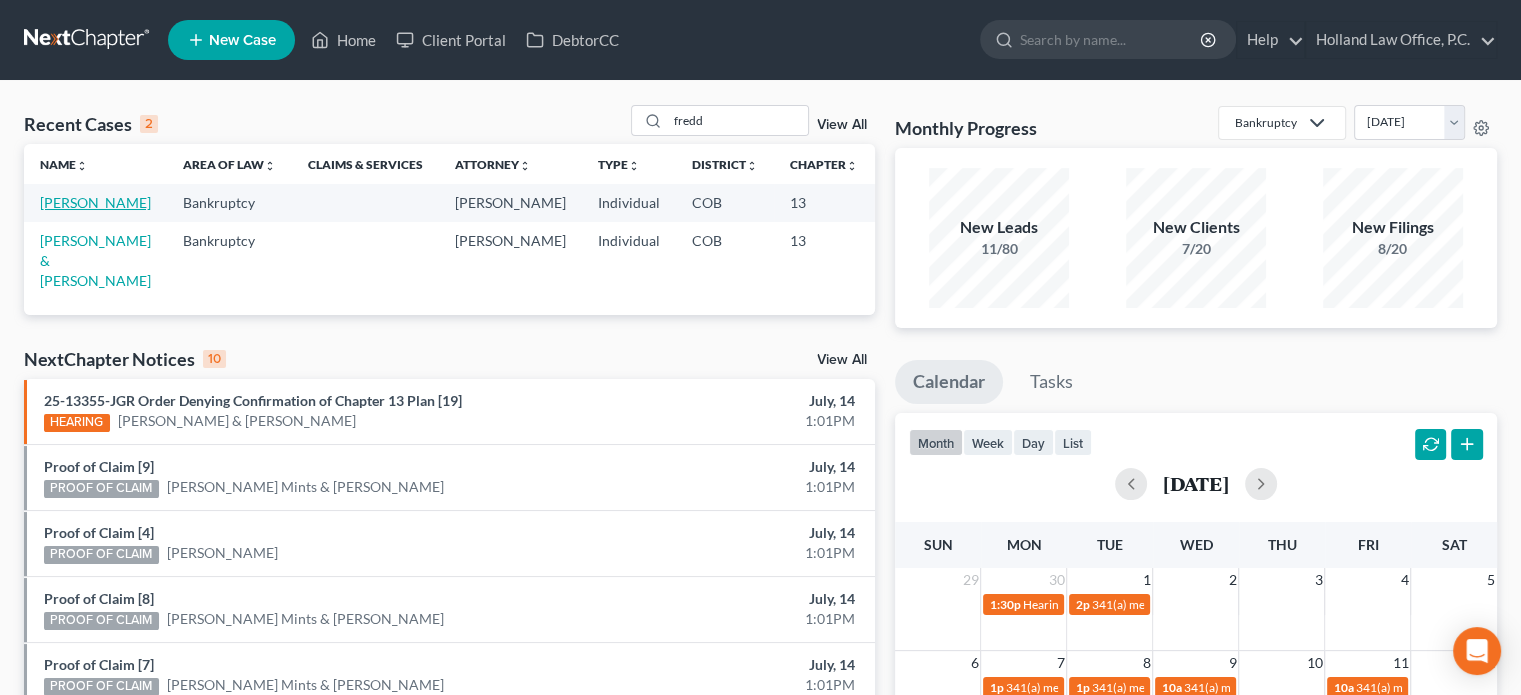 click on "[PERSON_NAME]" at bounding box center (95, 202) 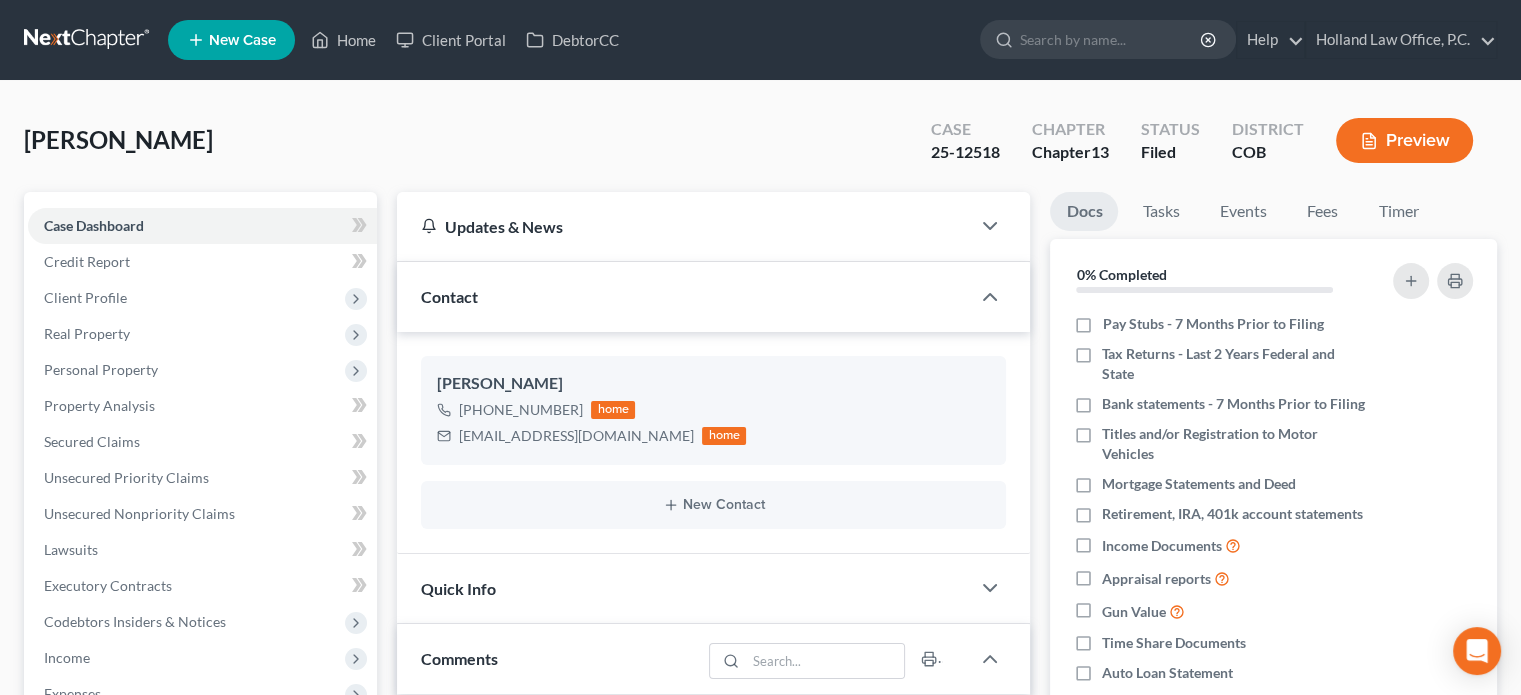 scroll, scrollTop: 300, scrollLeft: 0, axis: vertical 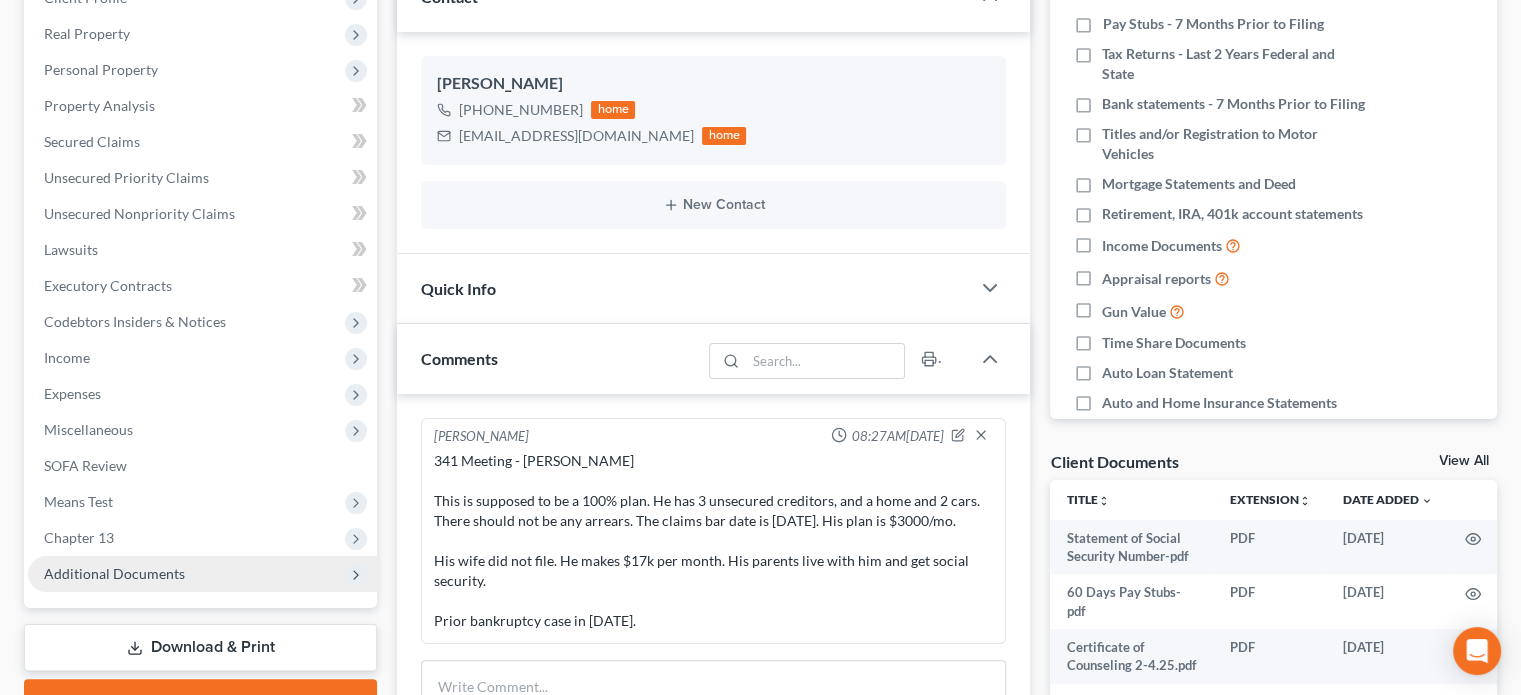 click on "Additional Documents" at bounding box center [114, 573] 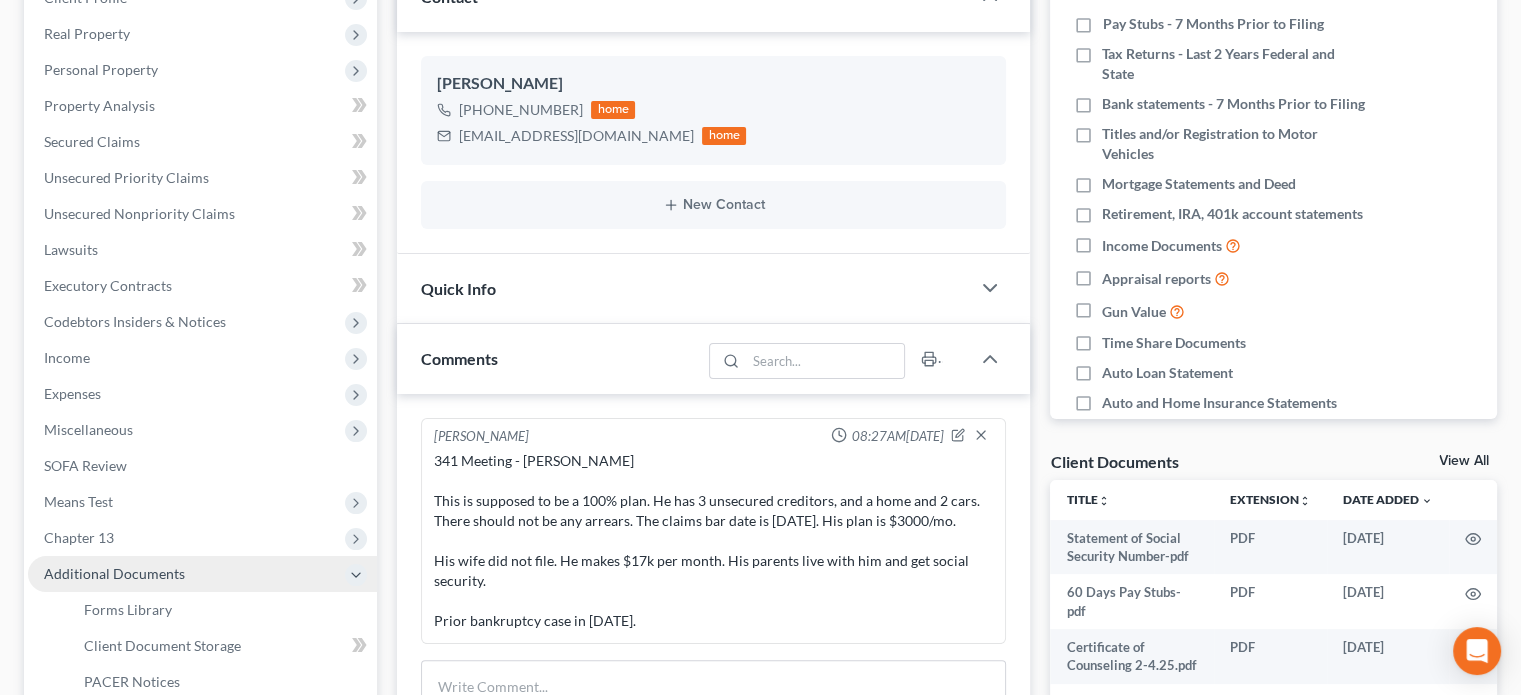 scroll, scrollTop: 400, scrollLeft: 0, axis: vertical 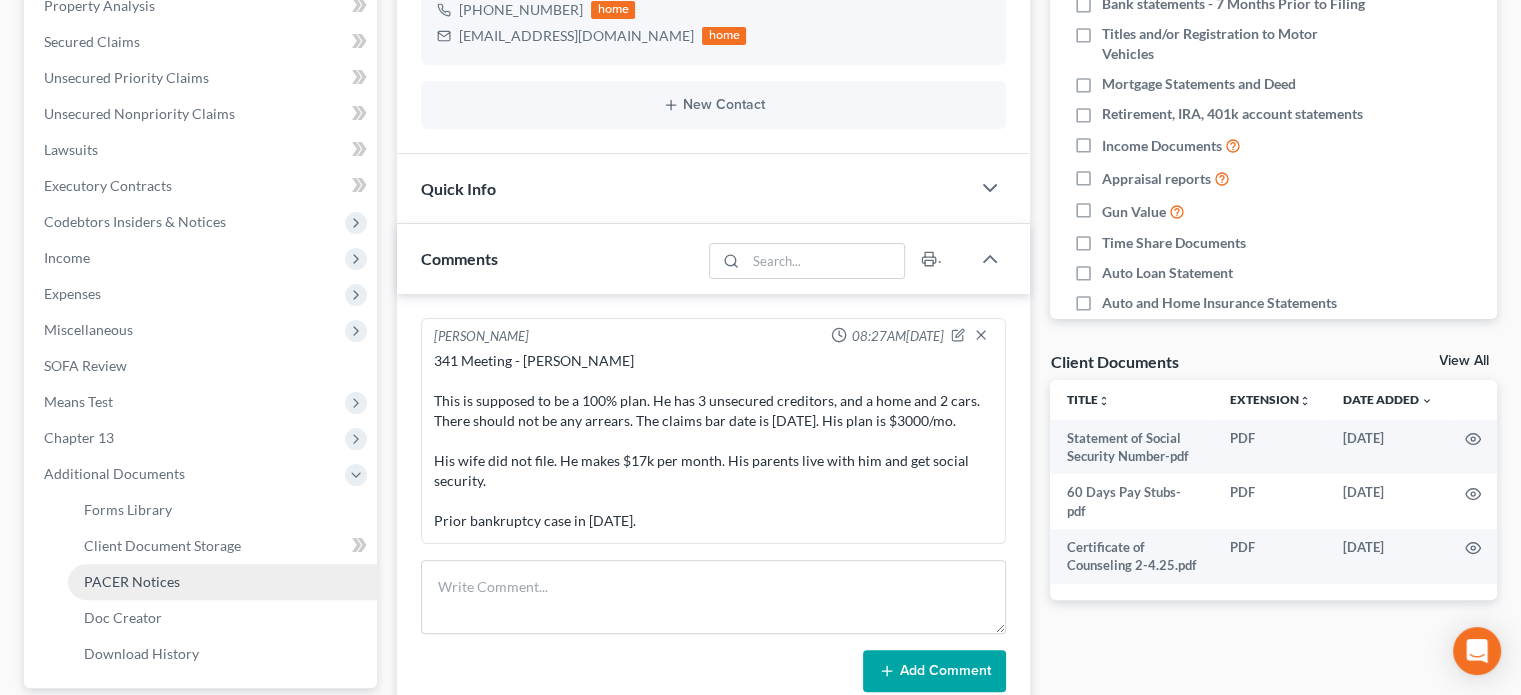 click on "PACER Notices" at bounding box center (132, 581) 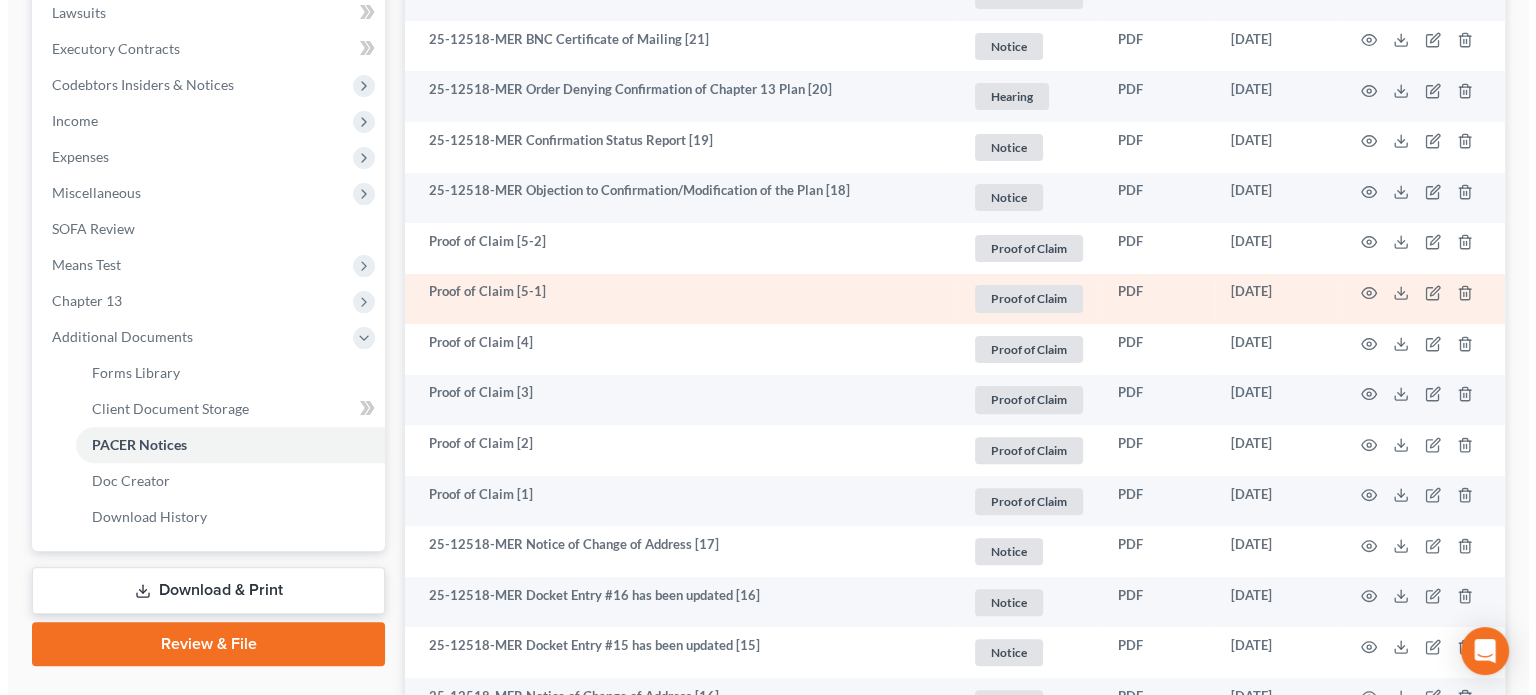 scroll, scrollTop: 600, scrollLeft: 0, axis: vertical 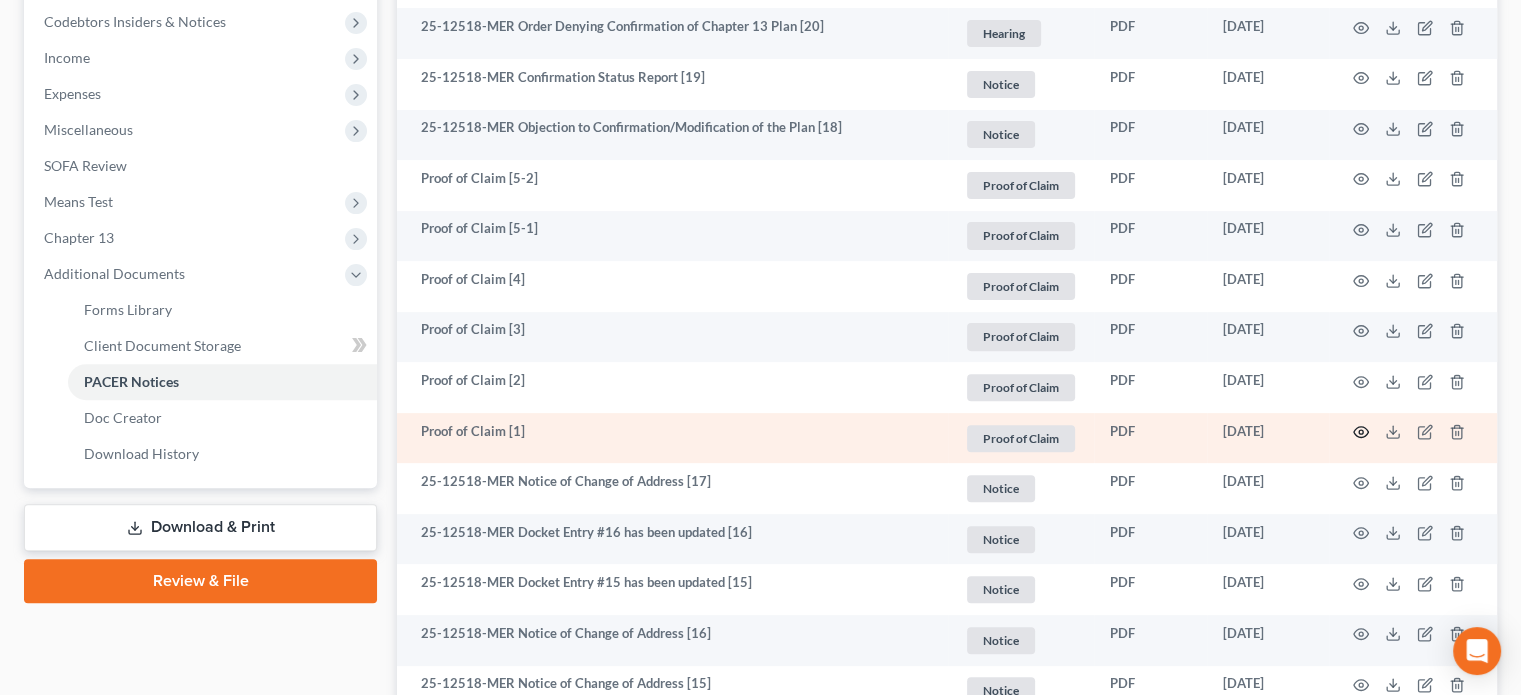 click 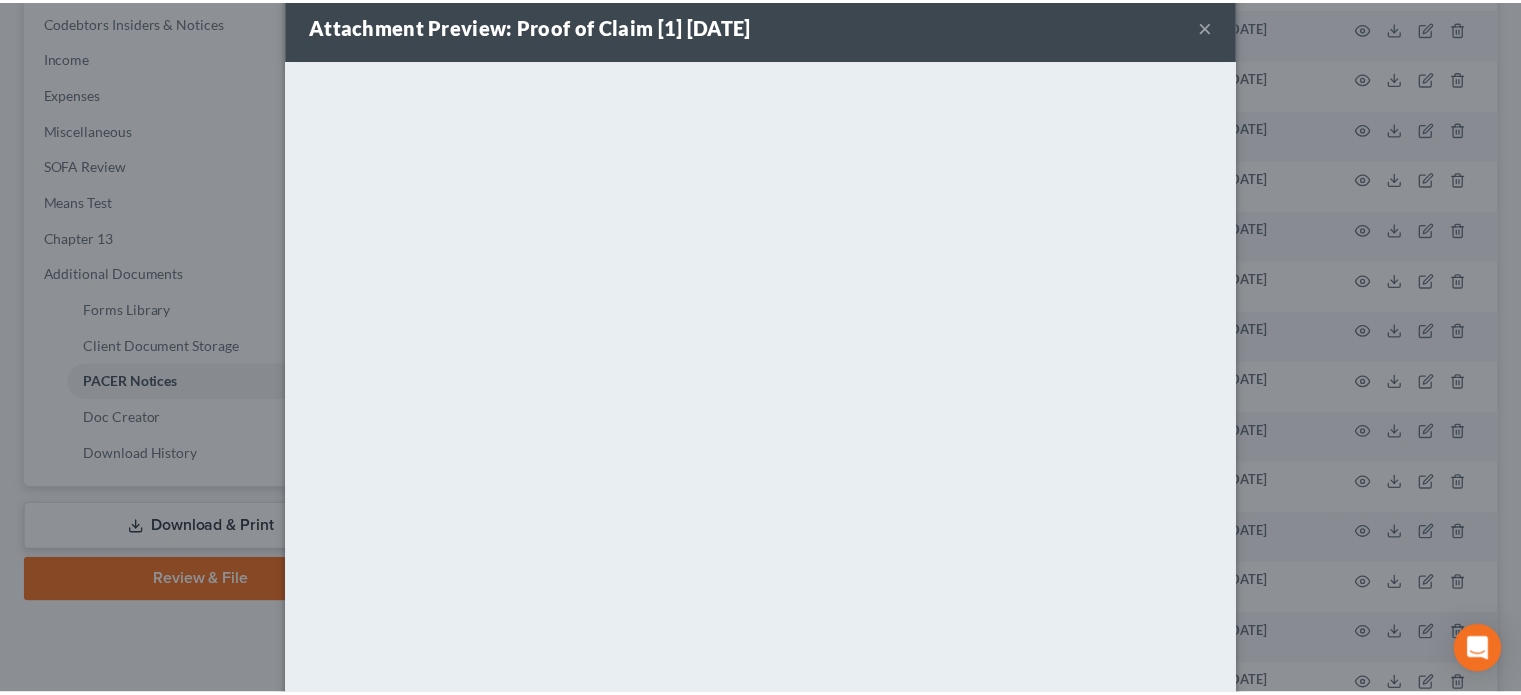 scroll, scrollTop: 0, scrollLeft: 0, axis: both 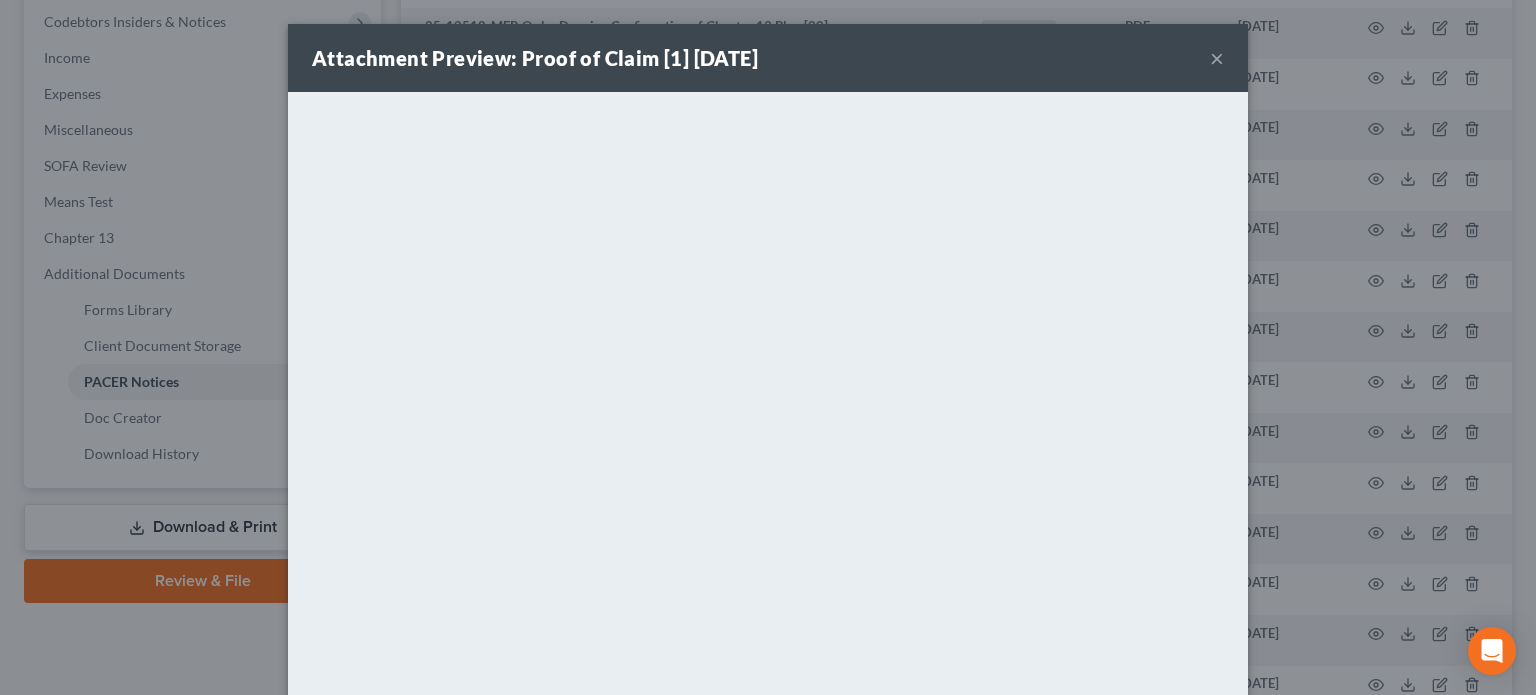 click on "×" at bounding box center [1217, 58] 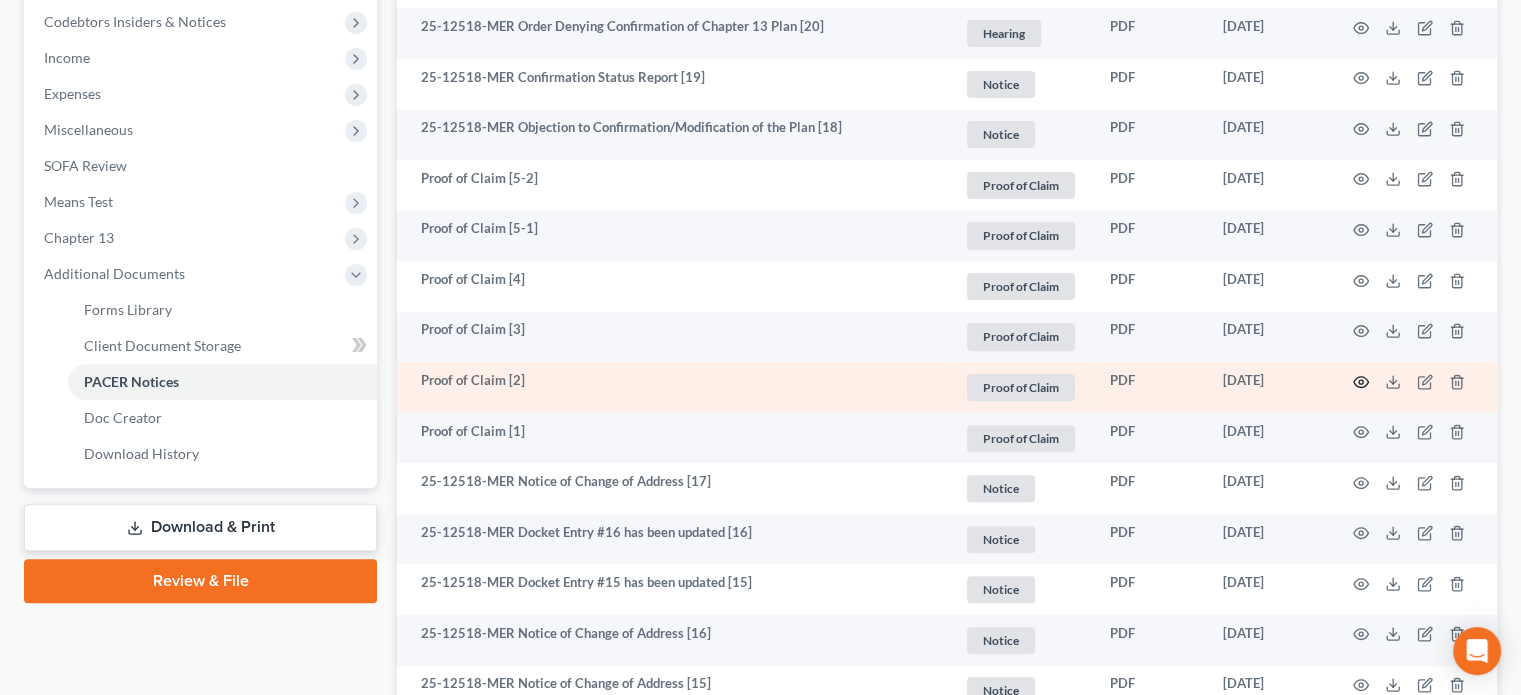 click 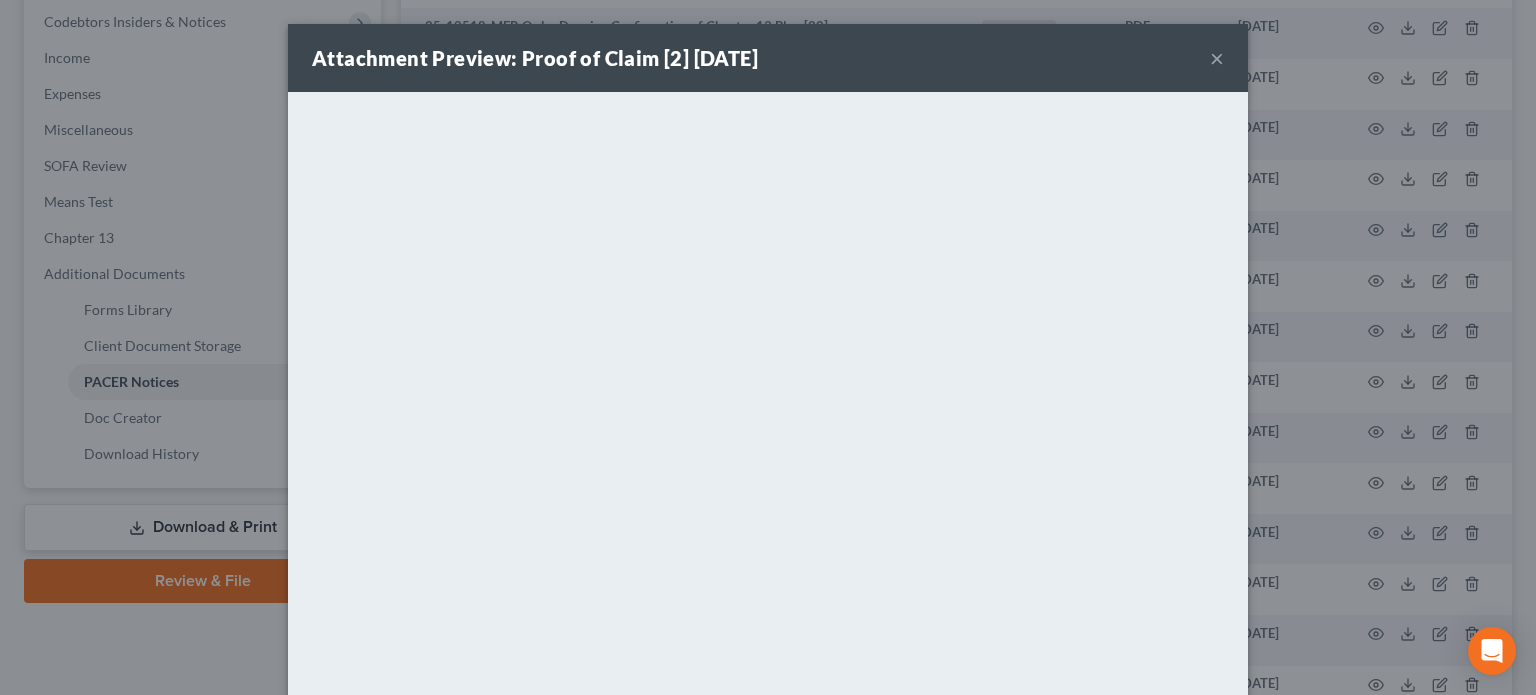 click on "×" at bounding box center (1217, 58) 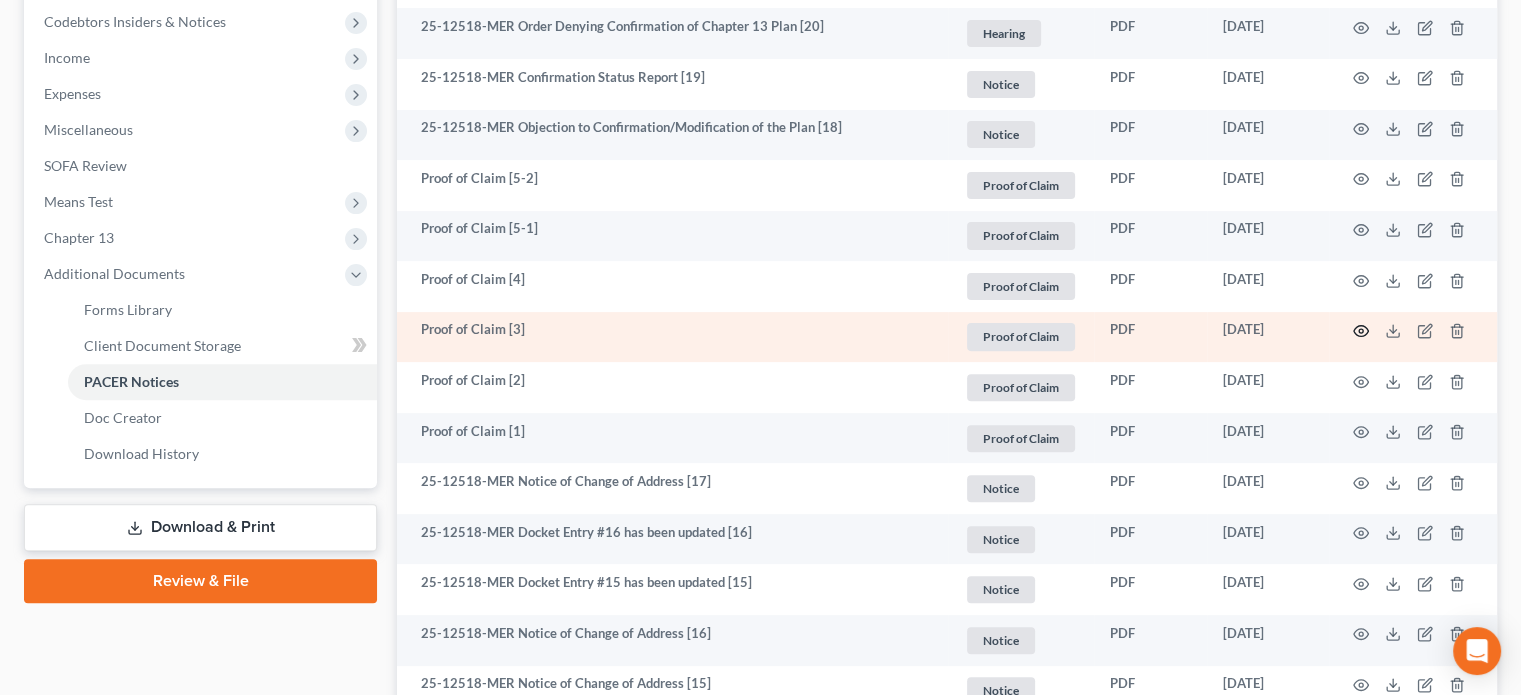 click 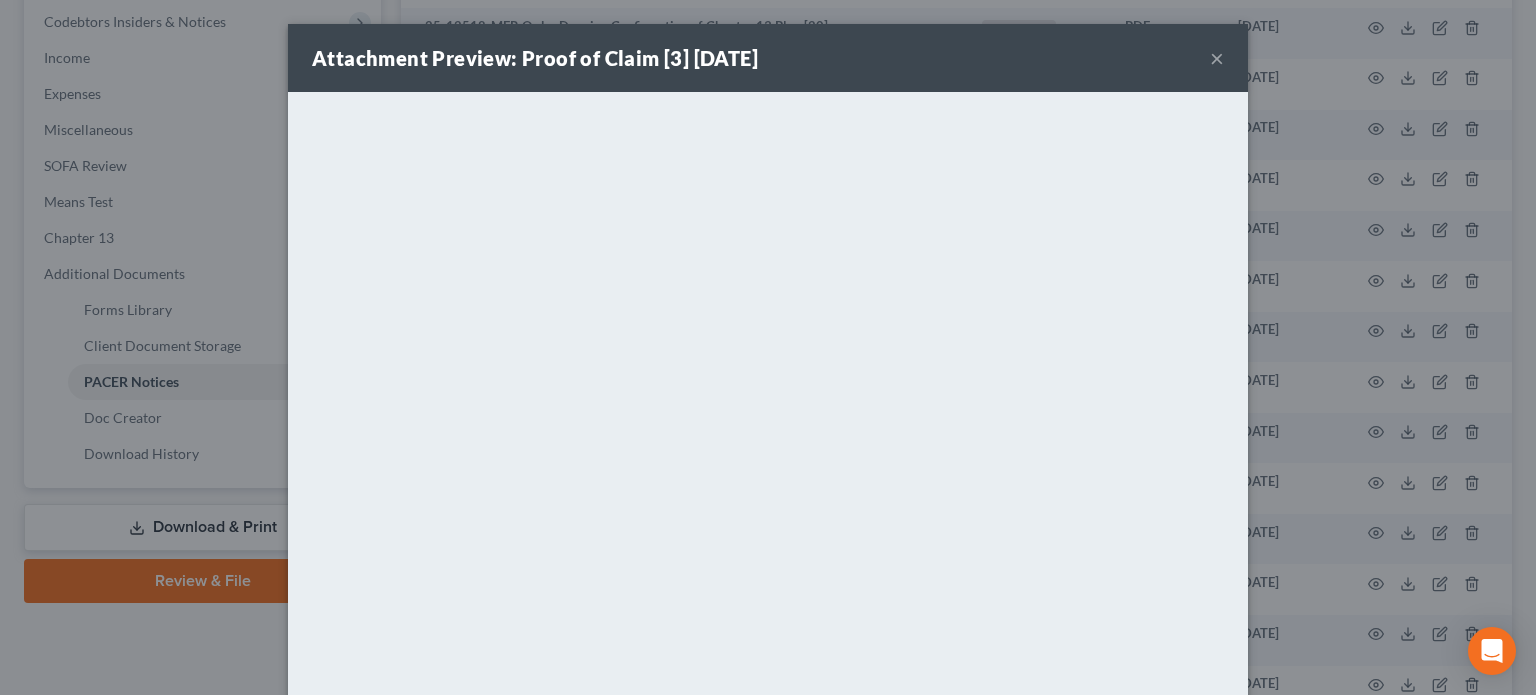 click on "×" at bounding box center [1217, 58] 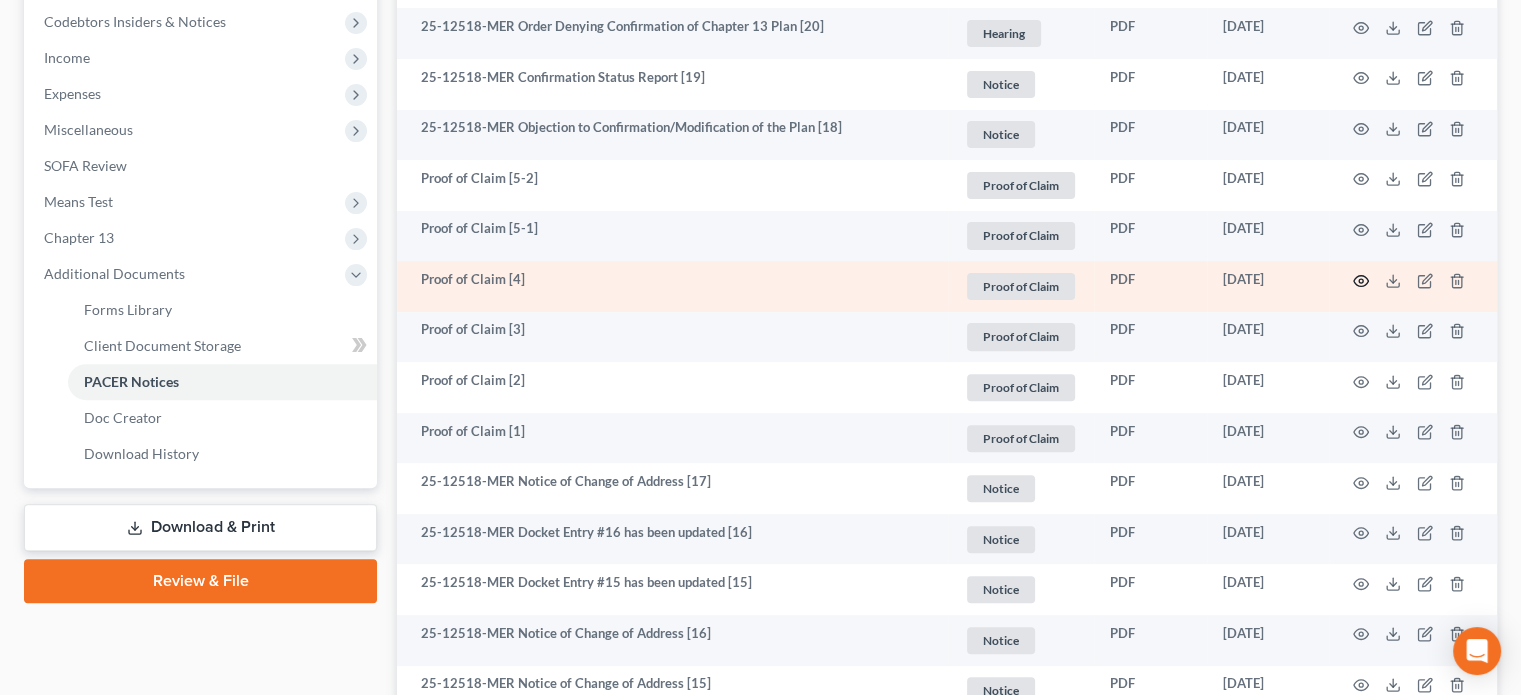 click 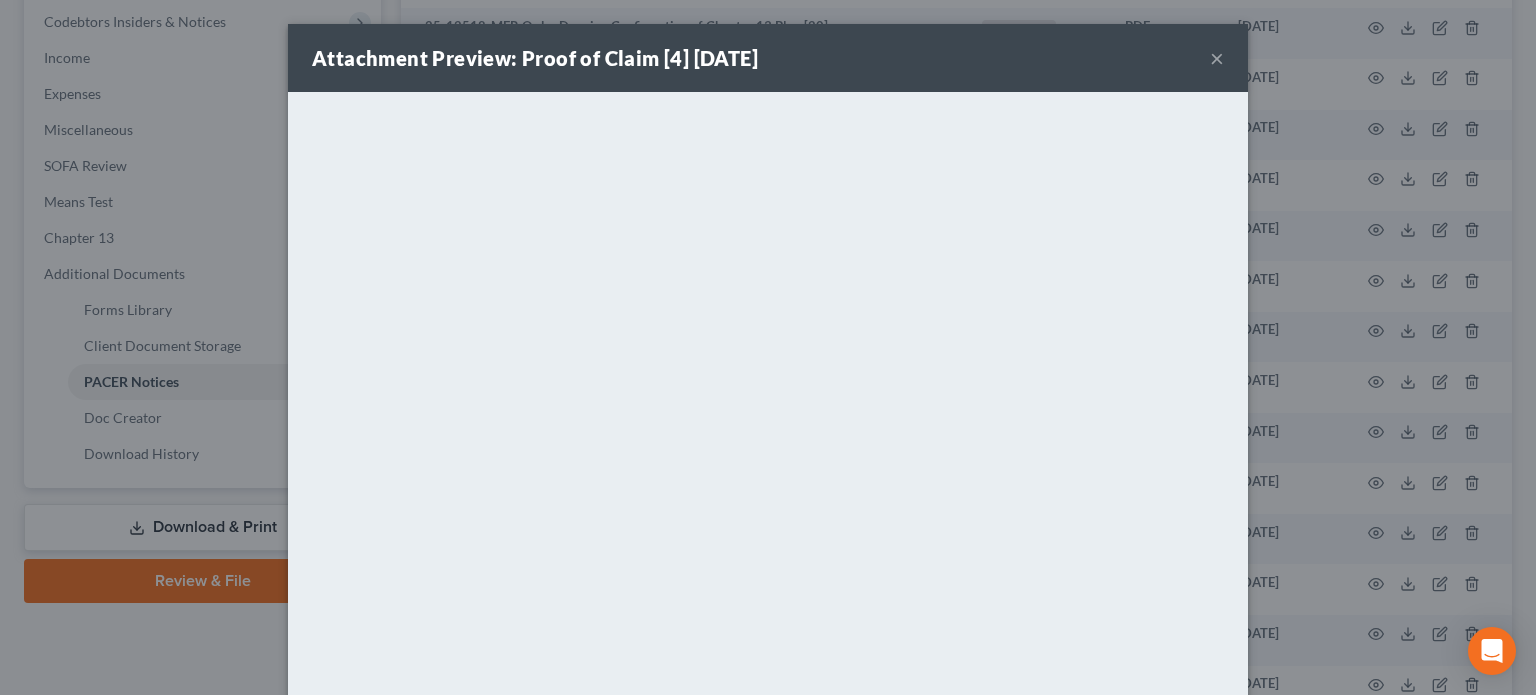 click on "×" at bounding box center [1217, 58] 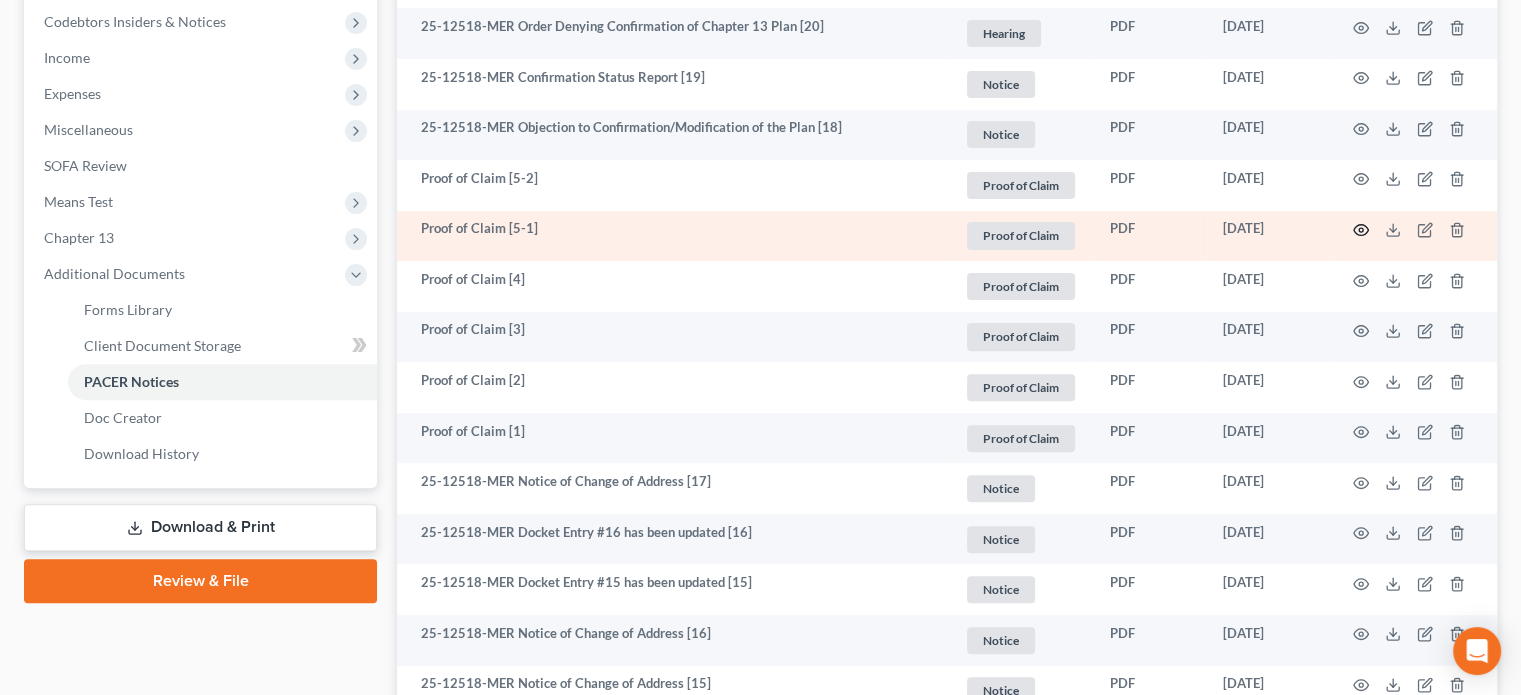 click 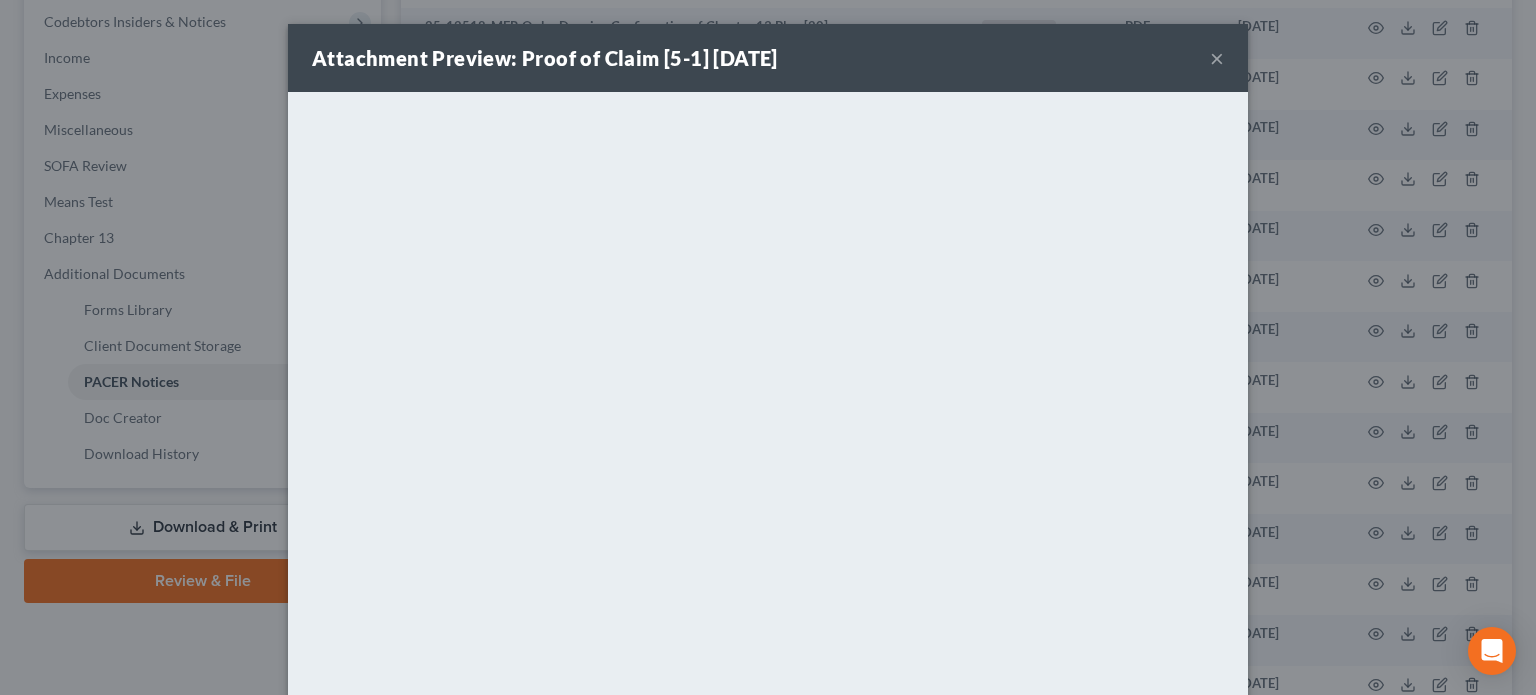 click on "×" at bounding box center [1217, 58] 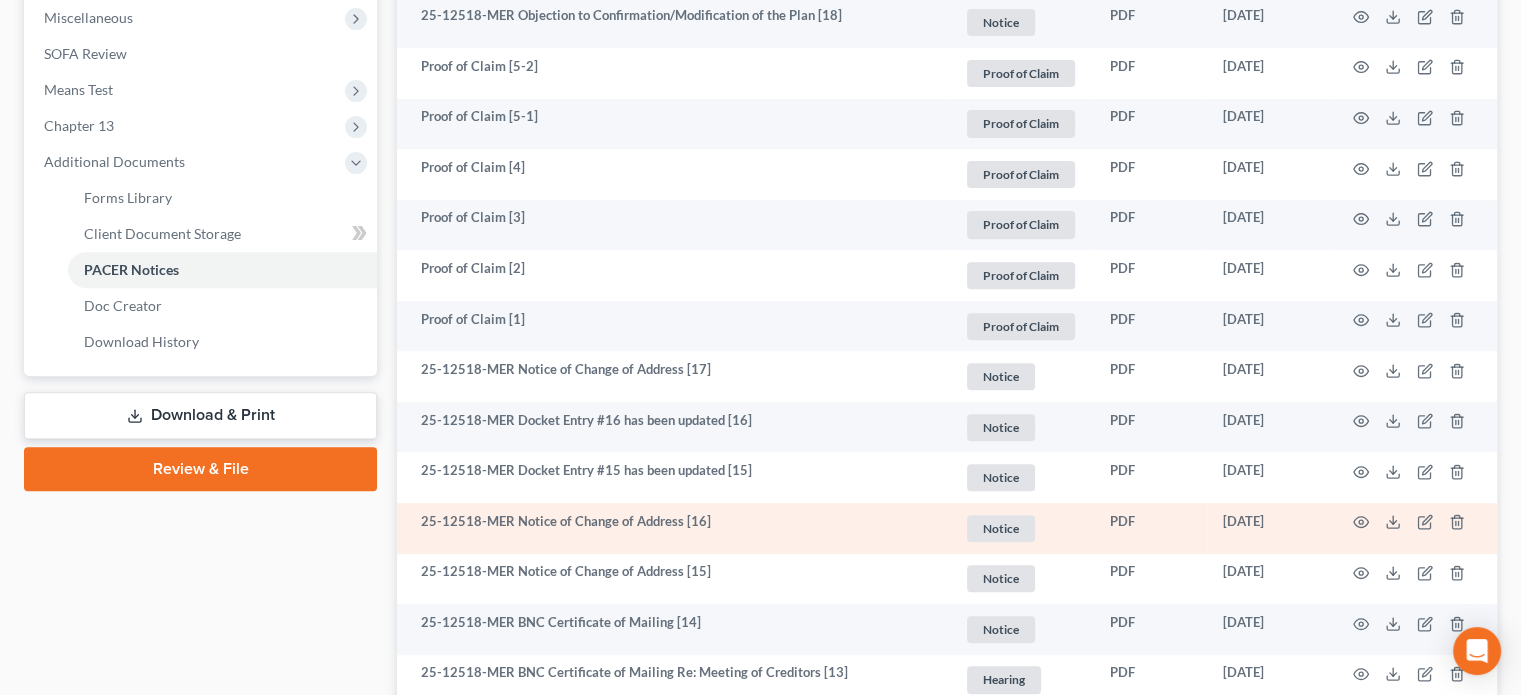 scroll, scrollTop: 700, scrollLeft: 0, axis: vertical 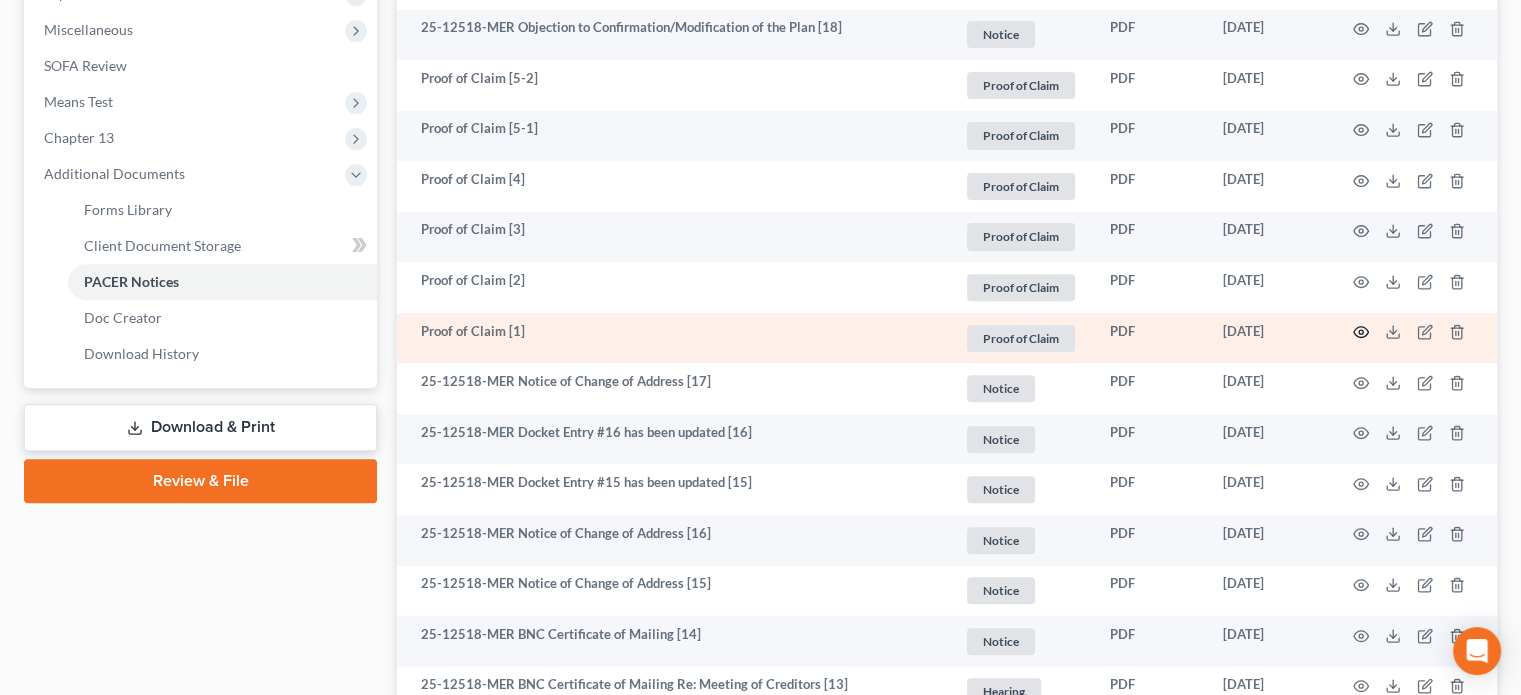 click 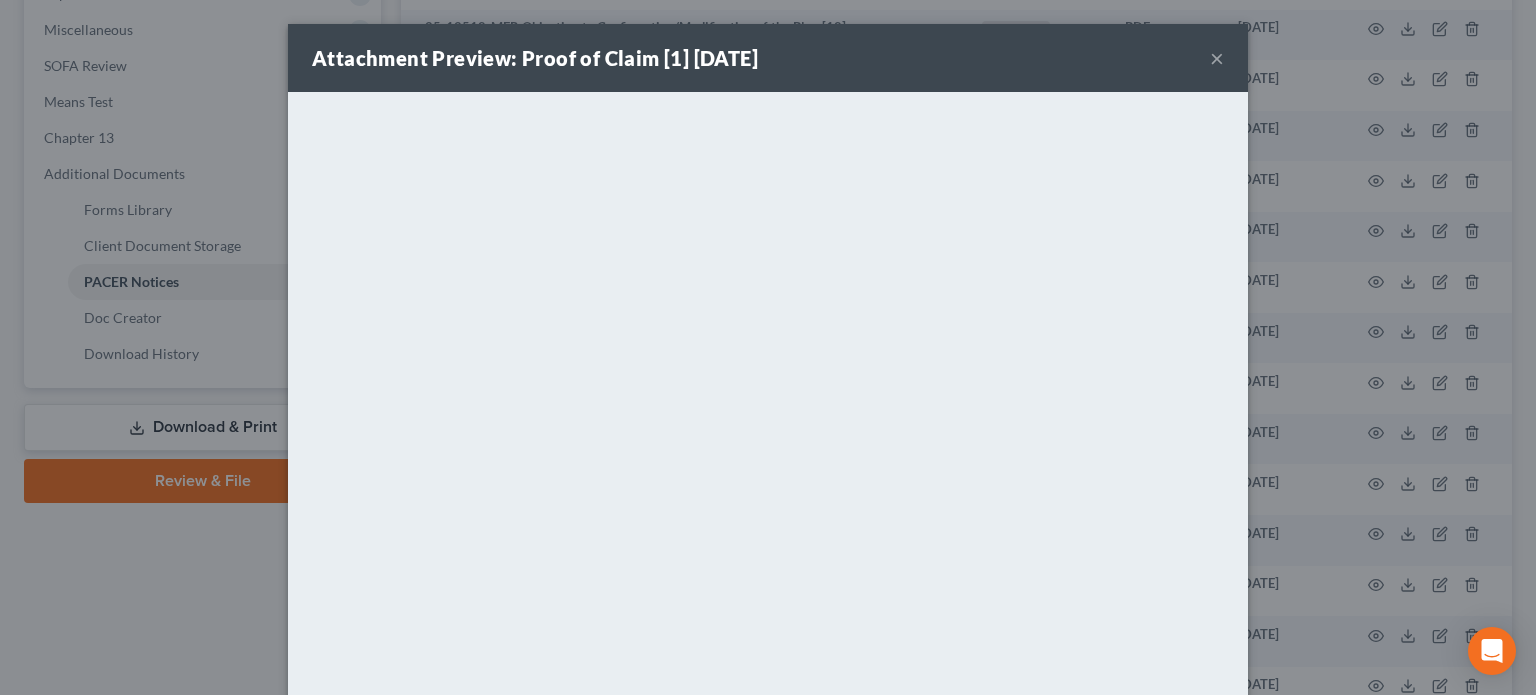 click on "×" at bounding box center (1217, 58) 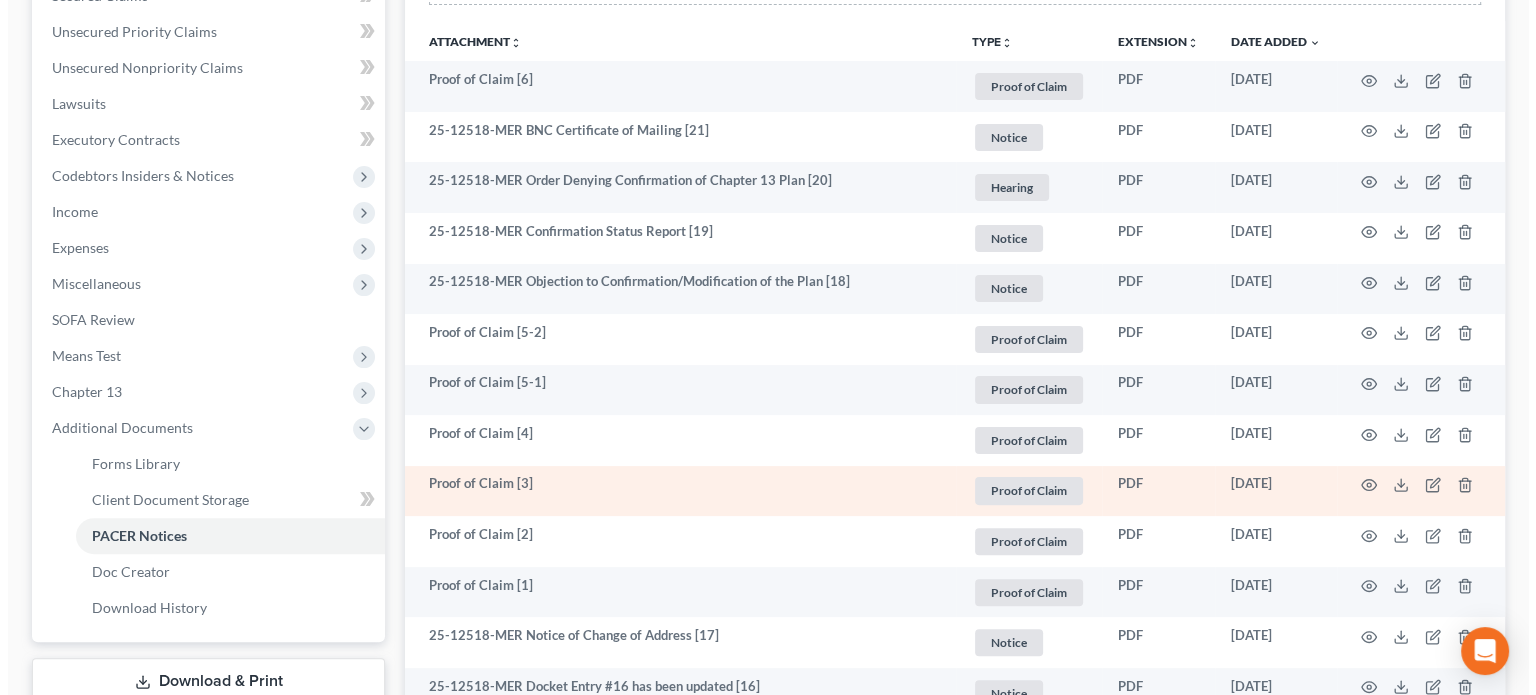 scroll, scrollTop: 400, scrollLeft: 0, axis: vertical 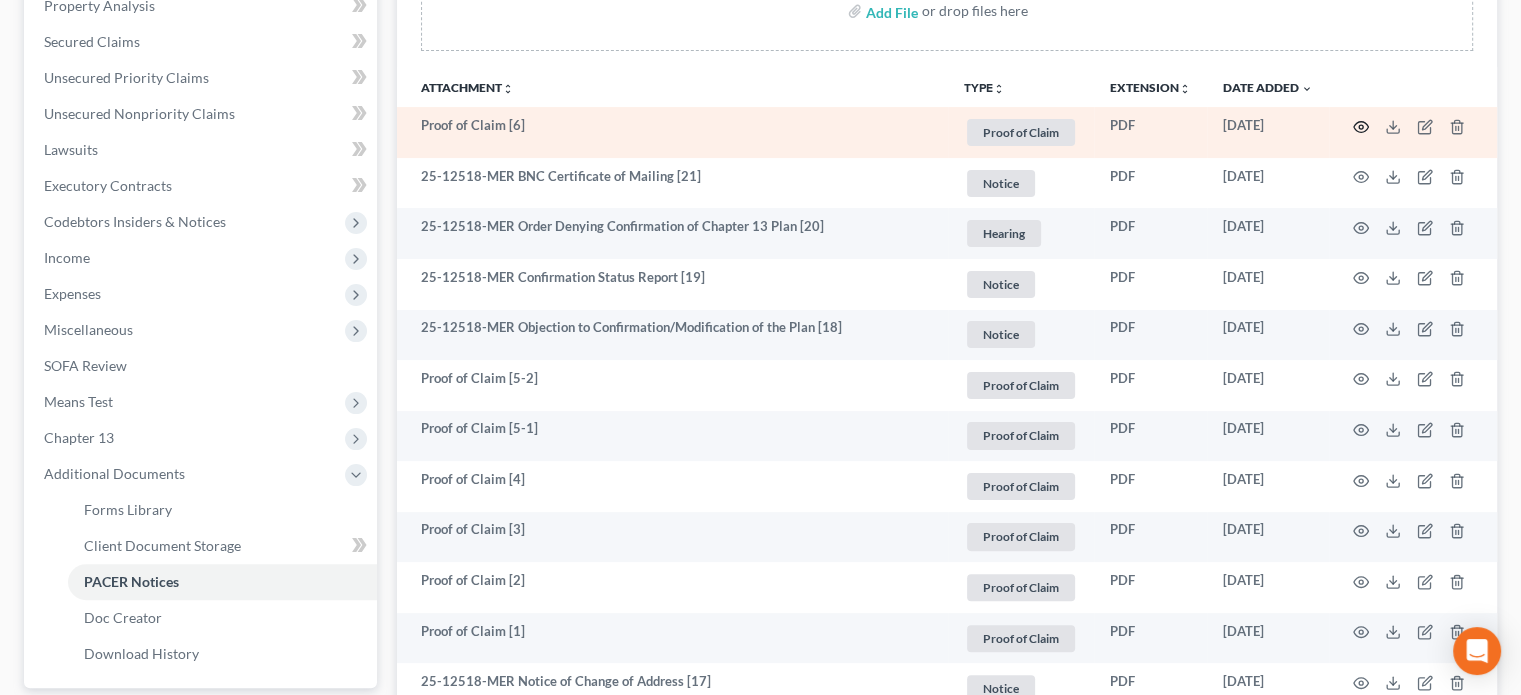 click 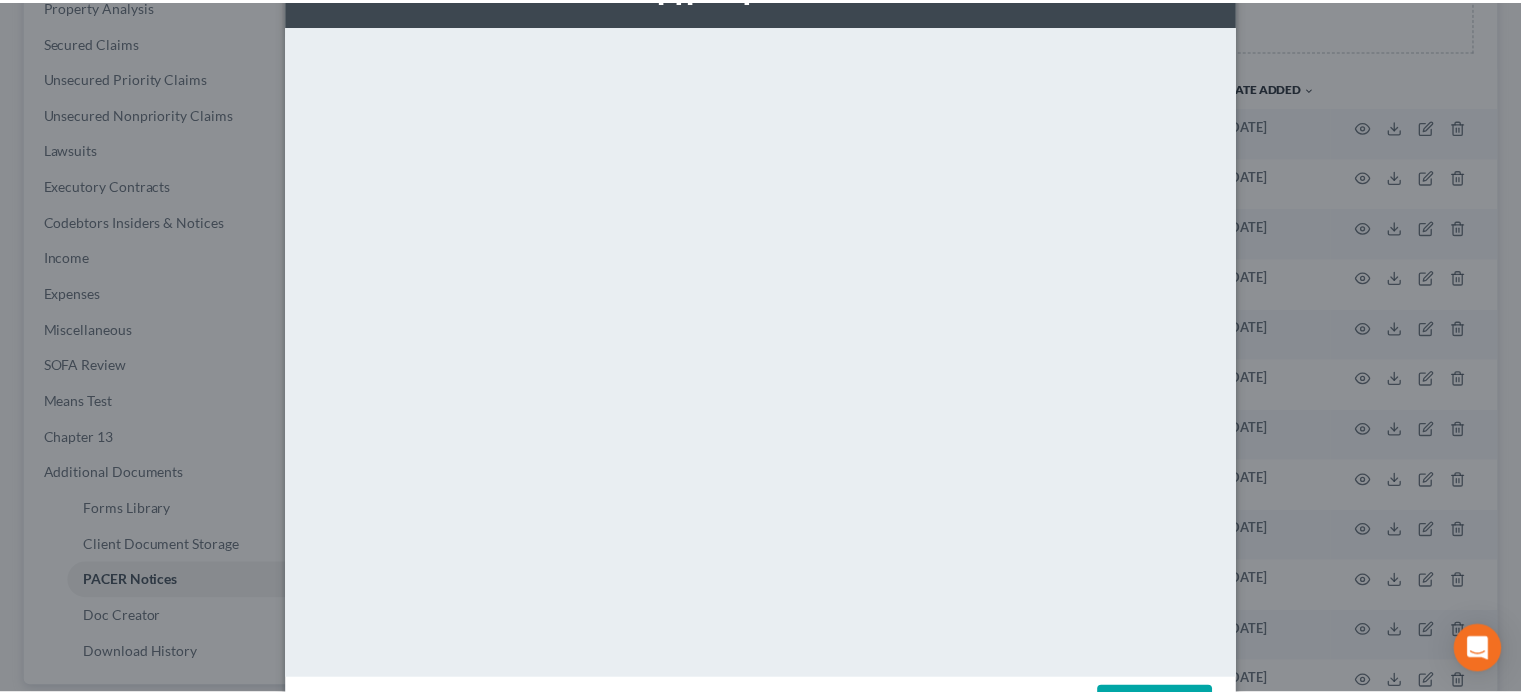 scroll, scrollTop: 0, scrollLeft: 0, axis: both 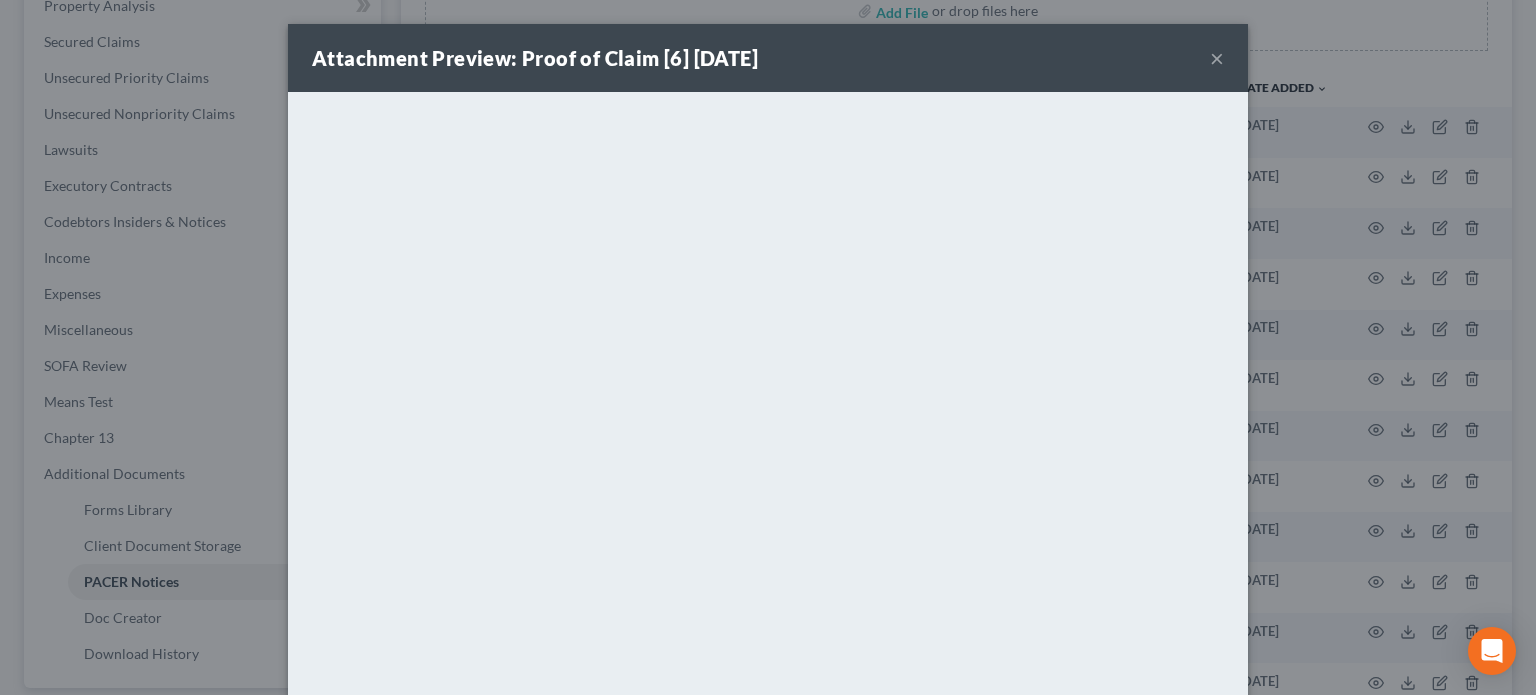 click on "×" at bounding box center [1217, 58] 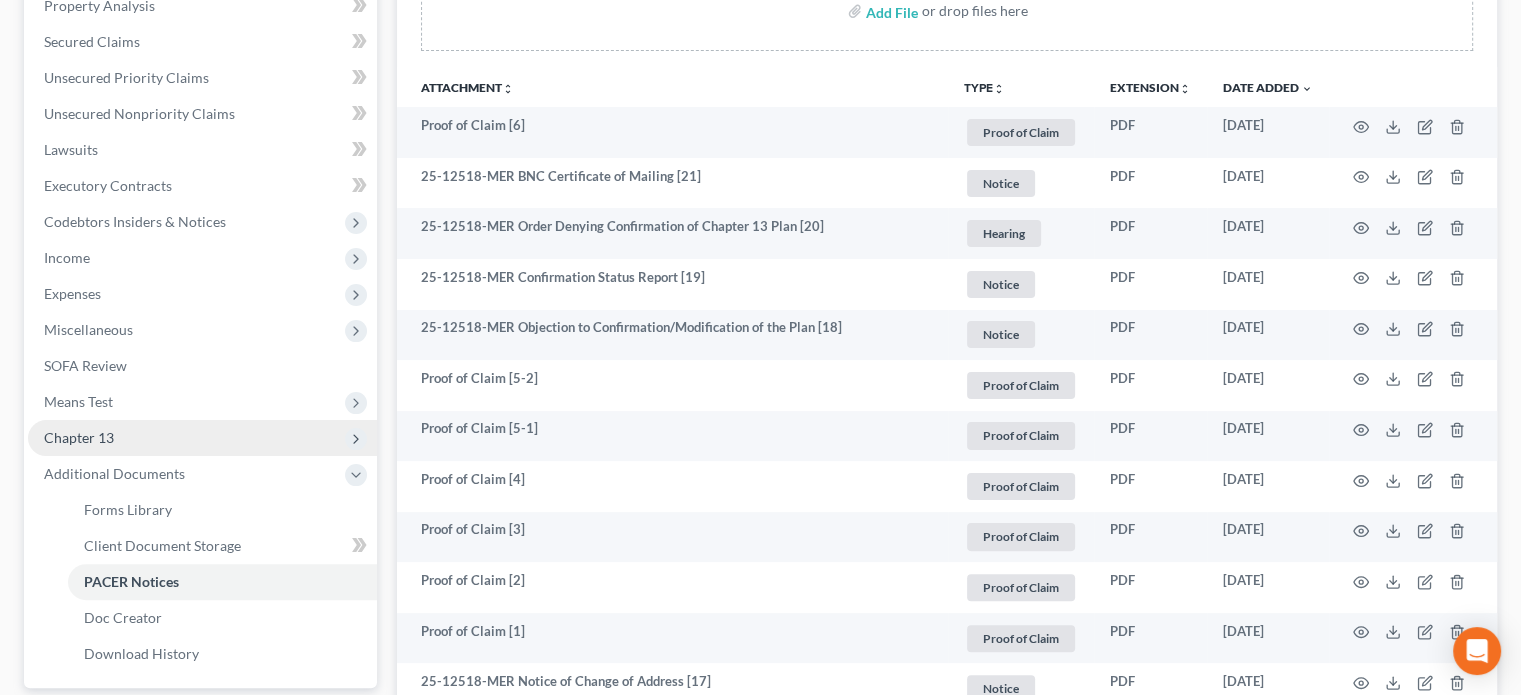 click on "Chapter 13" at bounding box center [202, 438] 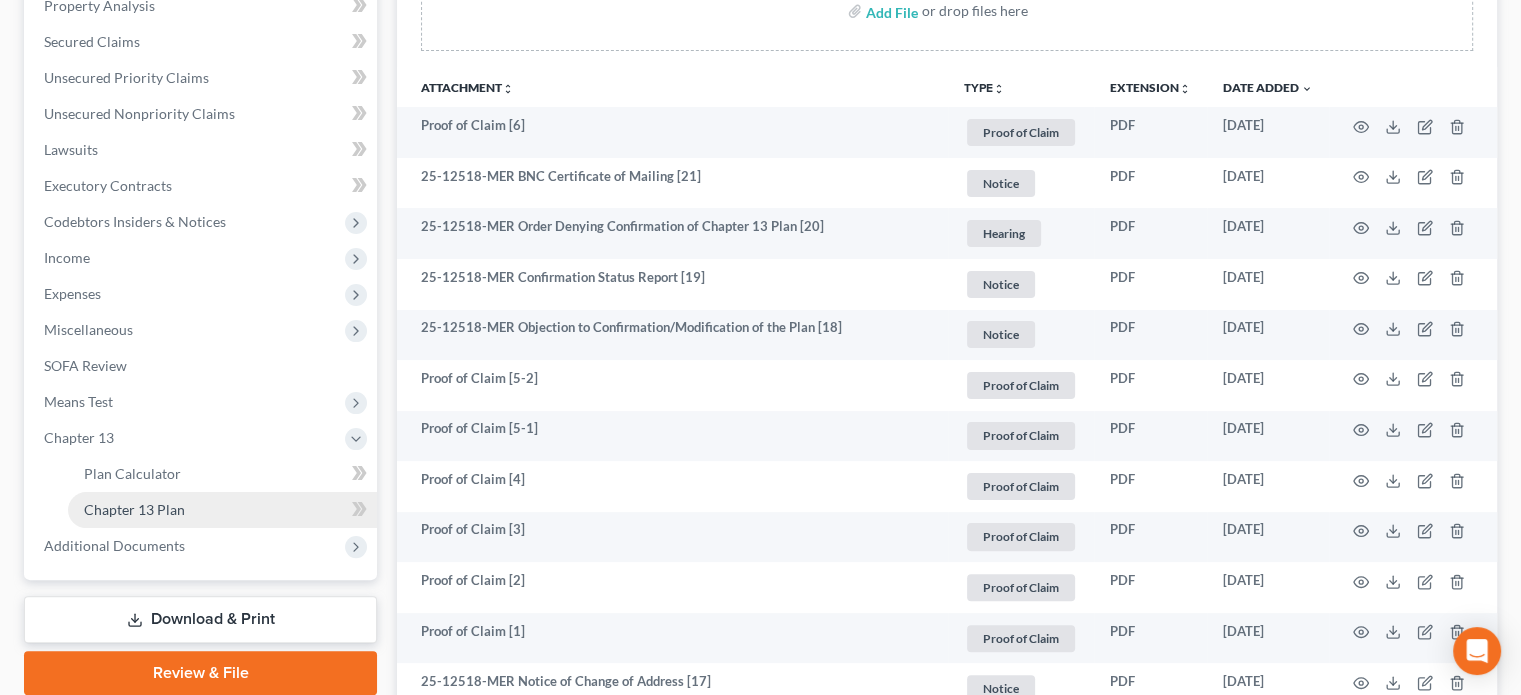 click on "Chapter 13 Plan" at bounding box center [134, 509] 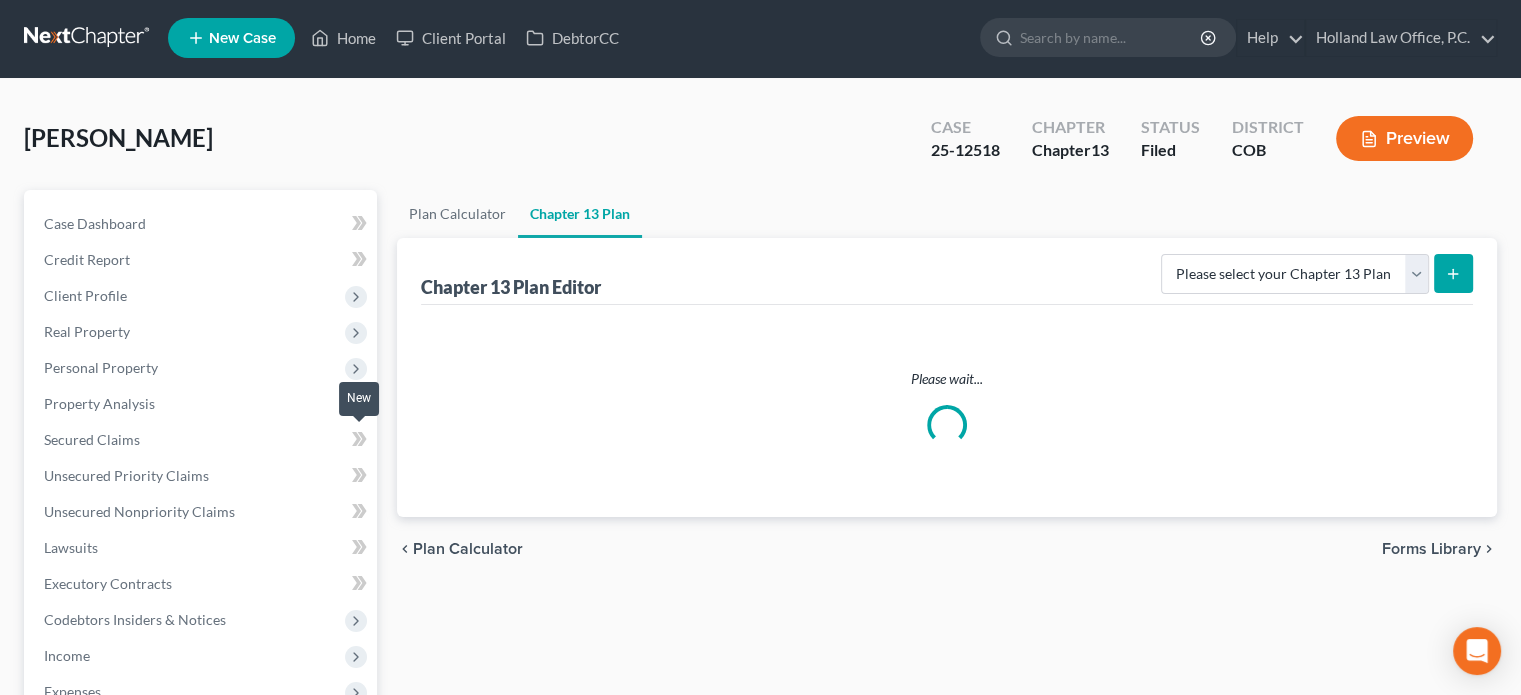 scroll, scrollTop: 0, scrollLeft: 0, axis: both 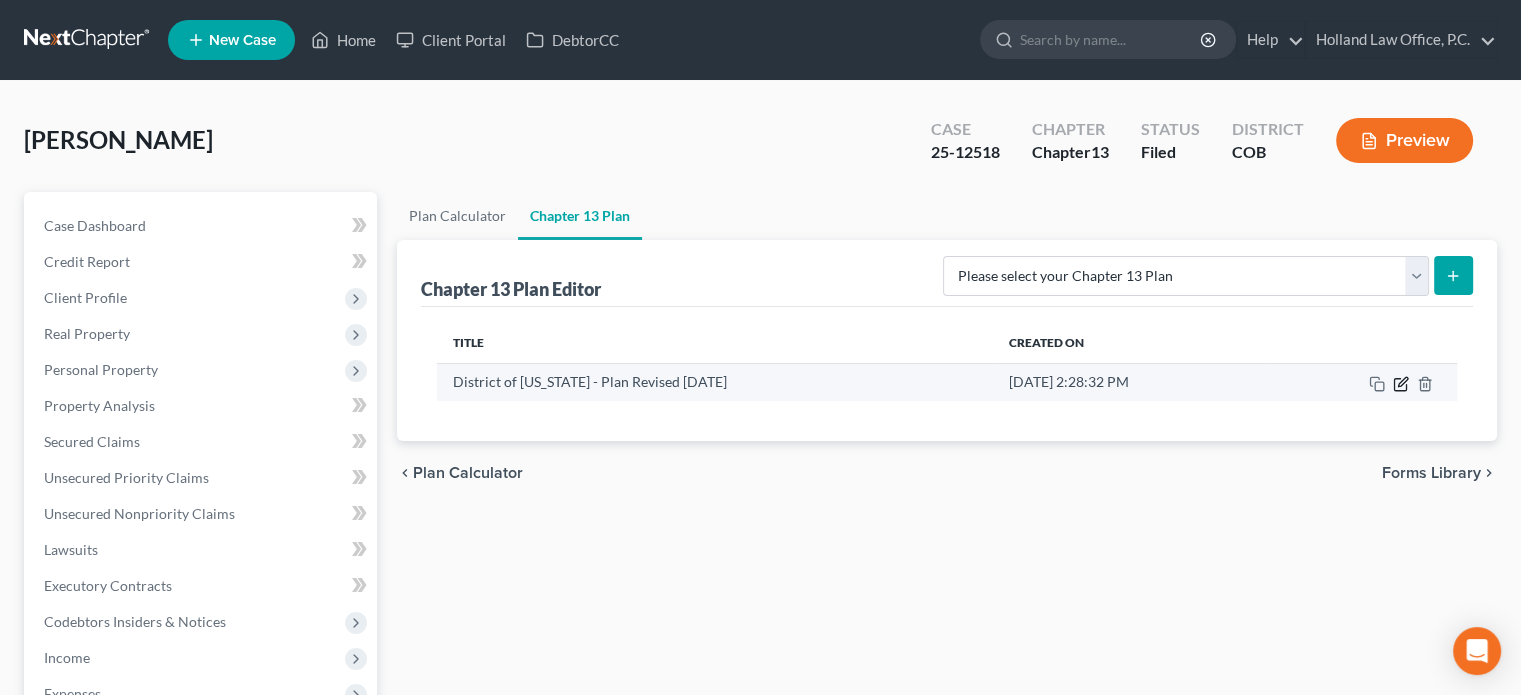 click 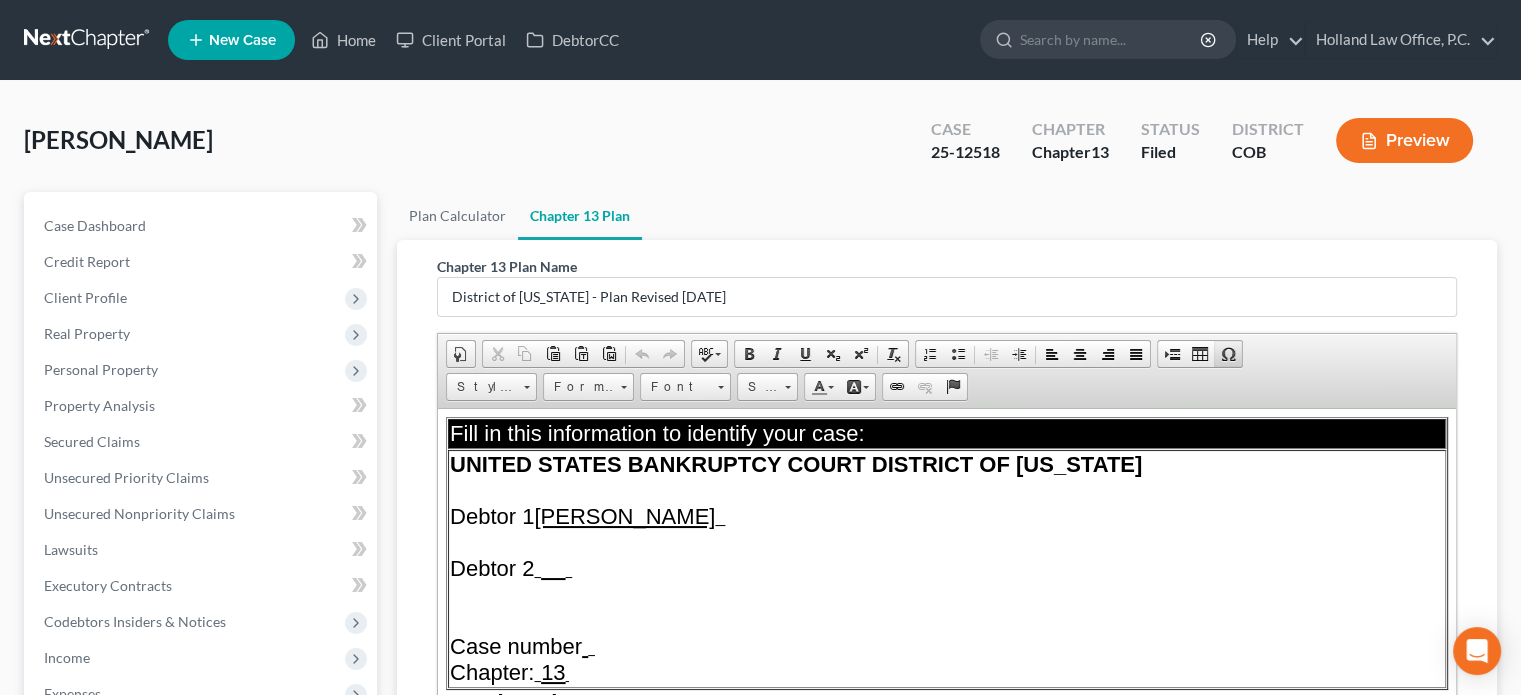 scroll, scrollTop: 0, scrollLeft: 0, axis: both 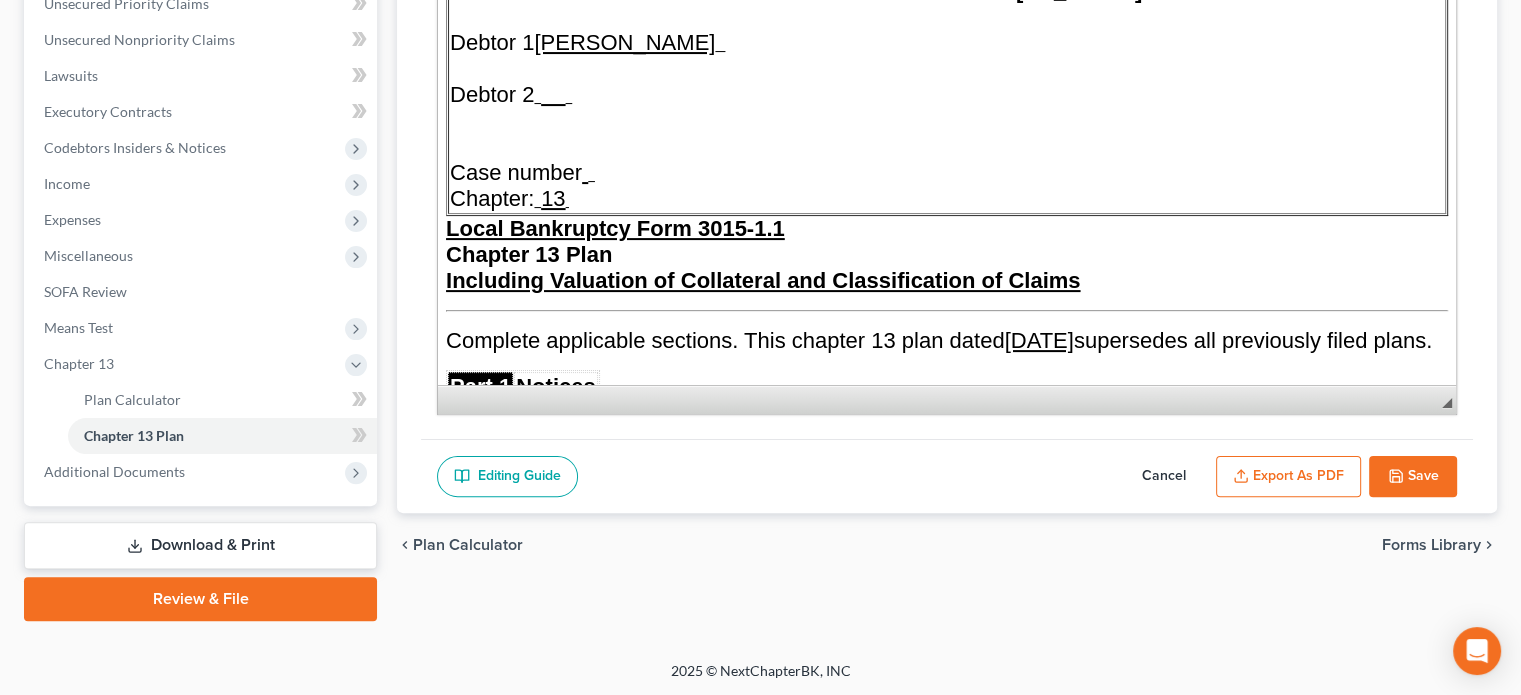 click on "Save" at bounding box center (1413, 477) 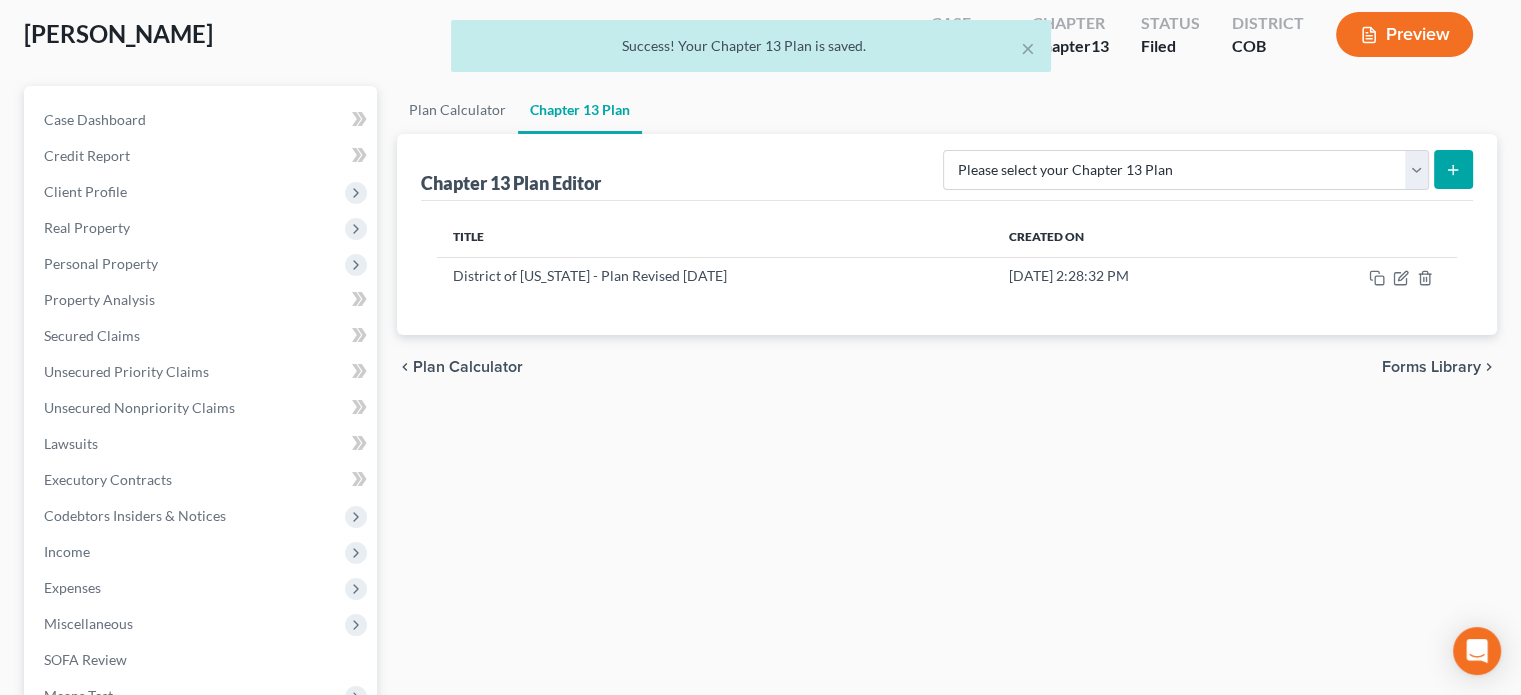 scroll, scrollTop: 74, scrollLeft: 0, axis: vertical 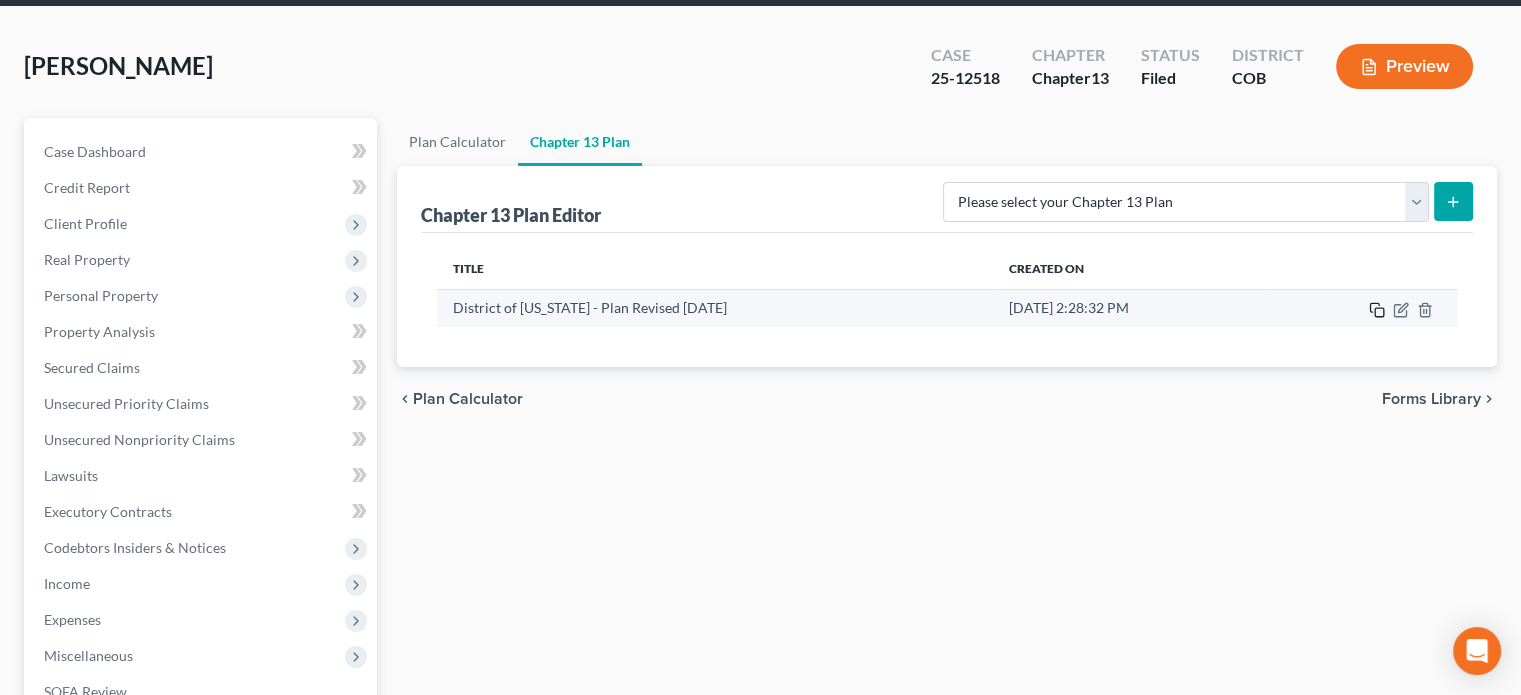 click 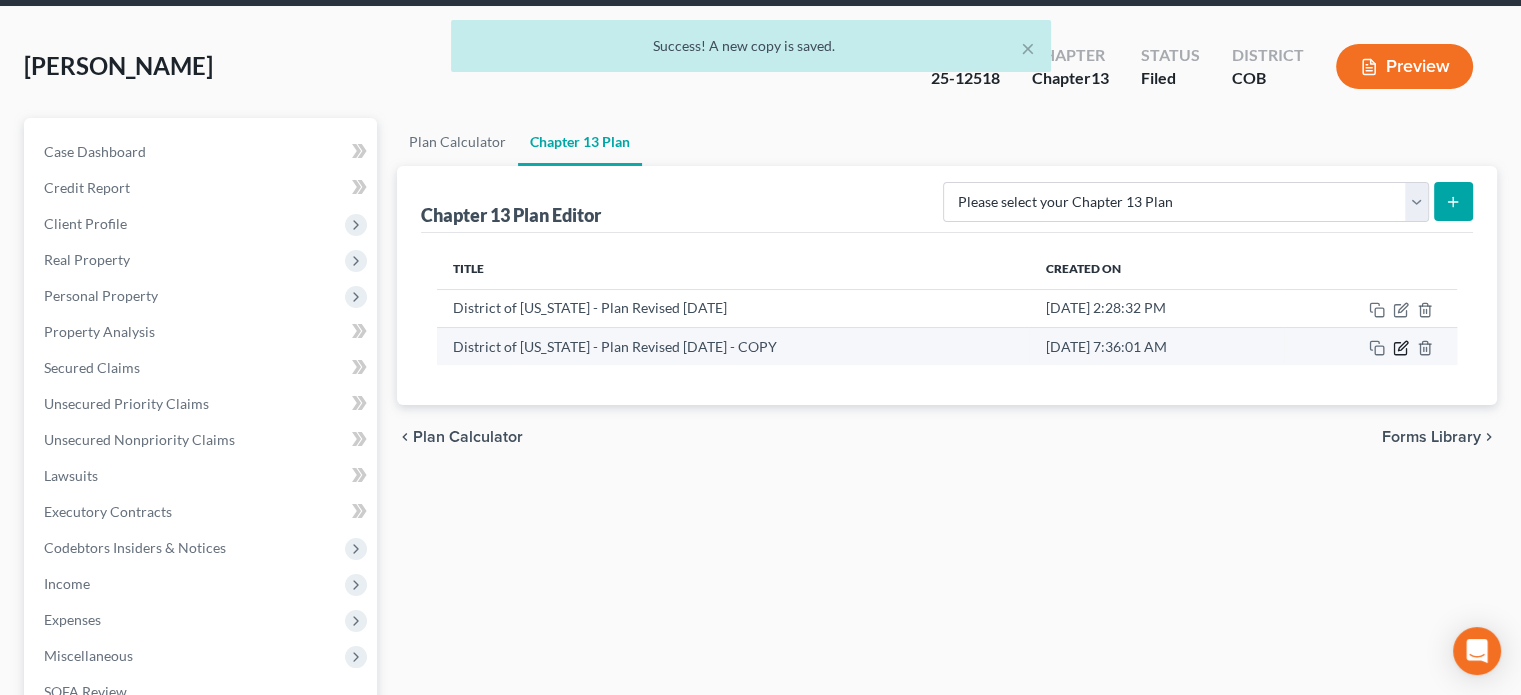 click 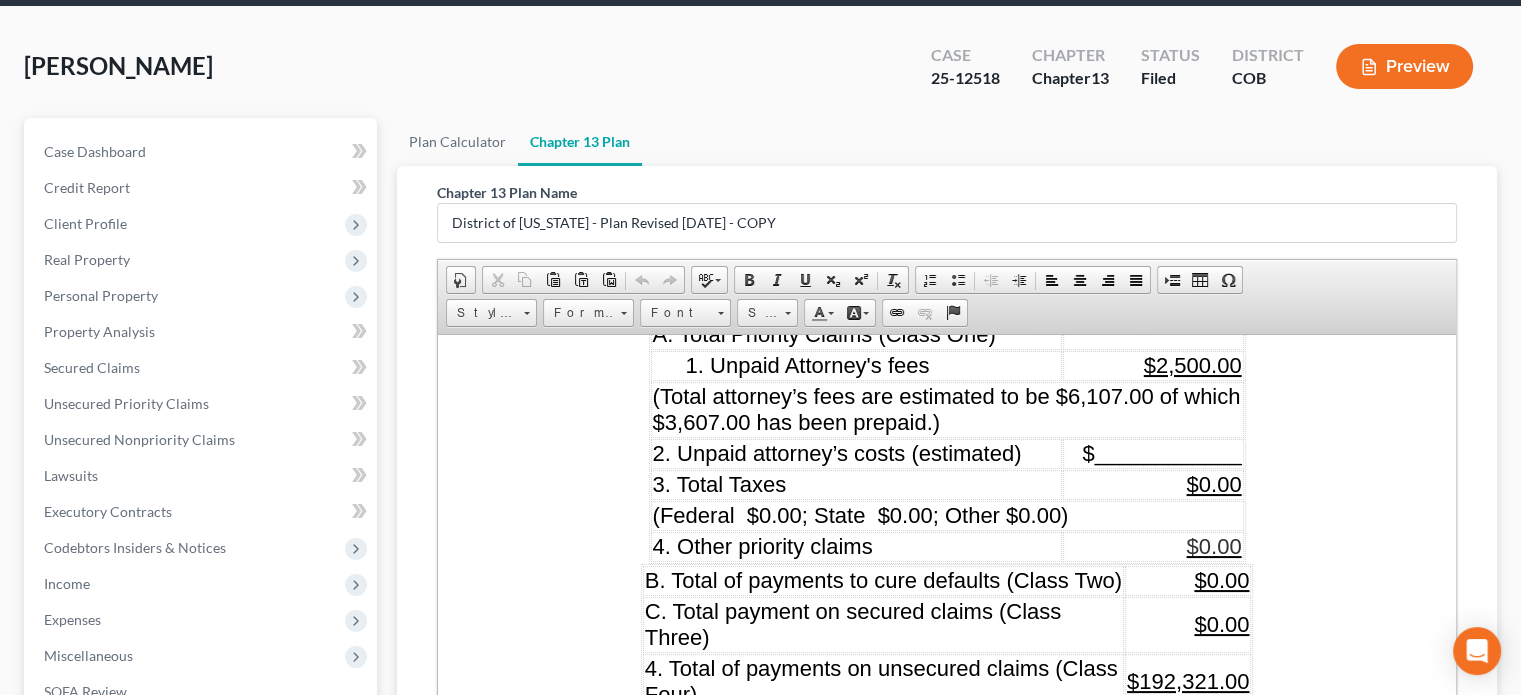 scroll, scrollTop: 2500, scrollLeft: 0, axis: vertical 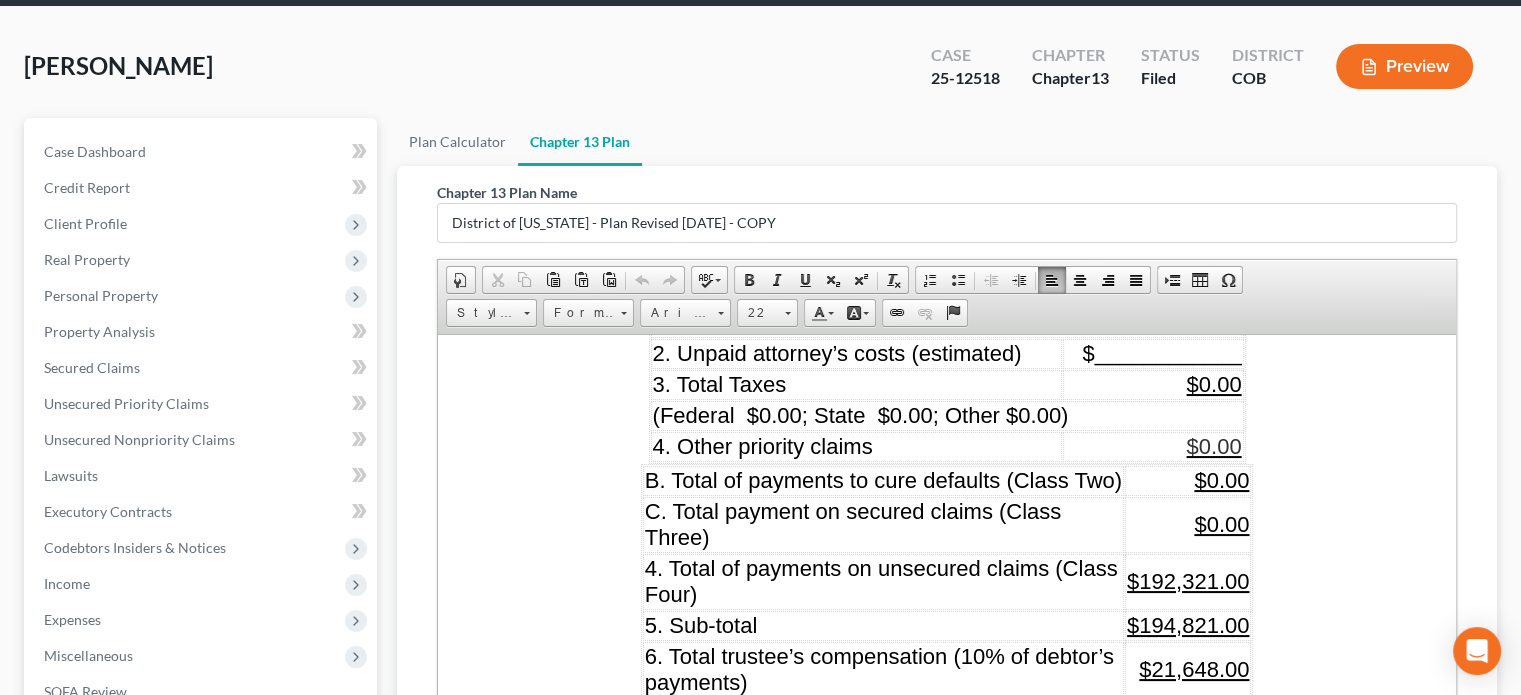 click on "$192,321.00" at bounding box center [1188, 580] 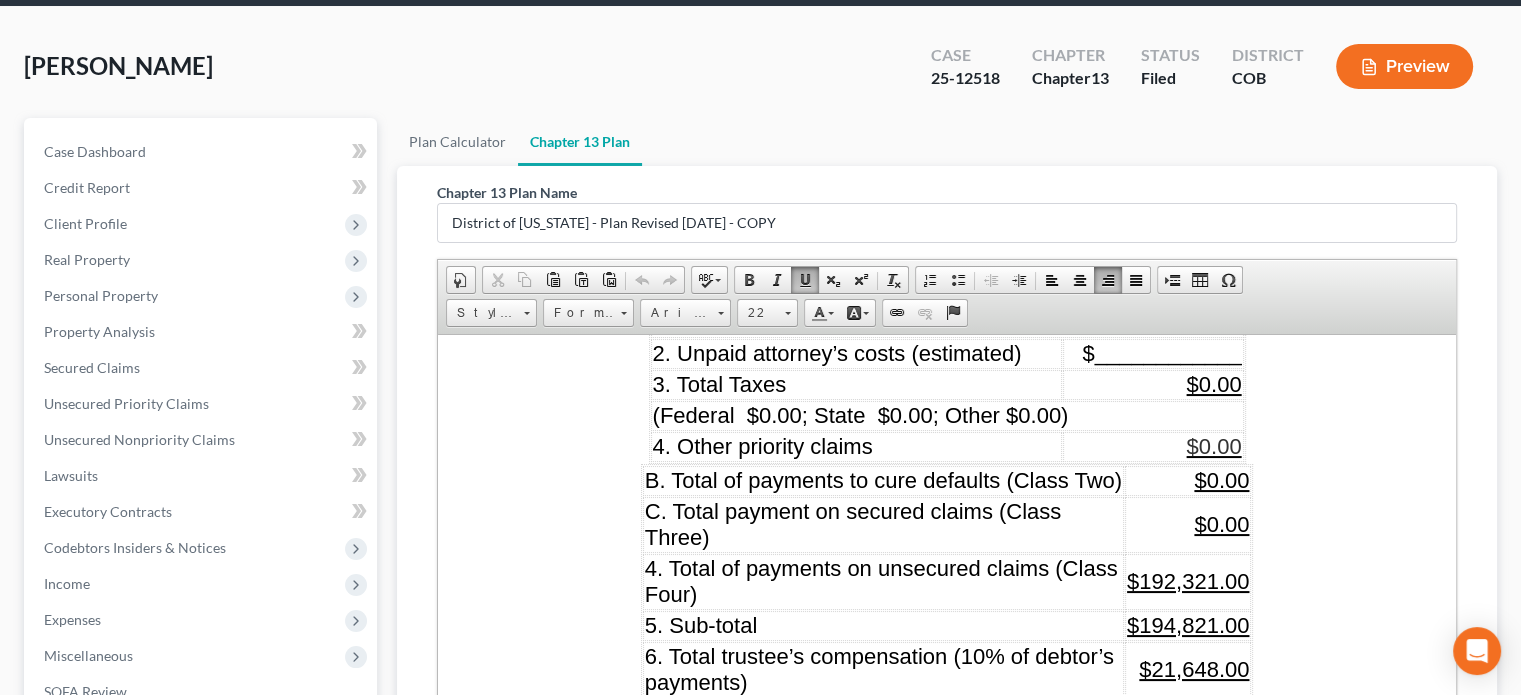 type 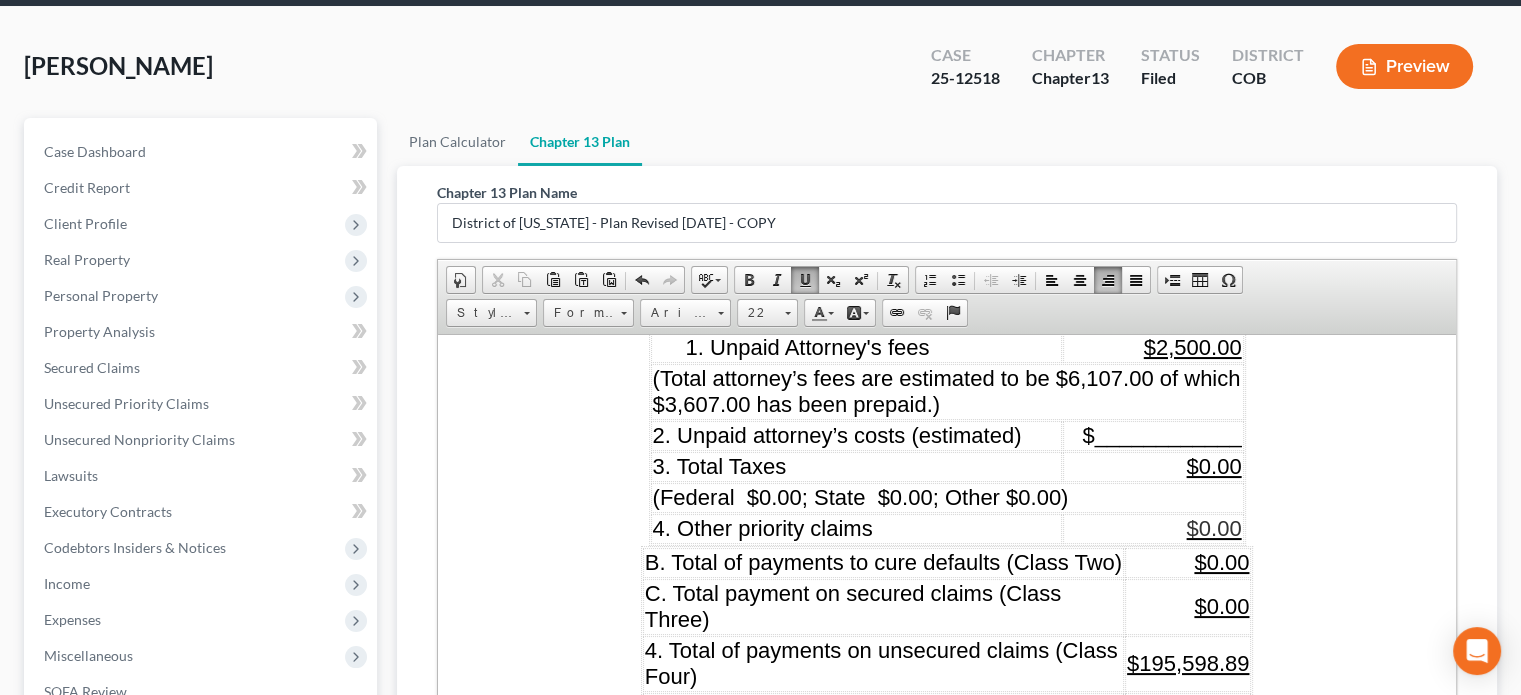 scroll, scrollTop: 2300, scrollLeft: 0, axis: vertical 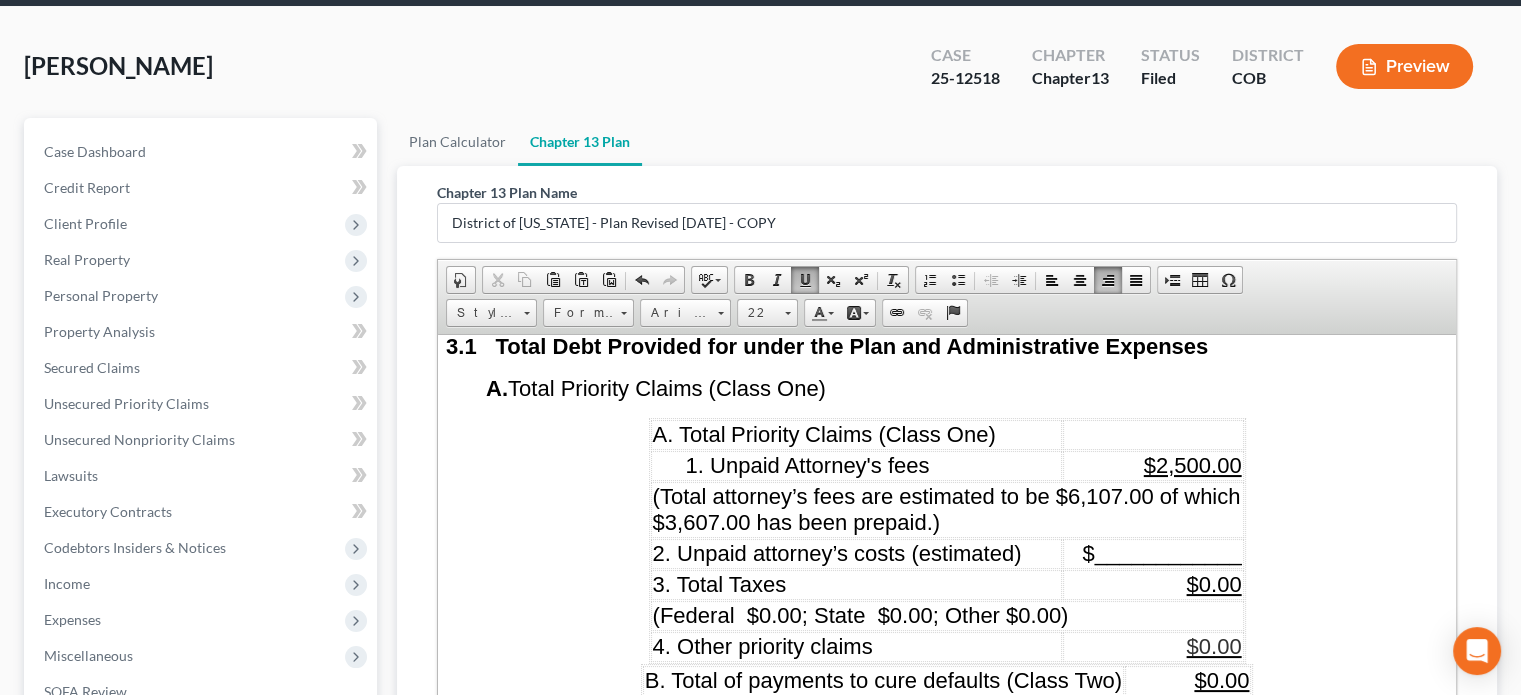 click at bounding box center [1153, 434] 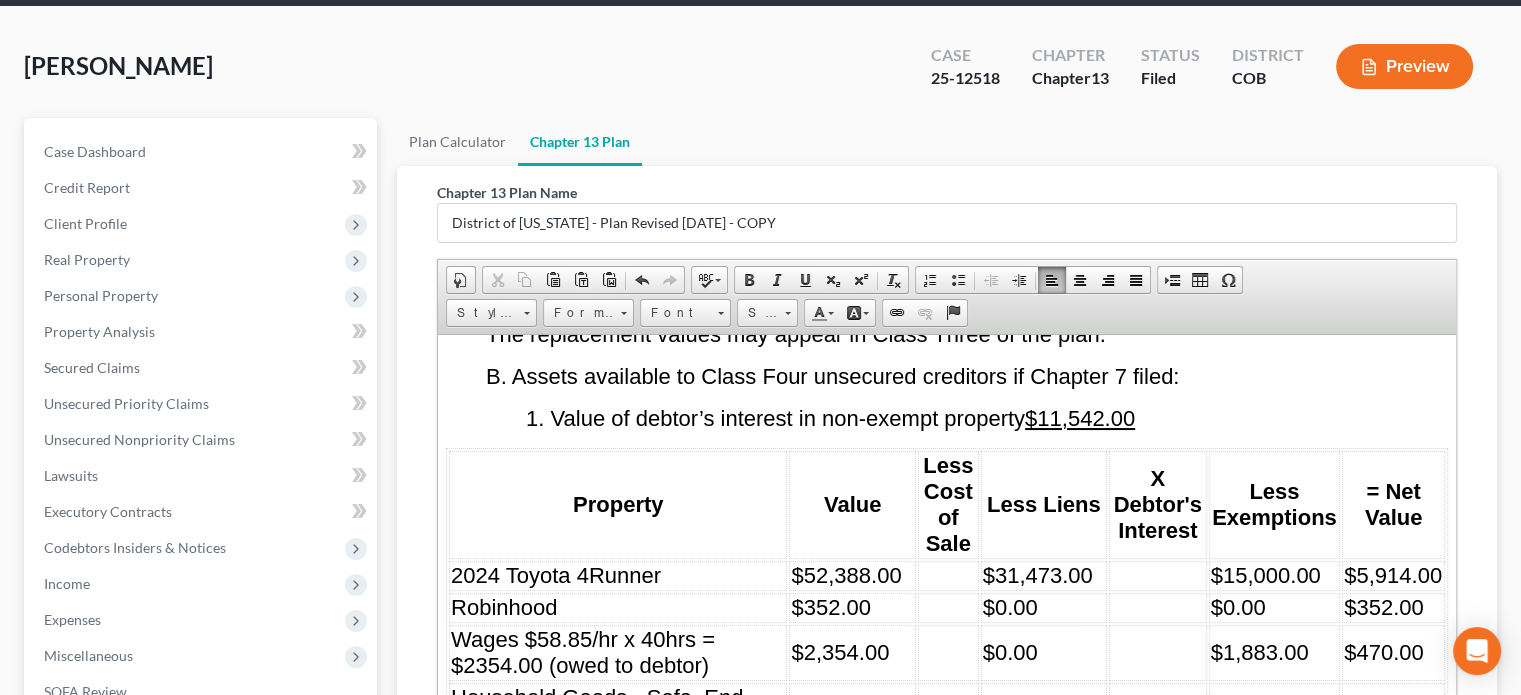 scroll, scrollTop: 3400, scrollLeft: 0, axis: vertical 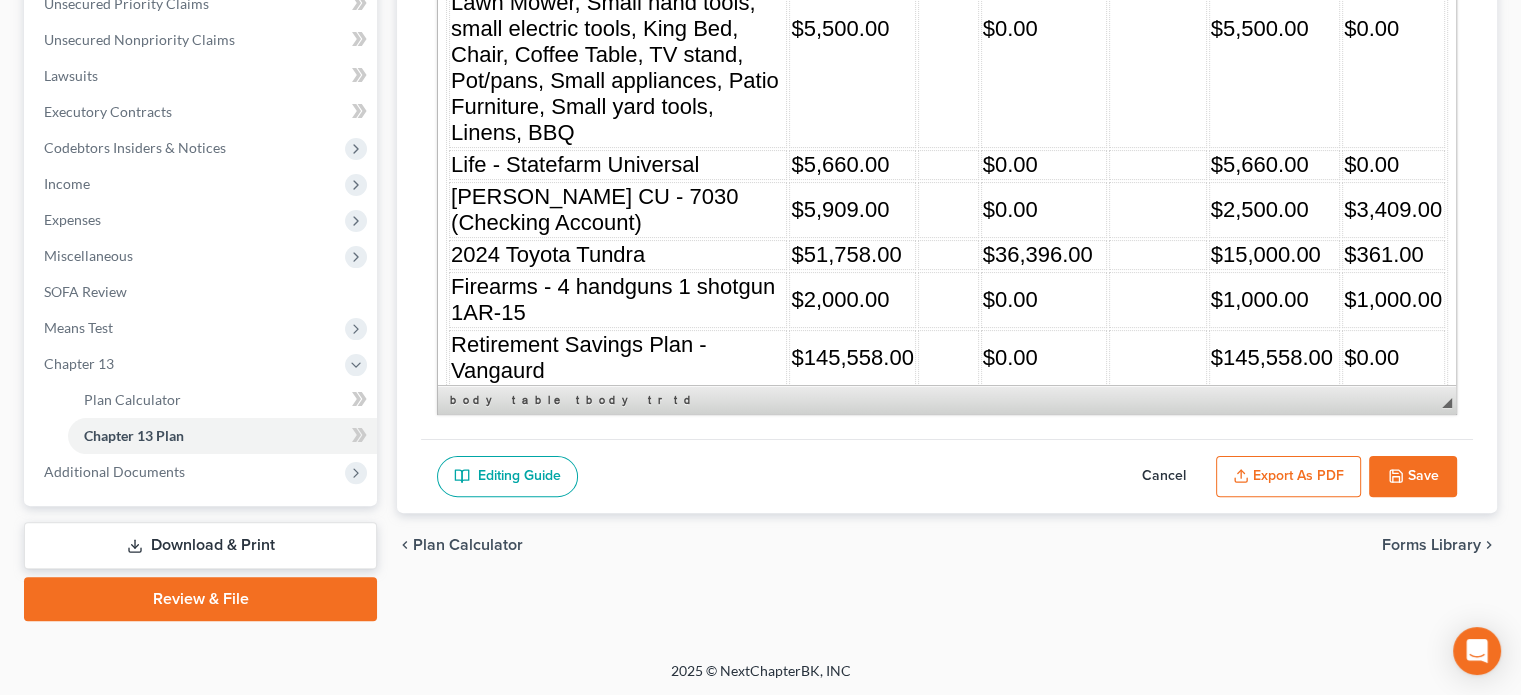 click on "Cancel" at bounding box center (1164, 477) 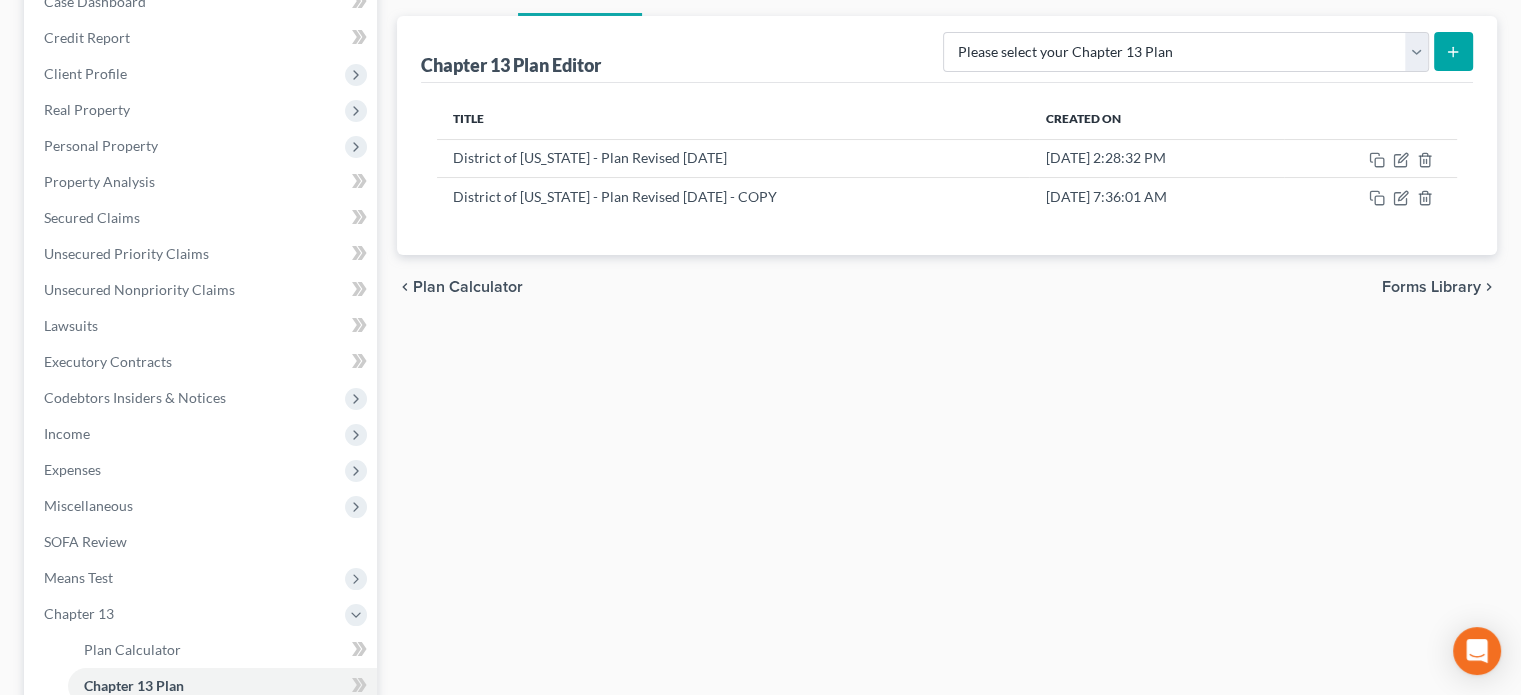 scroll, scrollTop: 74, scrollLeft: 0, axis: vertical 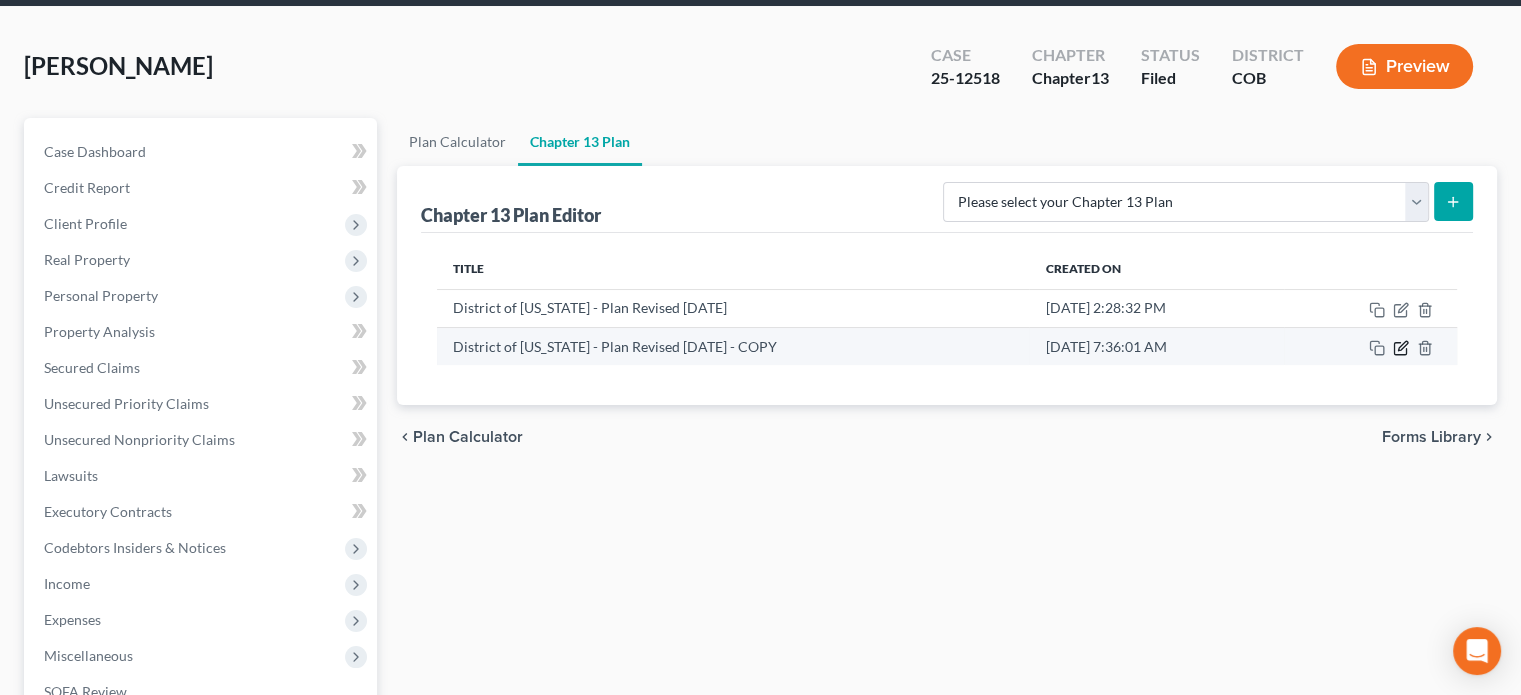 click 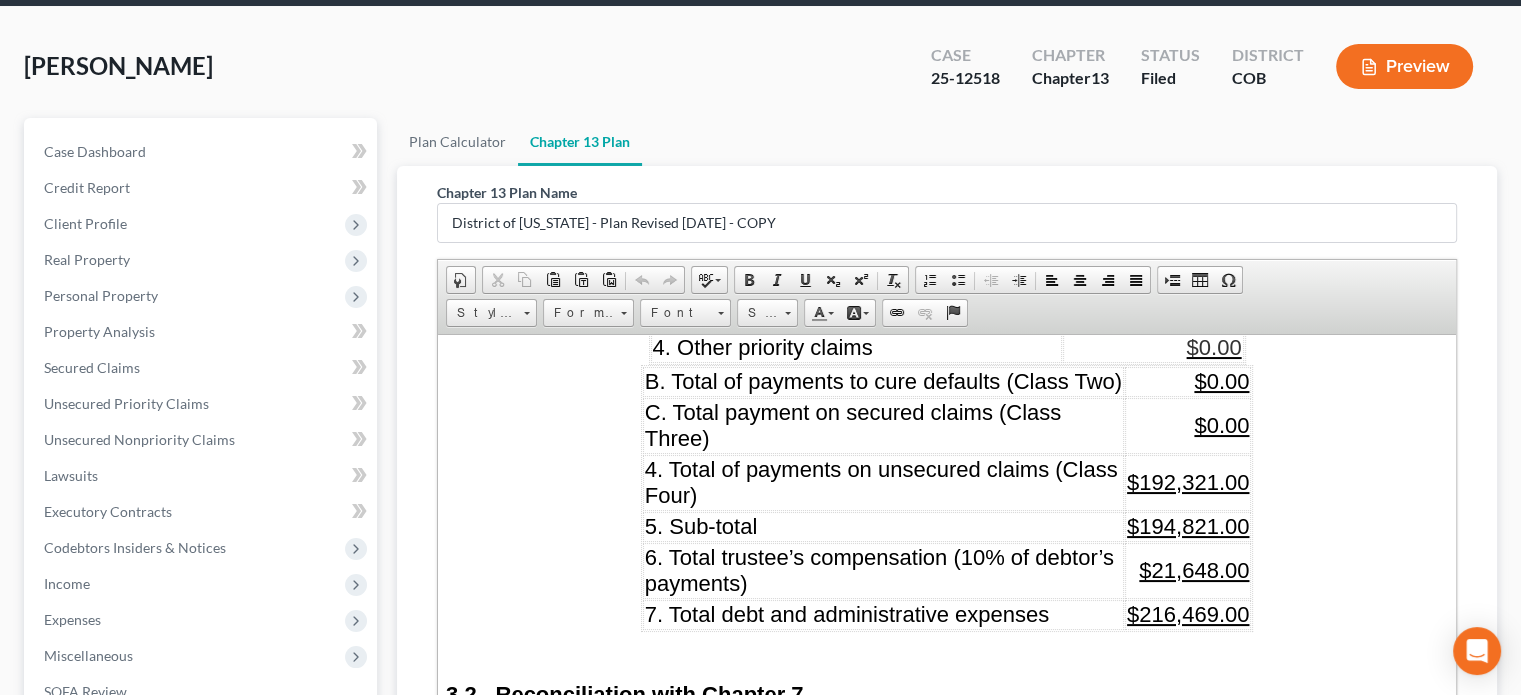 scroll, scrollTop: 2600, scrollLeft: 0, axis: vertical 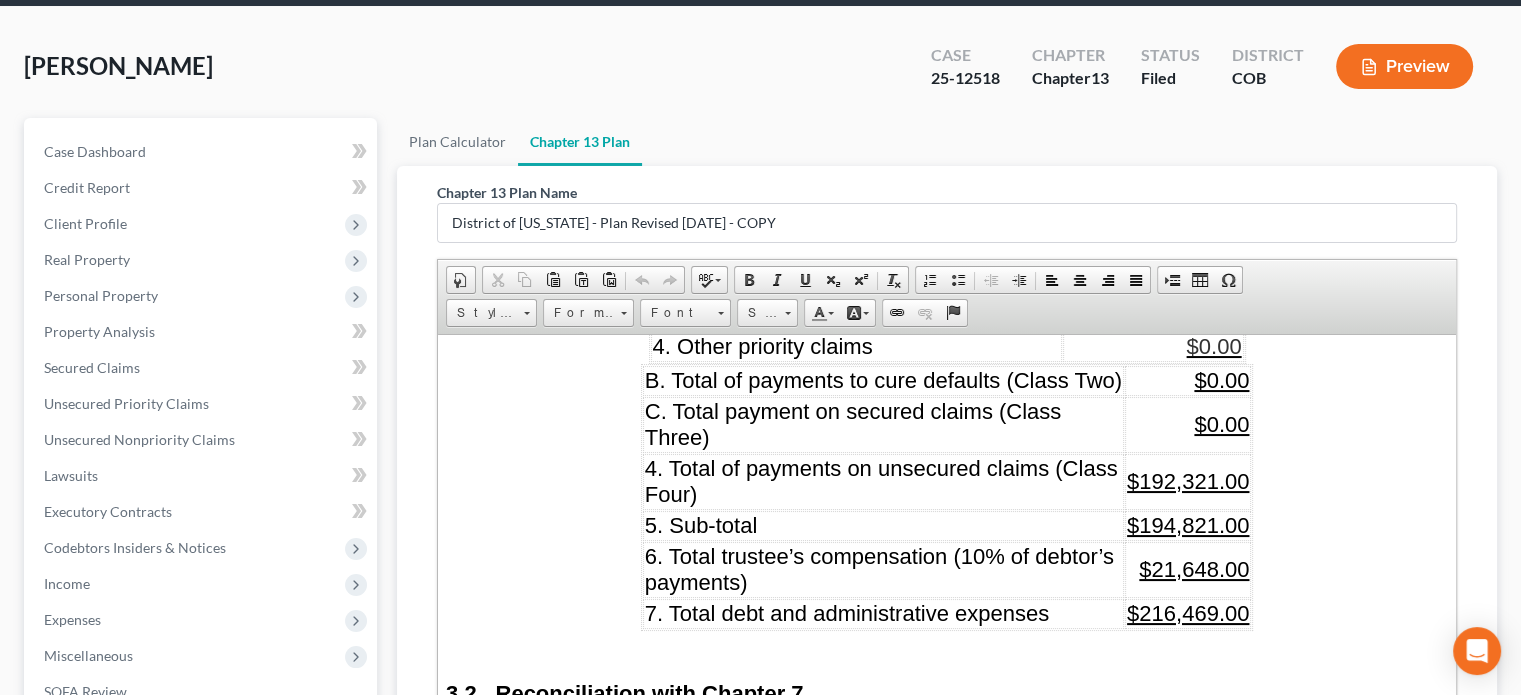 click on "$192,321.00" at bounding box center [1188, 480] 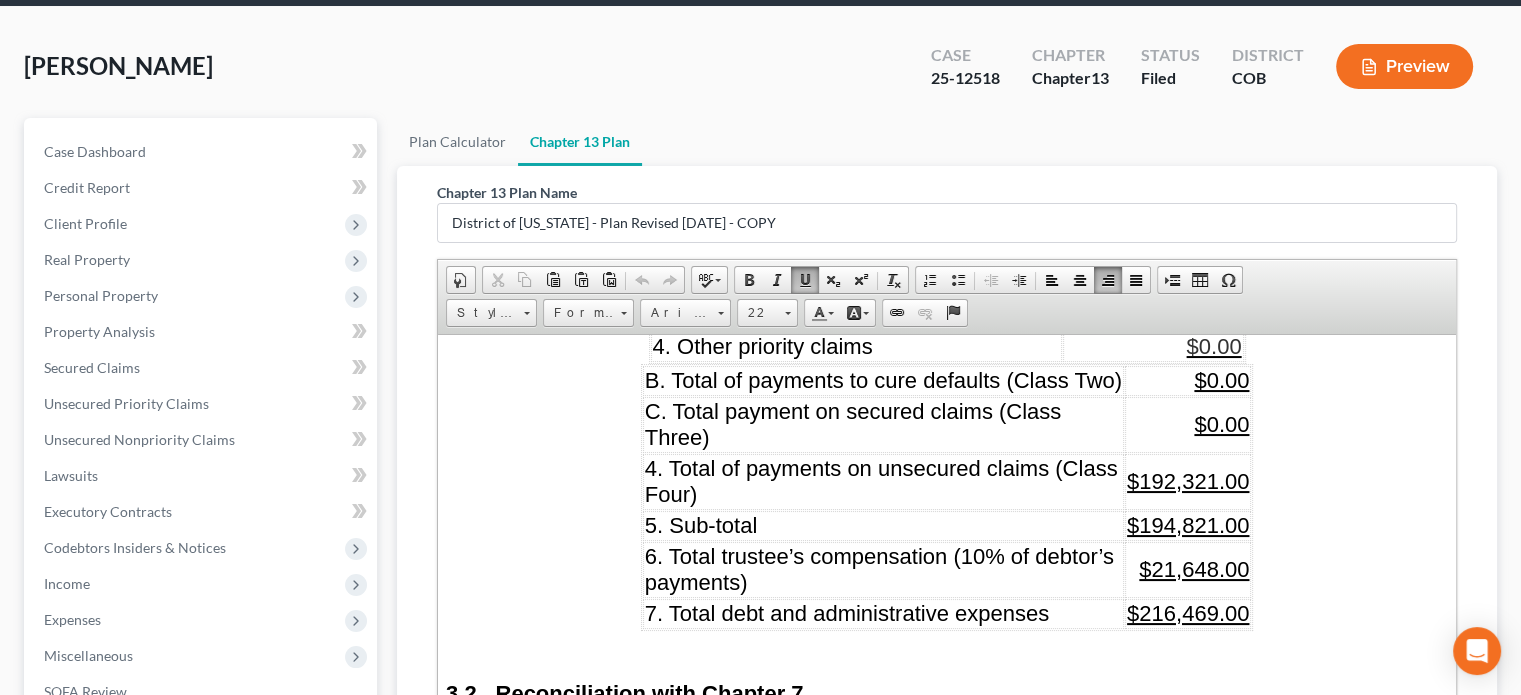 type 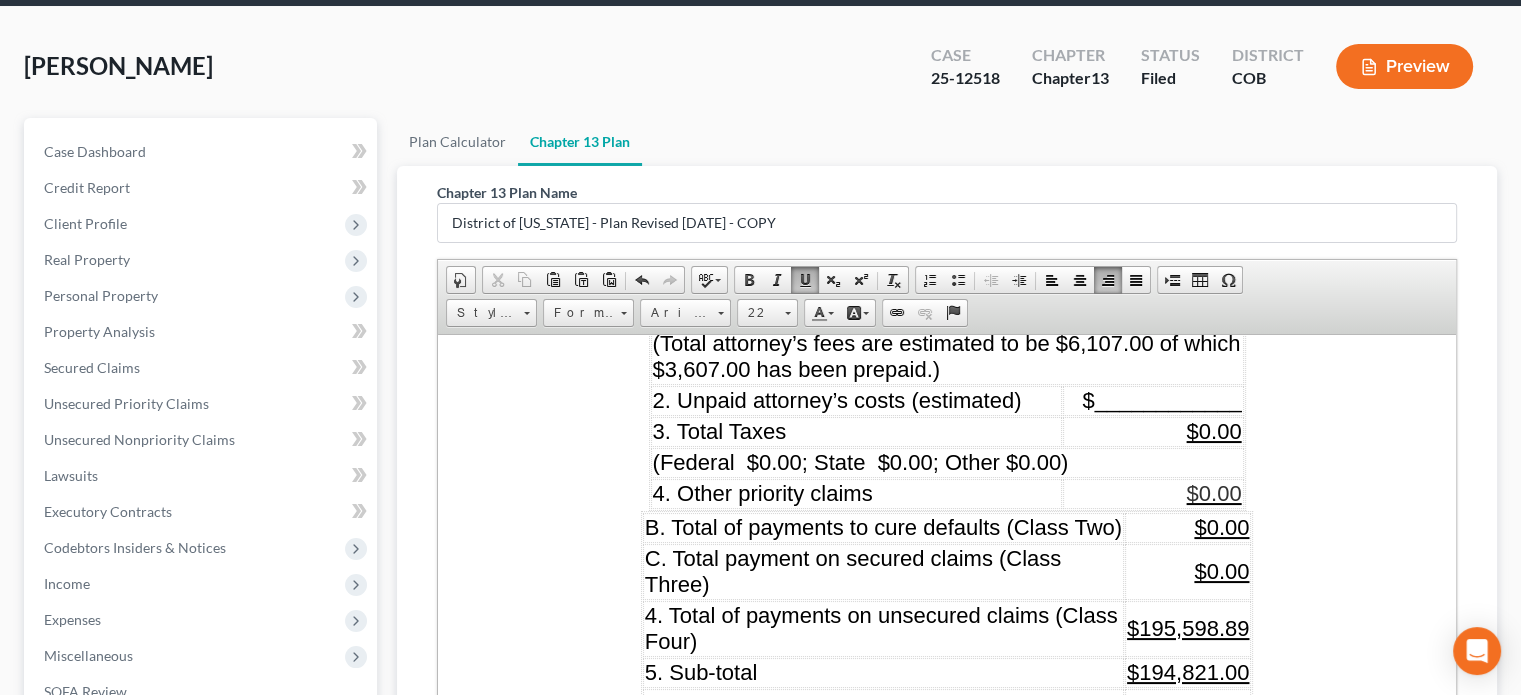 scroll, scrollTop: 2500, scrollLeft: 0, axis: vertical 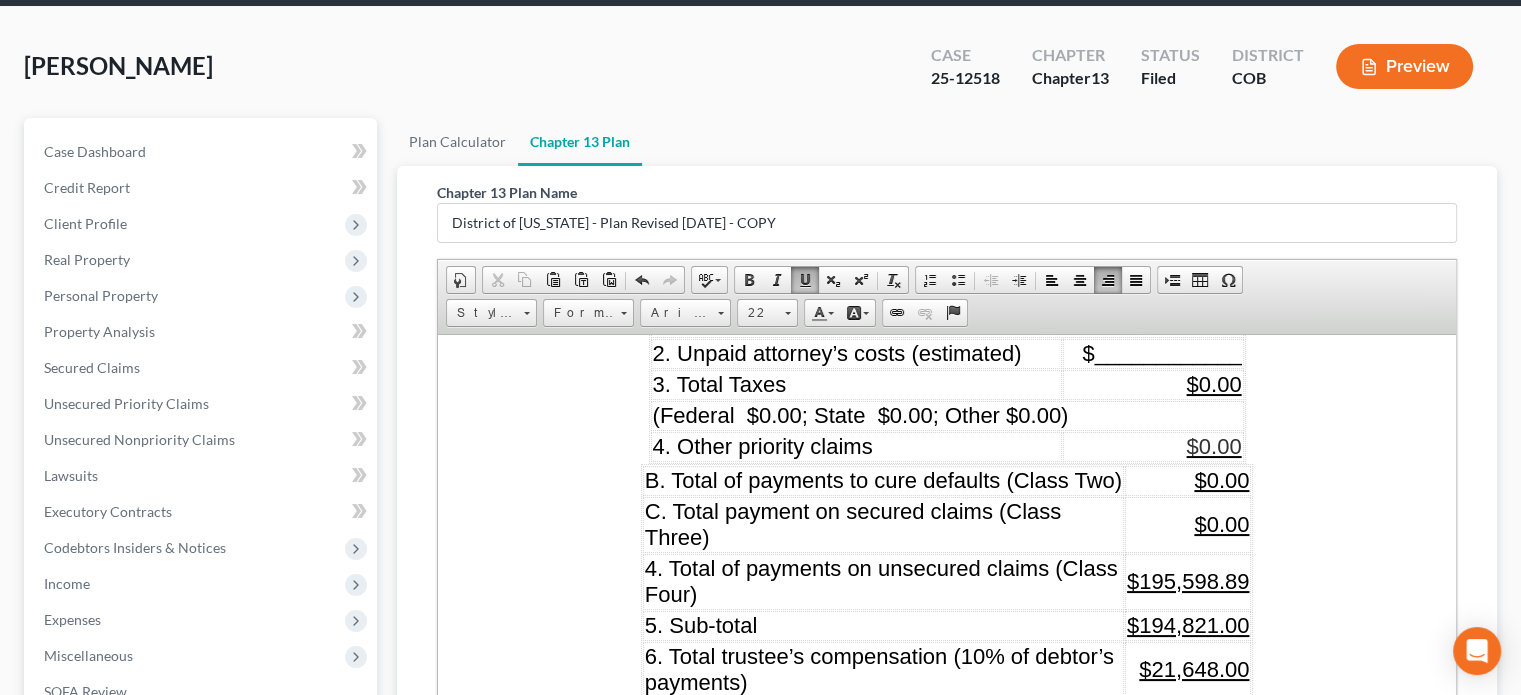 click on "$0.00" at bounding box center (1221, 479) 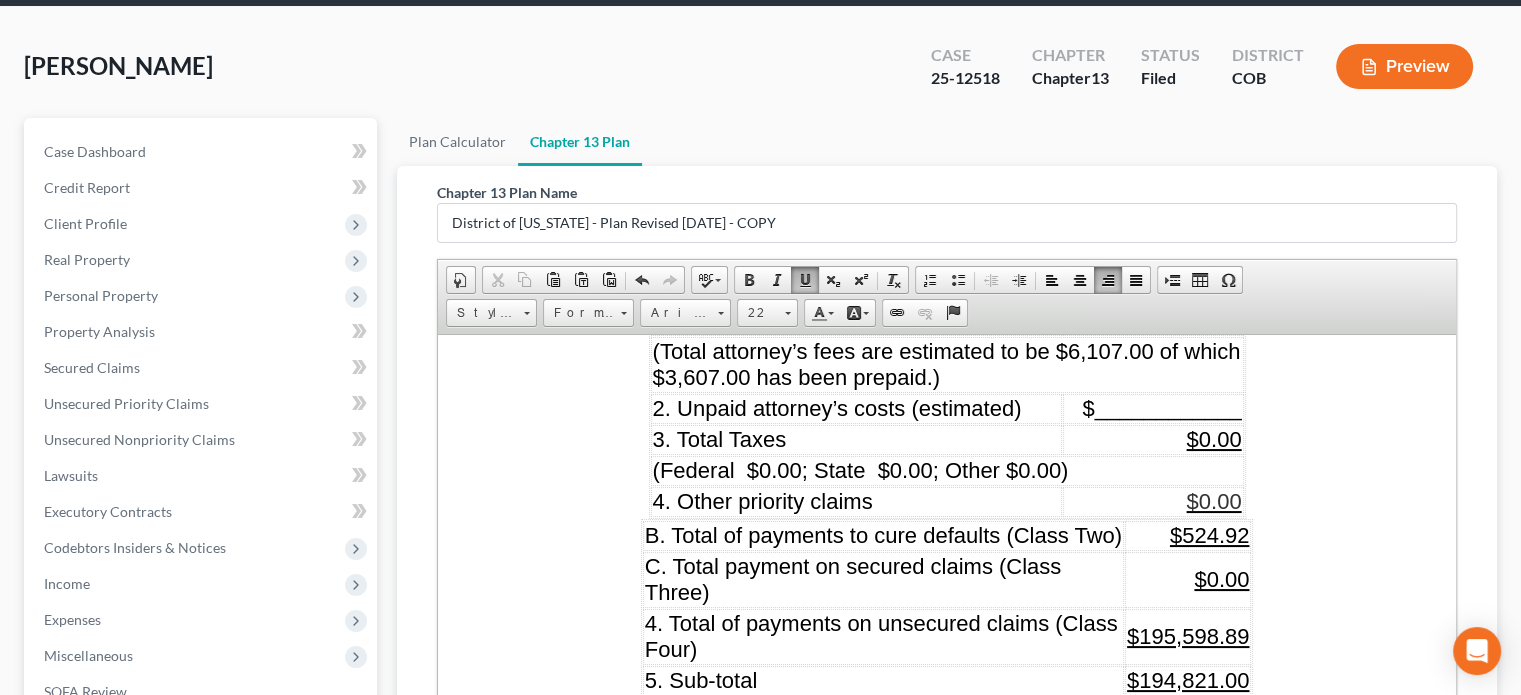 scroll, scrollTop: 2300, scrollLeft: 0, axis: vertical 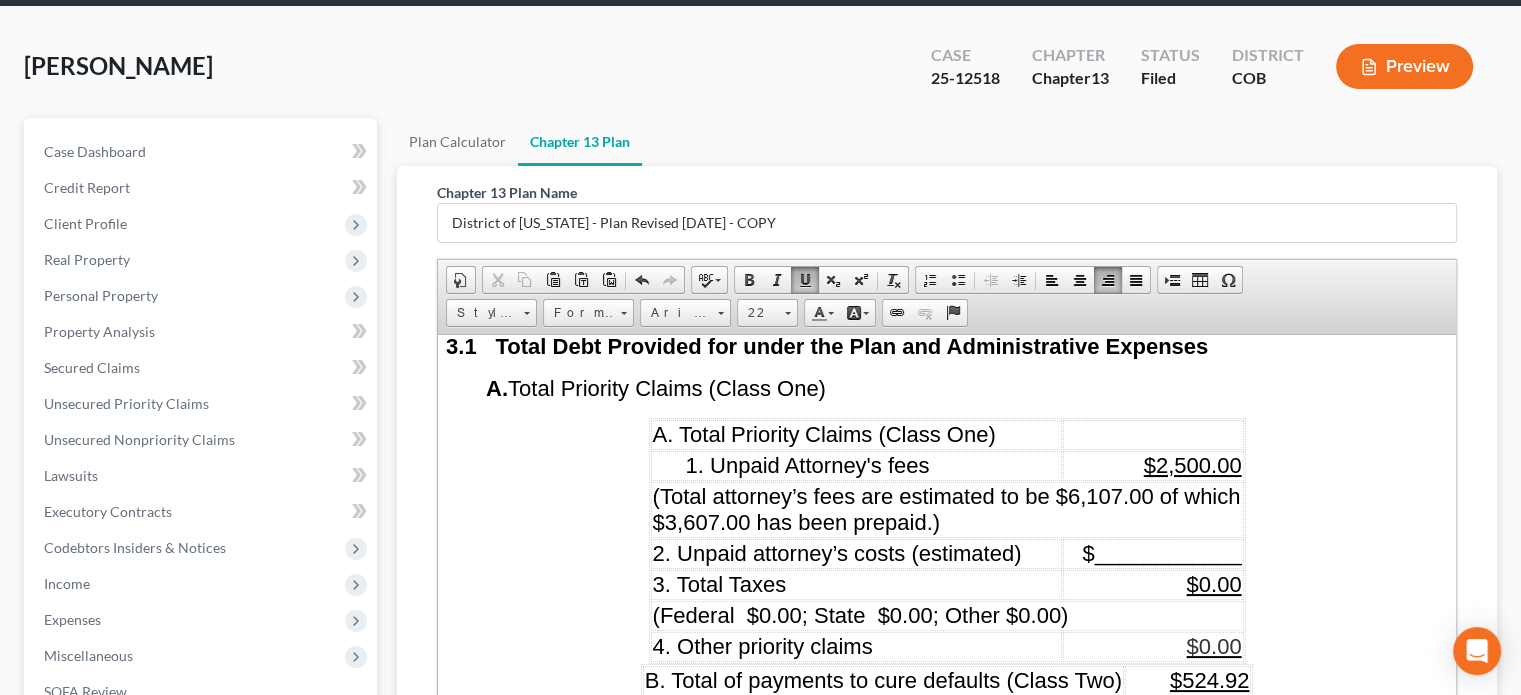 click on "$2,500.00" at bounding box center [1193, 464] 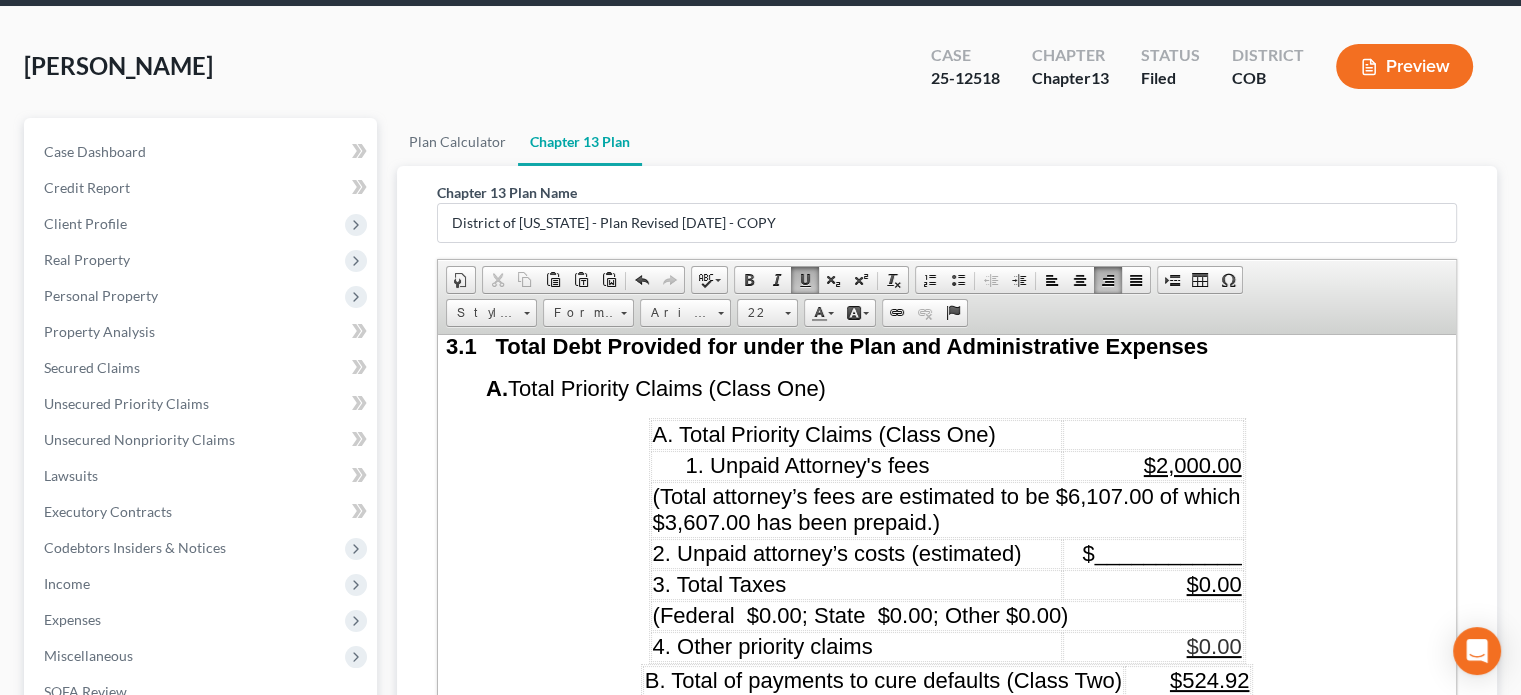 click on "(Total attorney’s fees are estimated to be $6,107.00 of which $3,607.00 has been prepaid.)" at bounding box center (947, 508) 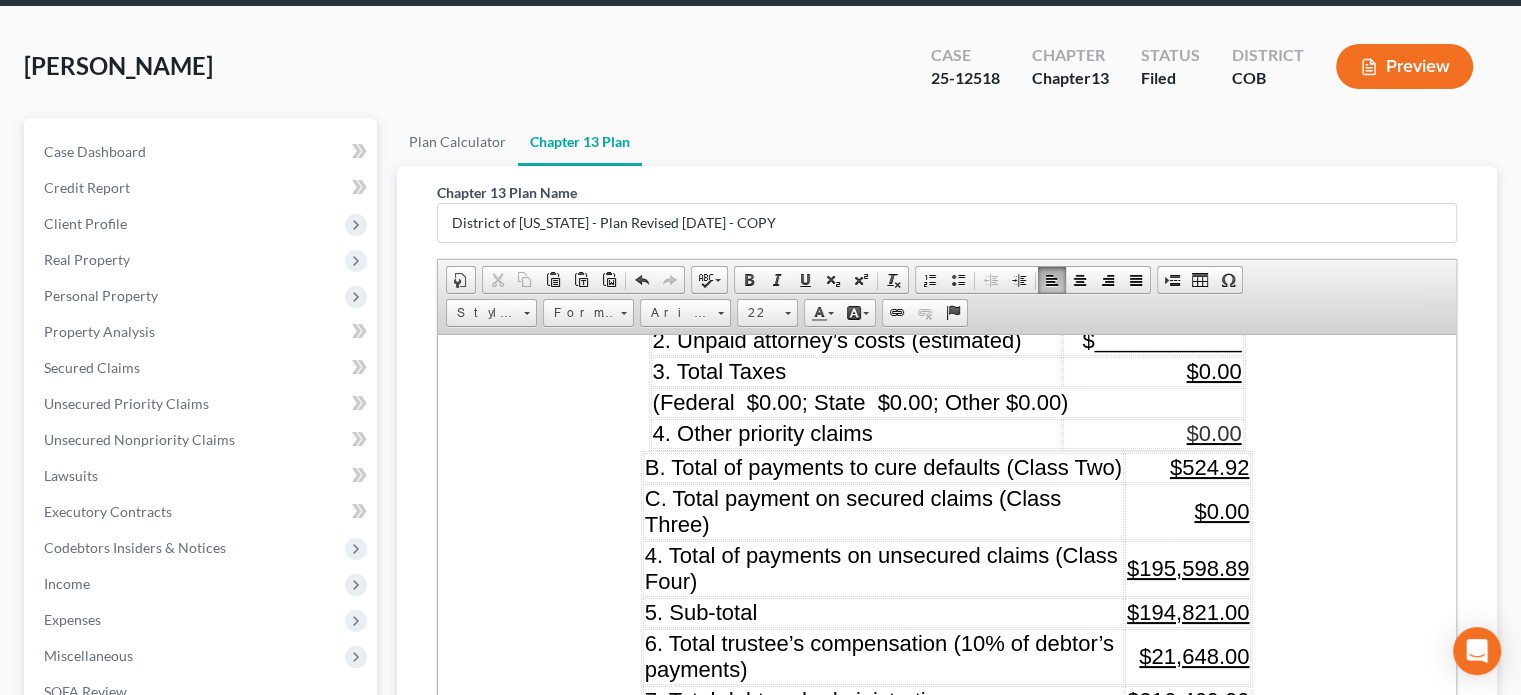 scroll, scrollTop: 2600, scrollLeft: 0, axis: vertical 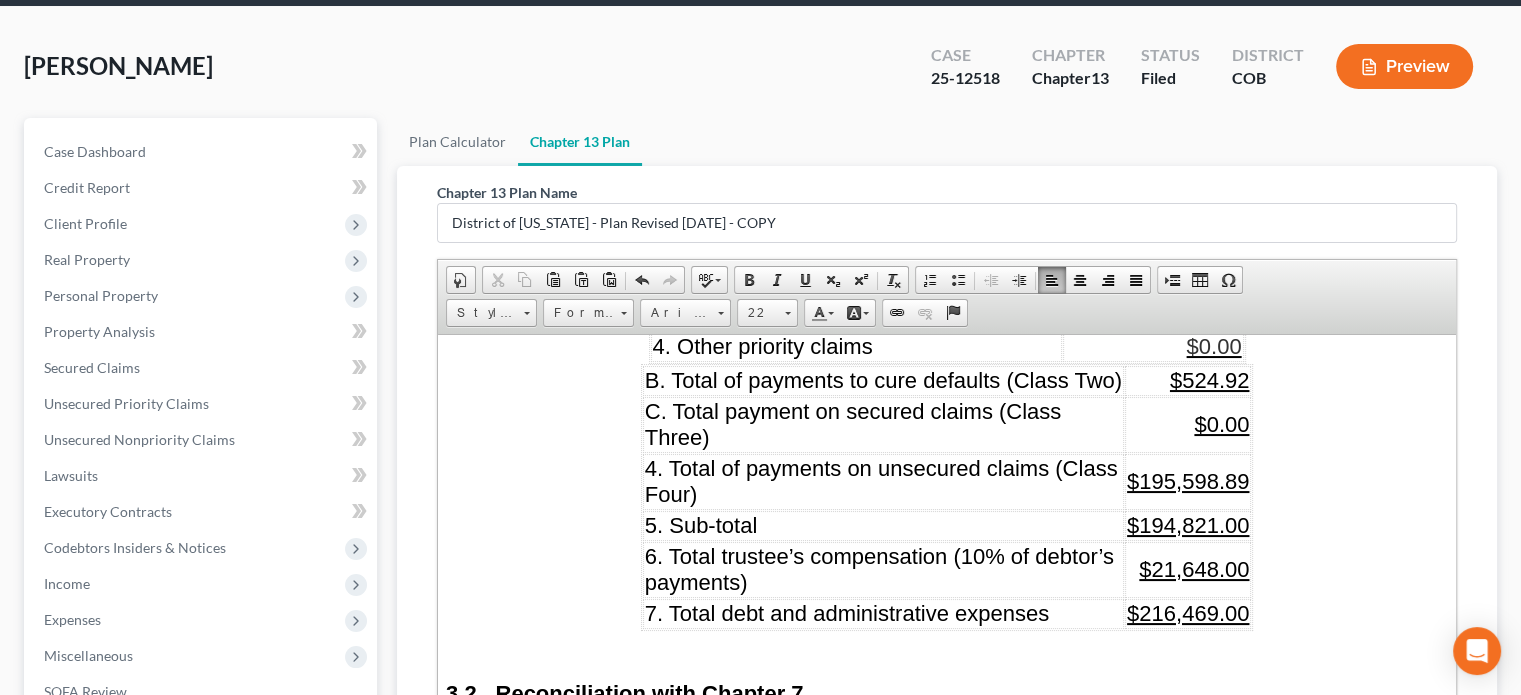 click on "$194,821.00" at bounding box center (1188, 524) 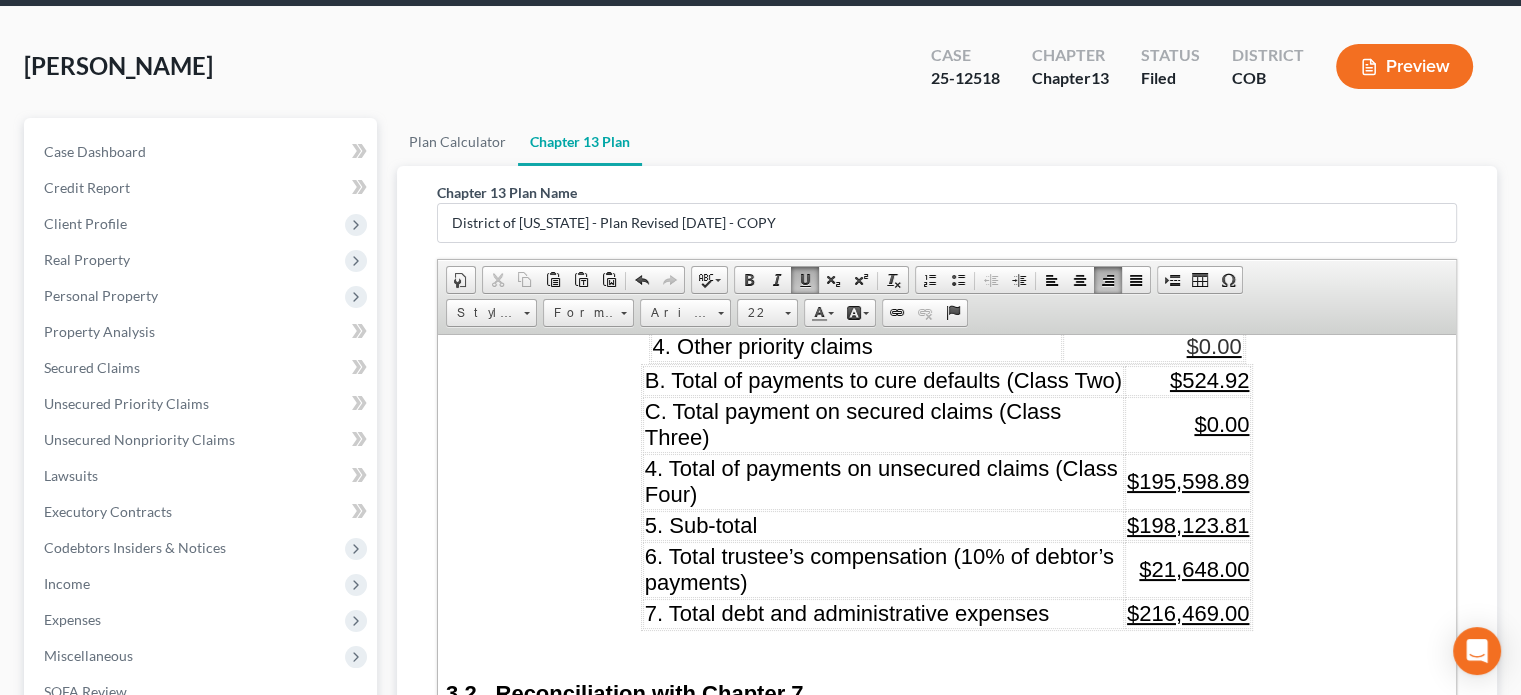 click on "$216,469.00" at bounding box center (1188, 612) 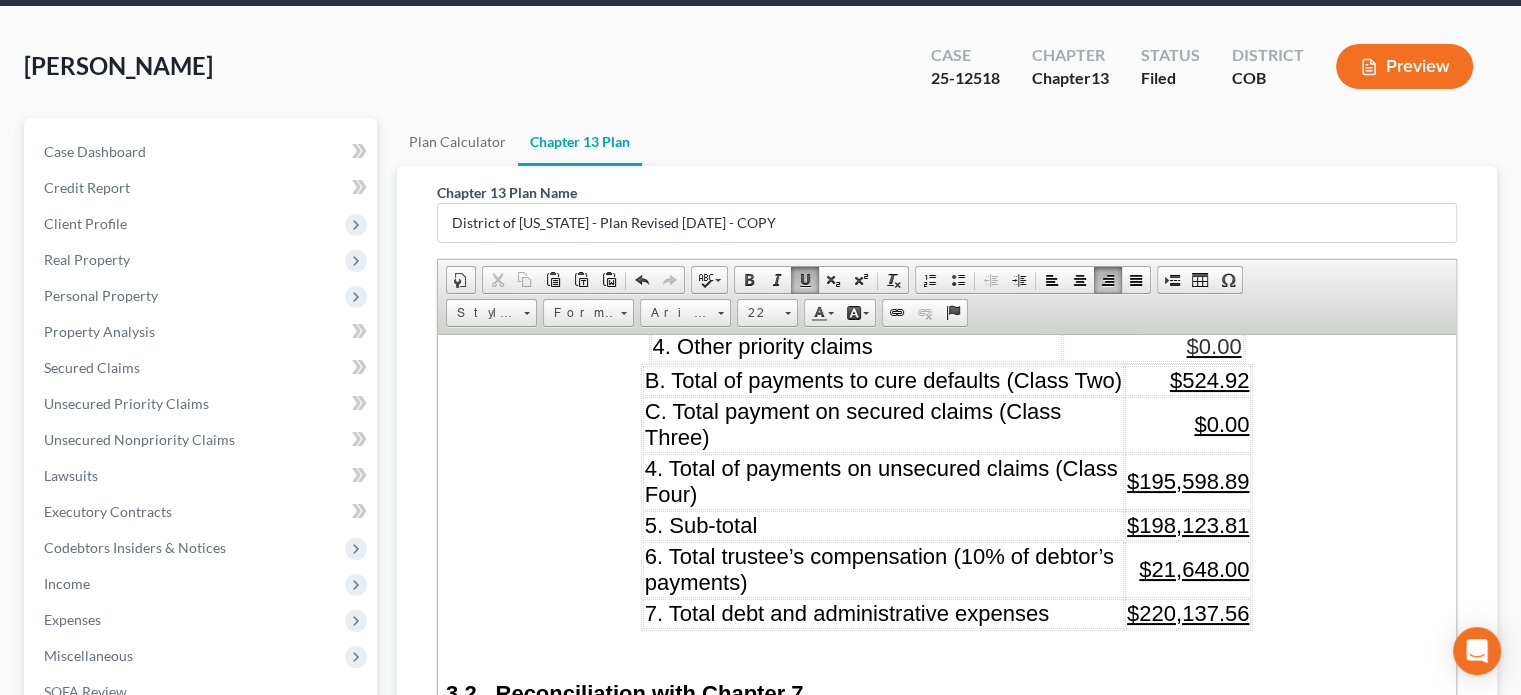 click on "$21,648.00" at bounding box center [1194, 568] 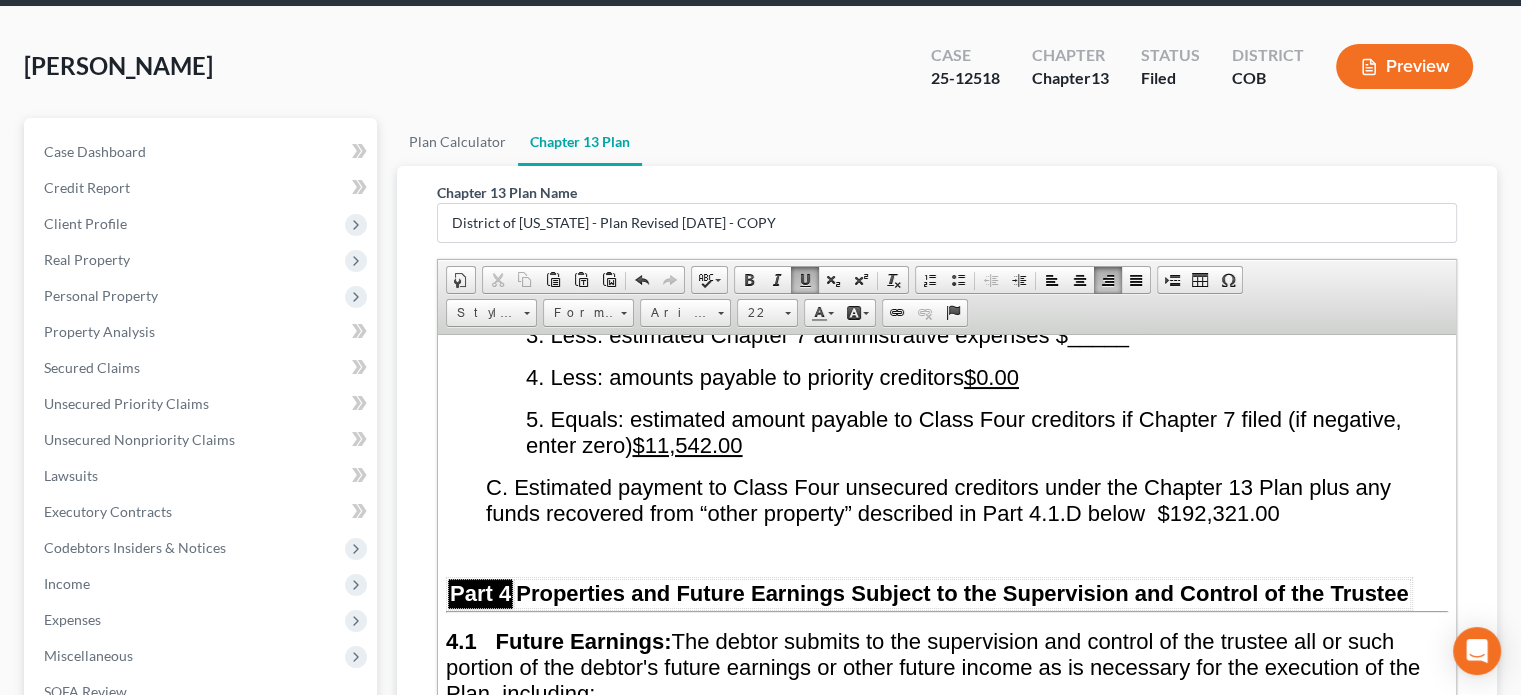 scroll, scrollTop: 4300, scrollLeft: 0, axis: vertical 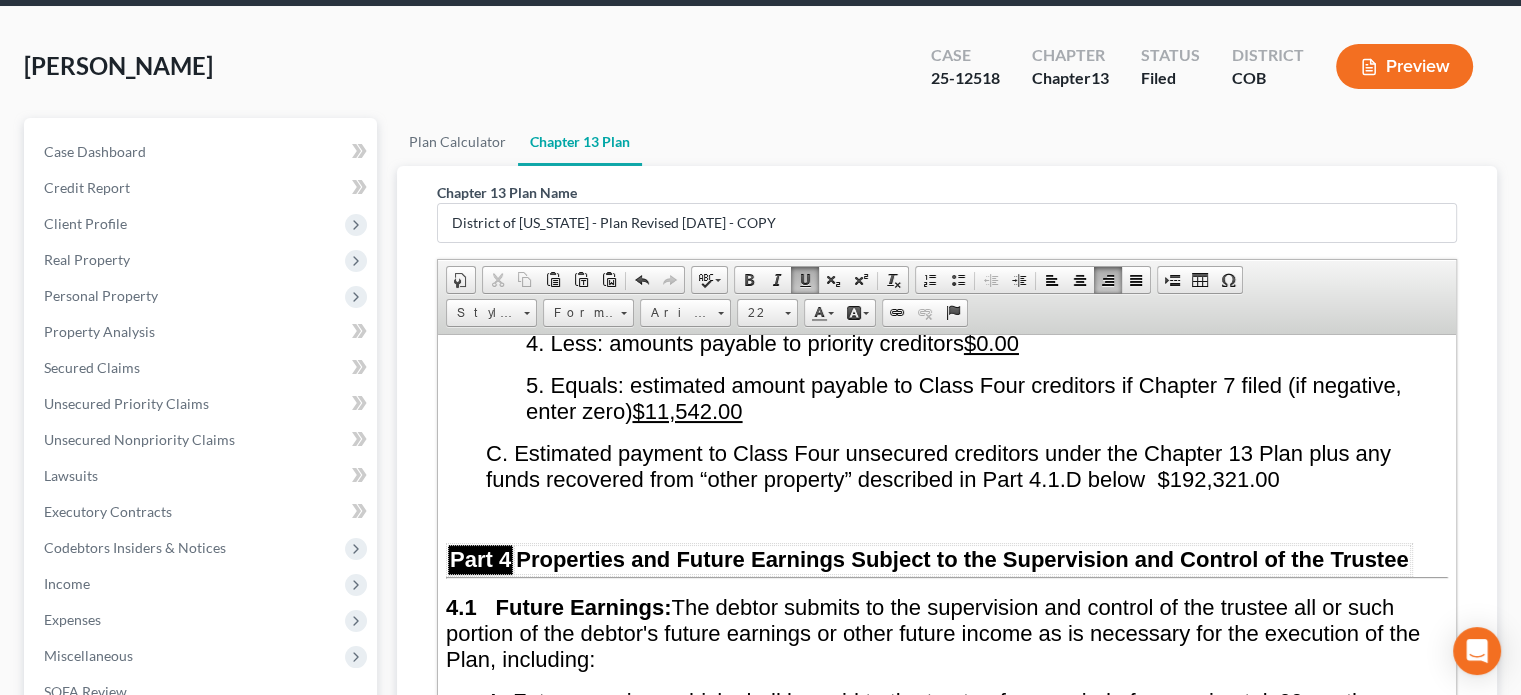 click on "C. Estimated payment to Class Four unsecured creditors under the Chapter 13 Plan plus any funds recovered from “other property” described in Part 4.1.D below  $192,321.00" at bounding box center [938, 465] 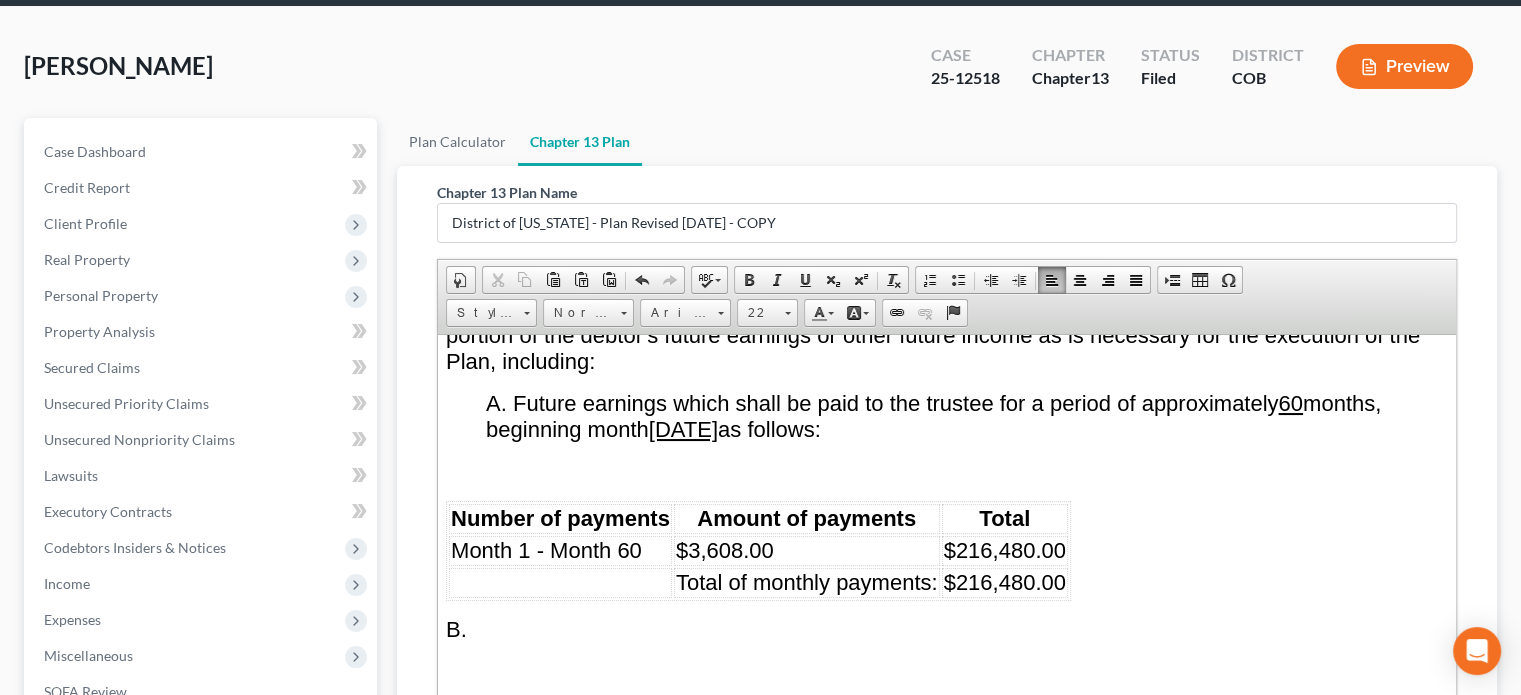scroll, scrollTop: 4600, scrollLeft: 0, axis: vertical 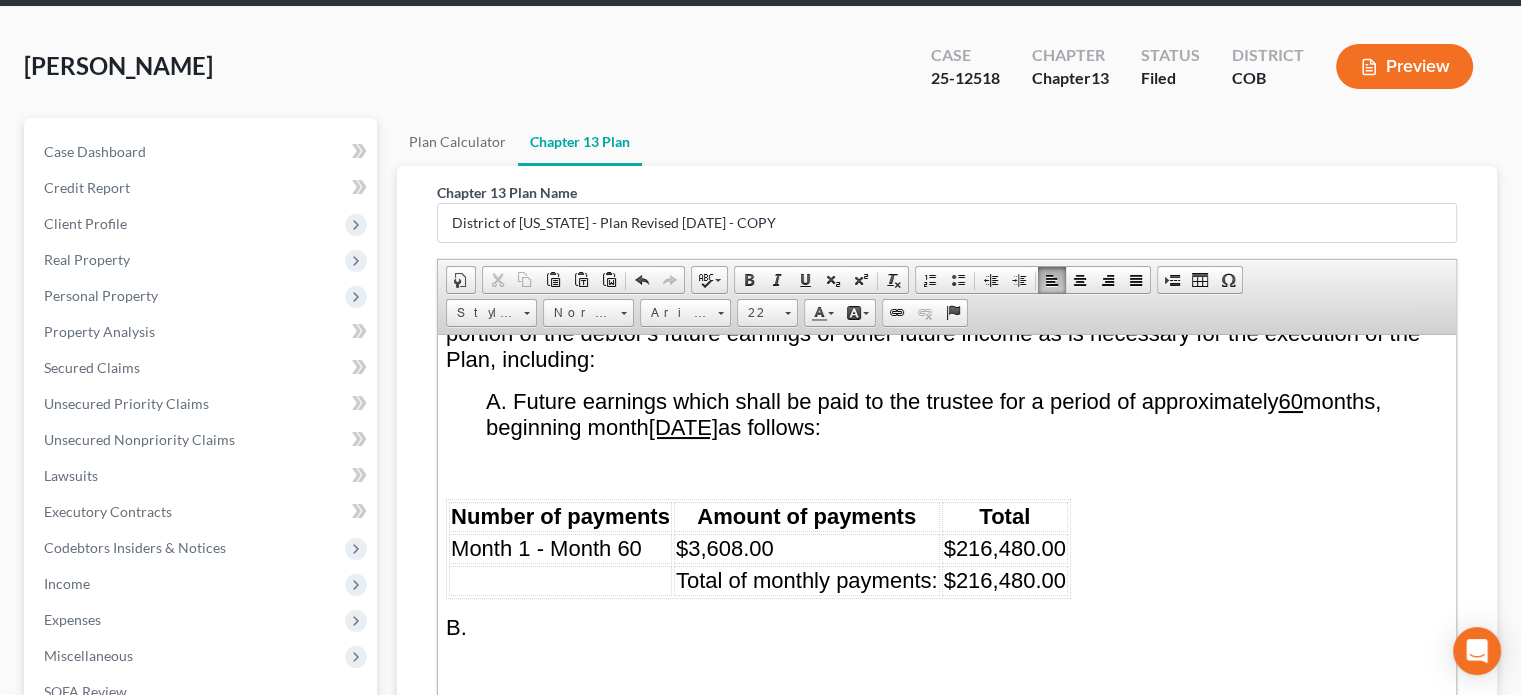 click on "$3,608.00" at bounding box center (725, 547) 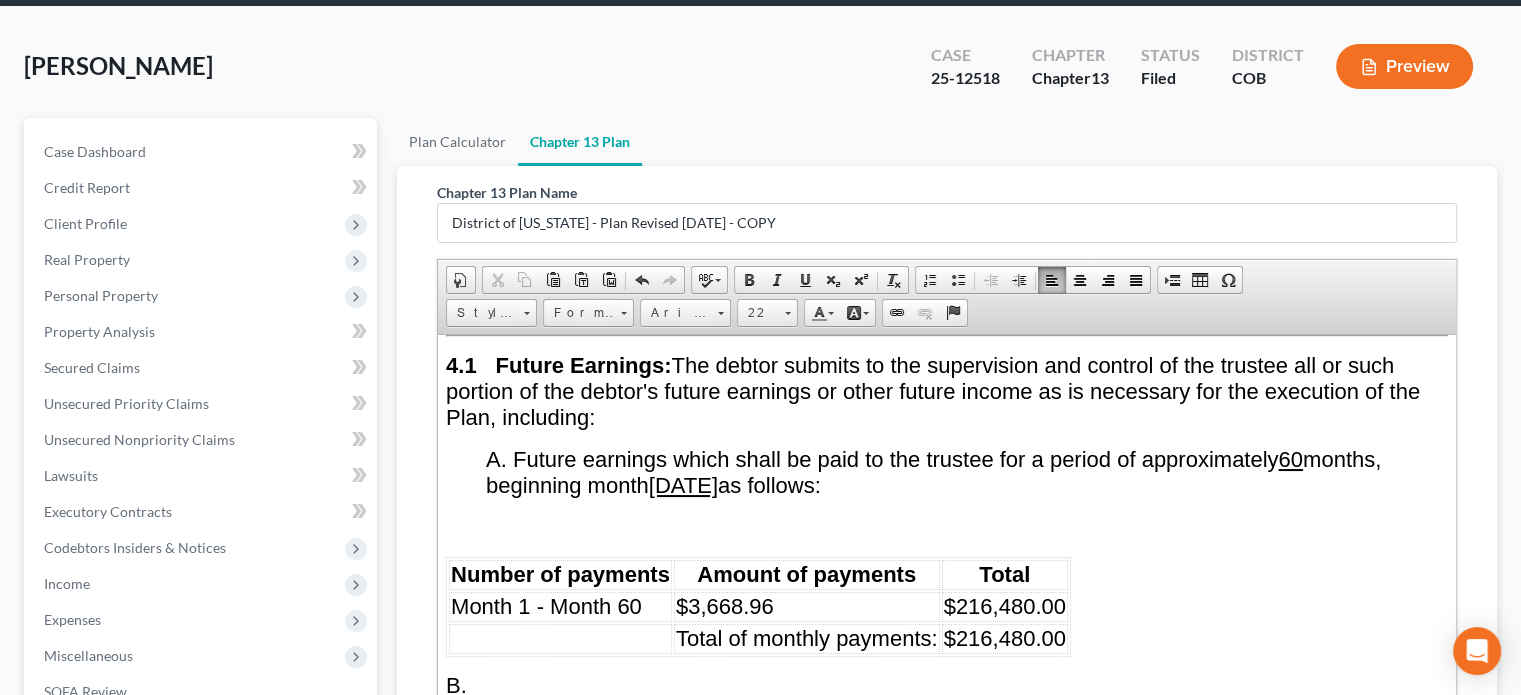 scroll, scrollTop: 4500, scrollLeft: 0, axis: vertical 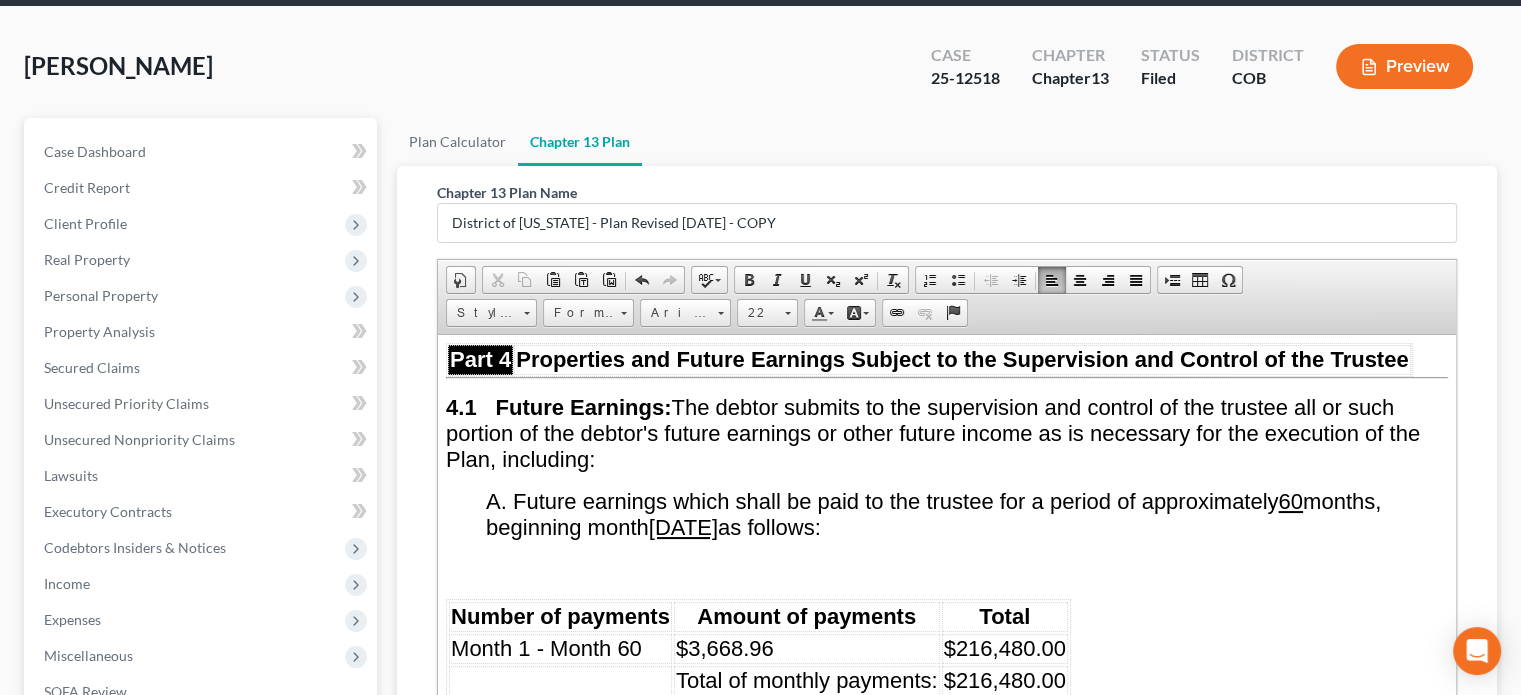 click on "$216,480.00" at bounding box center (1005, 647) 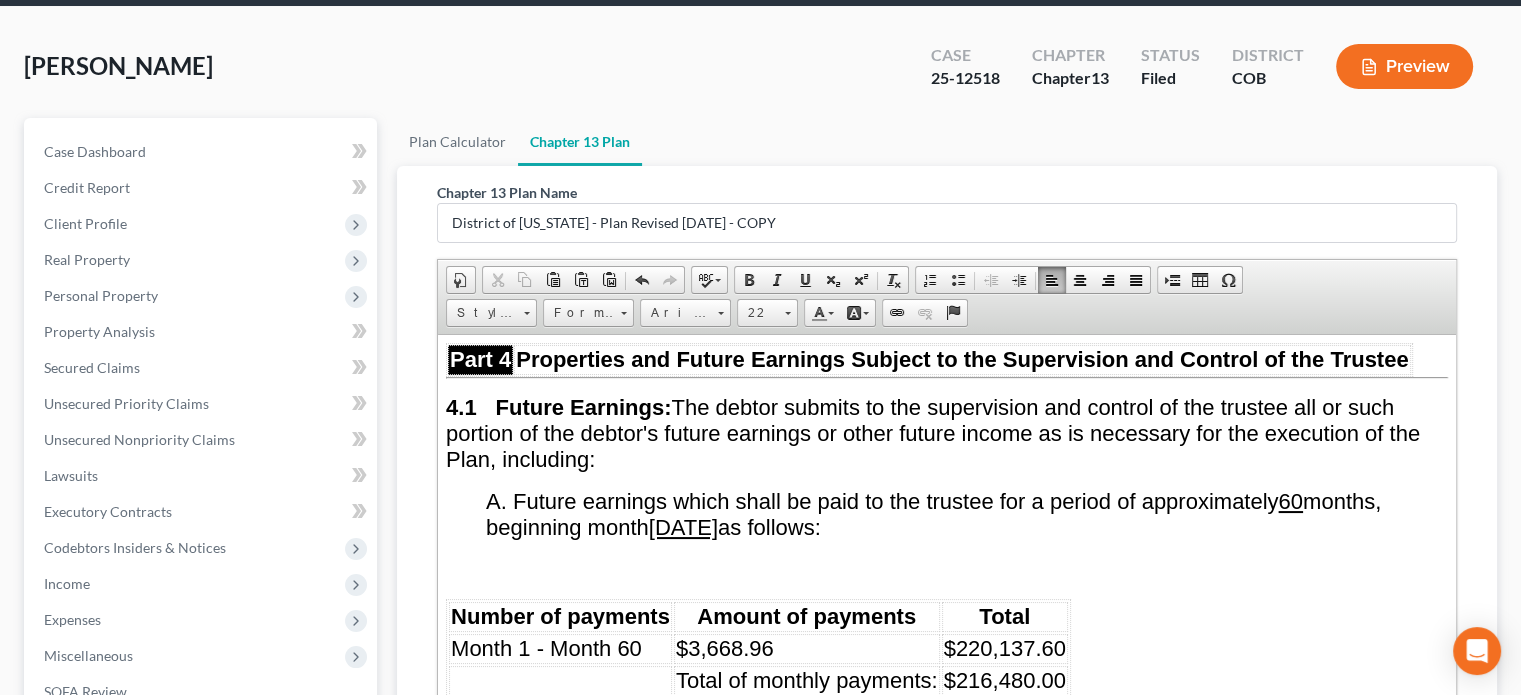 click on "$216,480.00" at bounding box center (1005, 679) 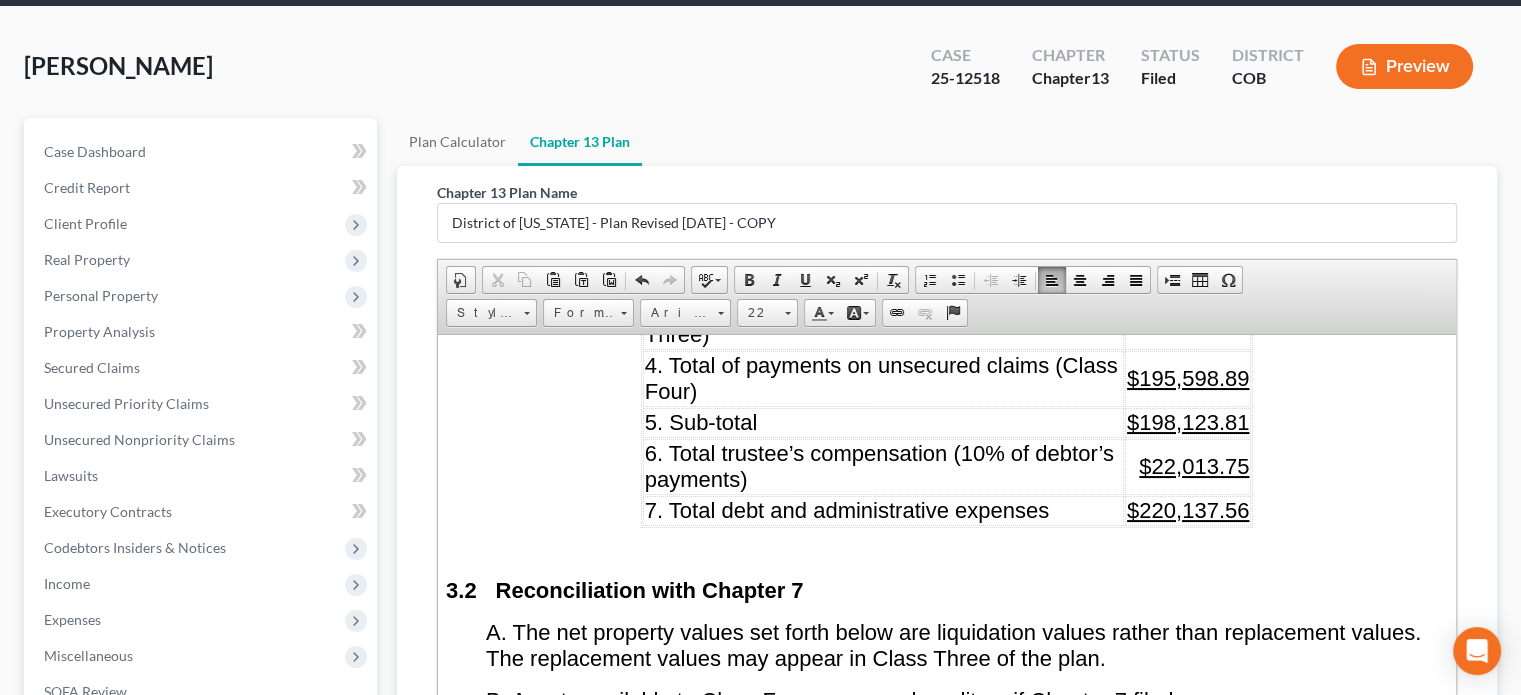 scroll, scrollTop: 2700, scrollLeft: 0, axis: vertical 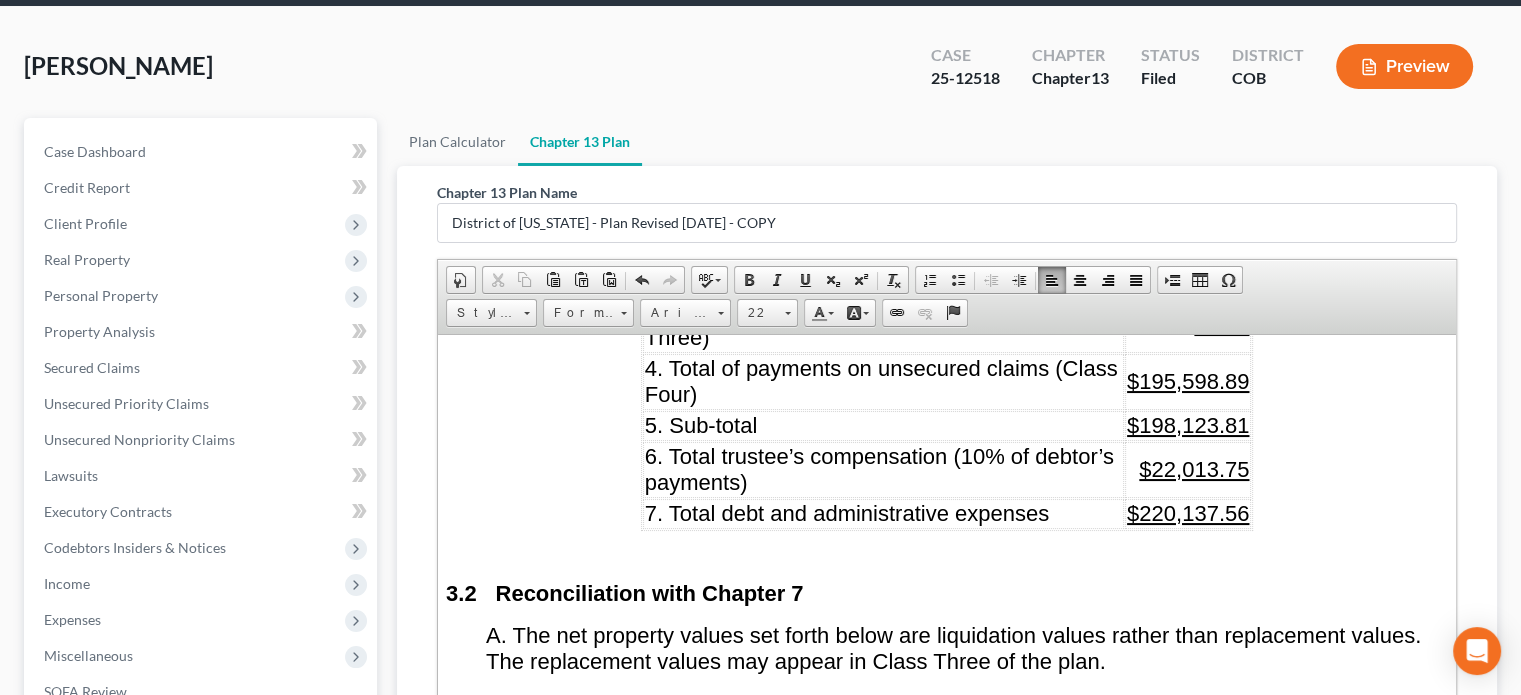 click on "$220,137.56" at bounding box center [1188, 512] 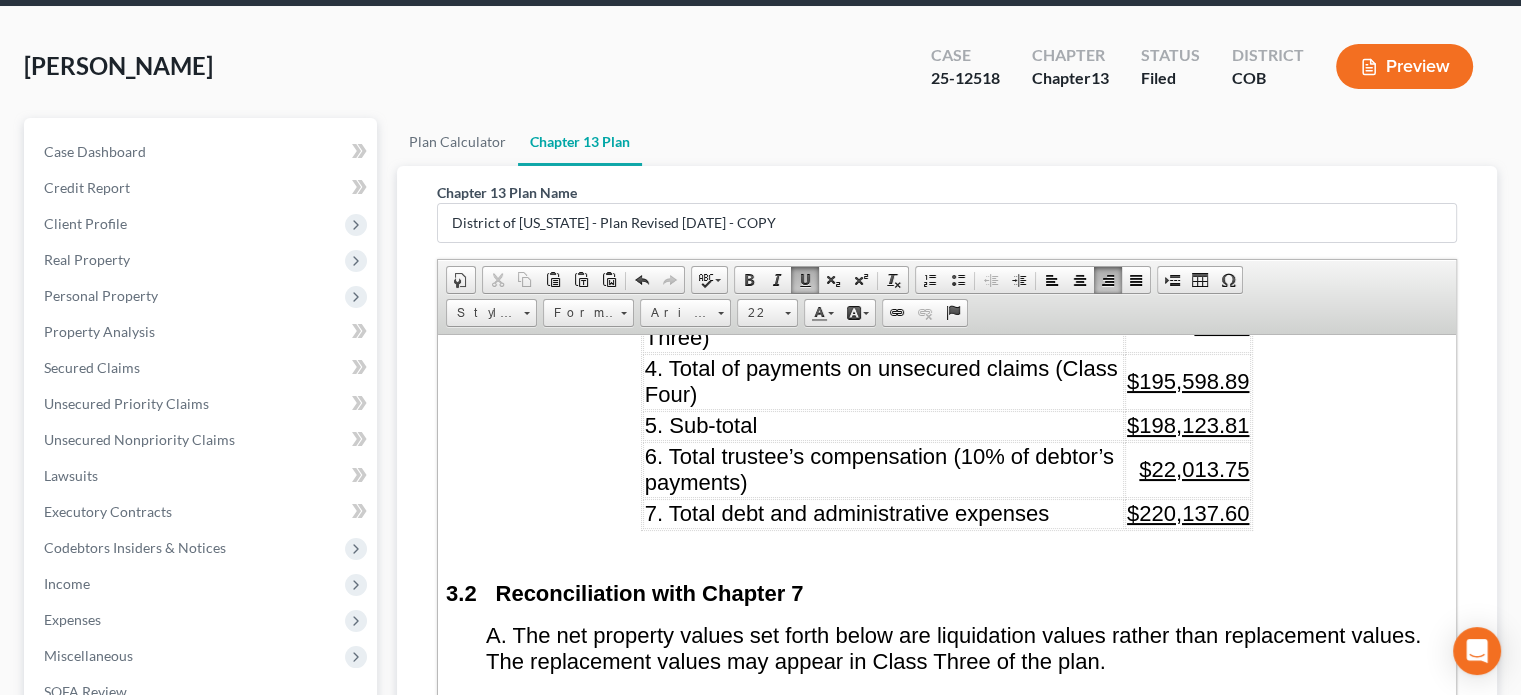 click on "$22,013.75" at bounding box center [1194, 468] 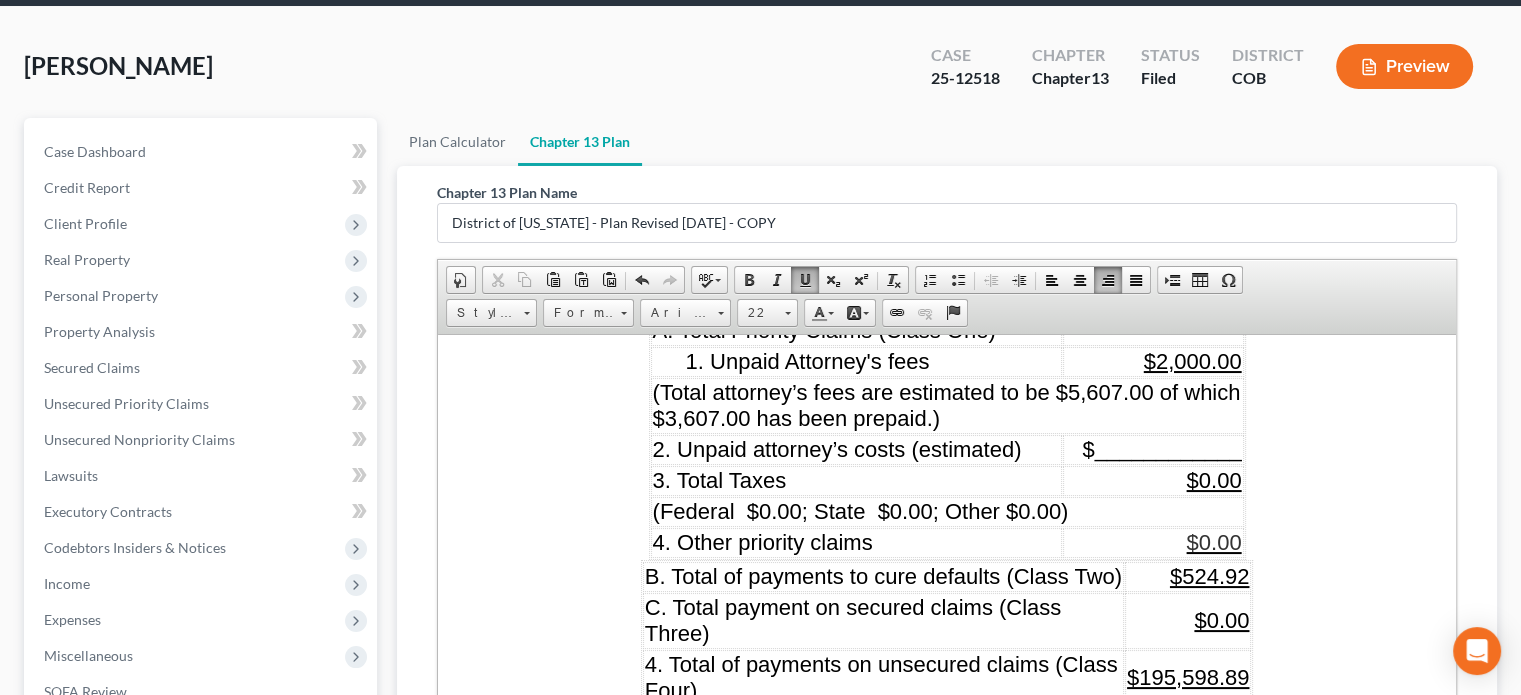 scroll, scrollTop: 2400, scrollLeft: 0, axis: vertical 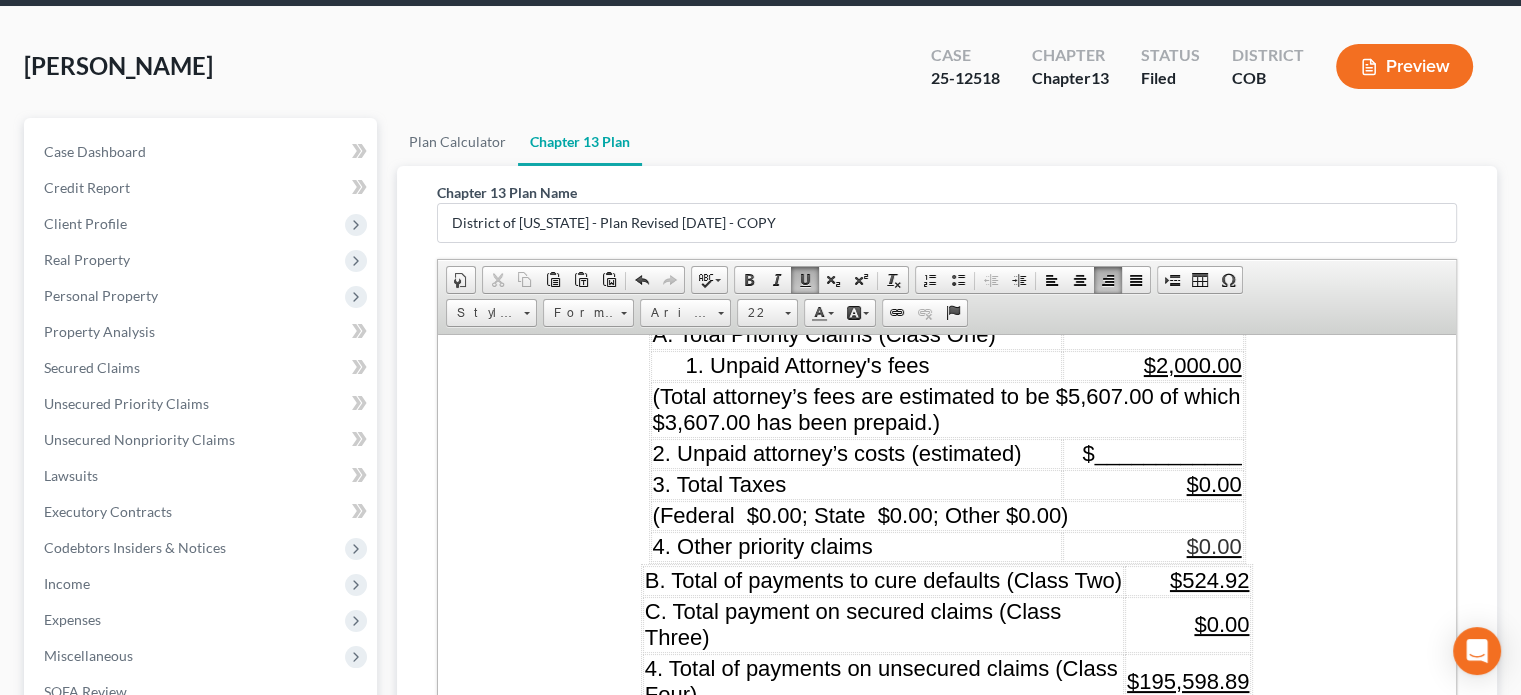 click on "$2,000.00" at bounding box center (1193, 364) 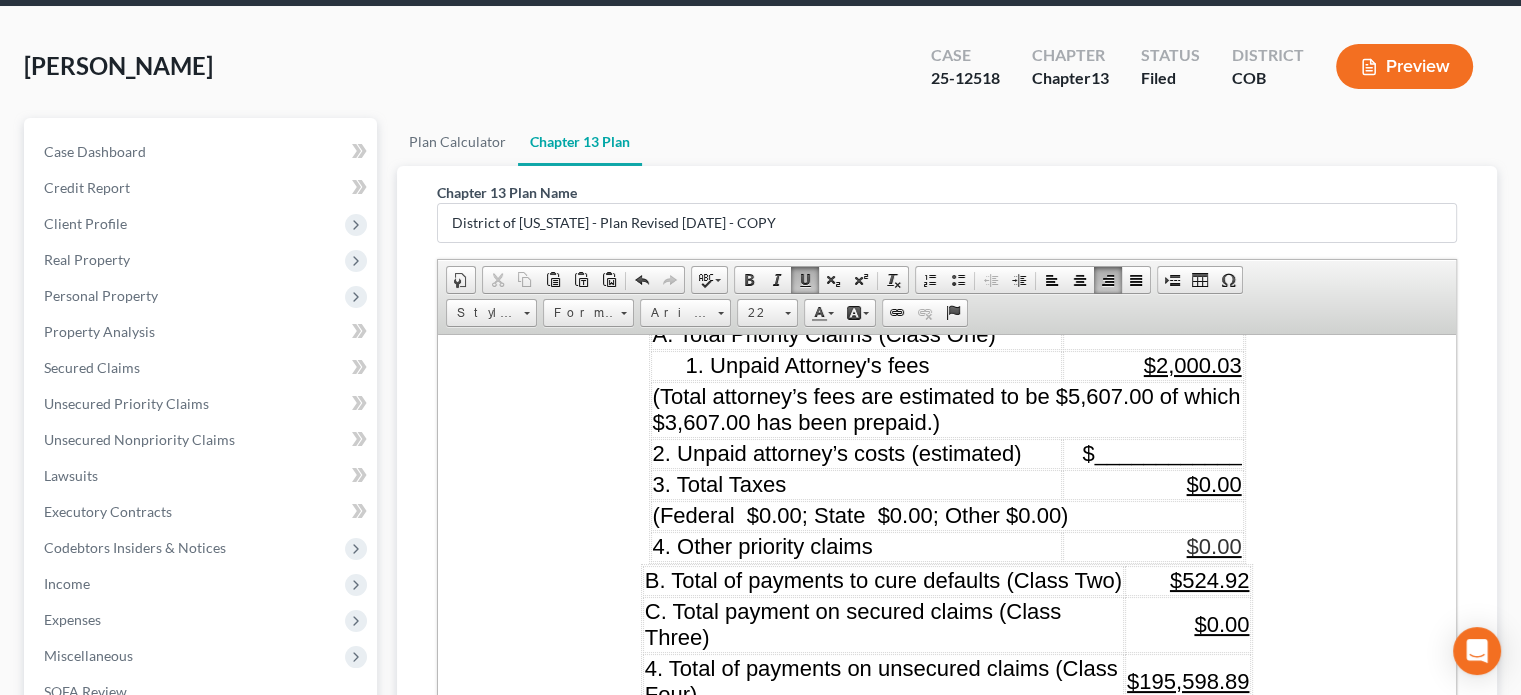 click on "(Total attorney’s fees are estimated to be $5,607.00 of which $3,607.00 has been prepaid.)" at bounding box center (947, 408) 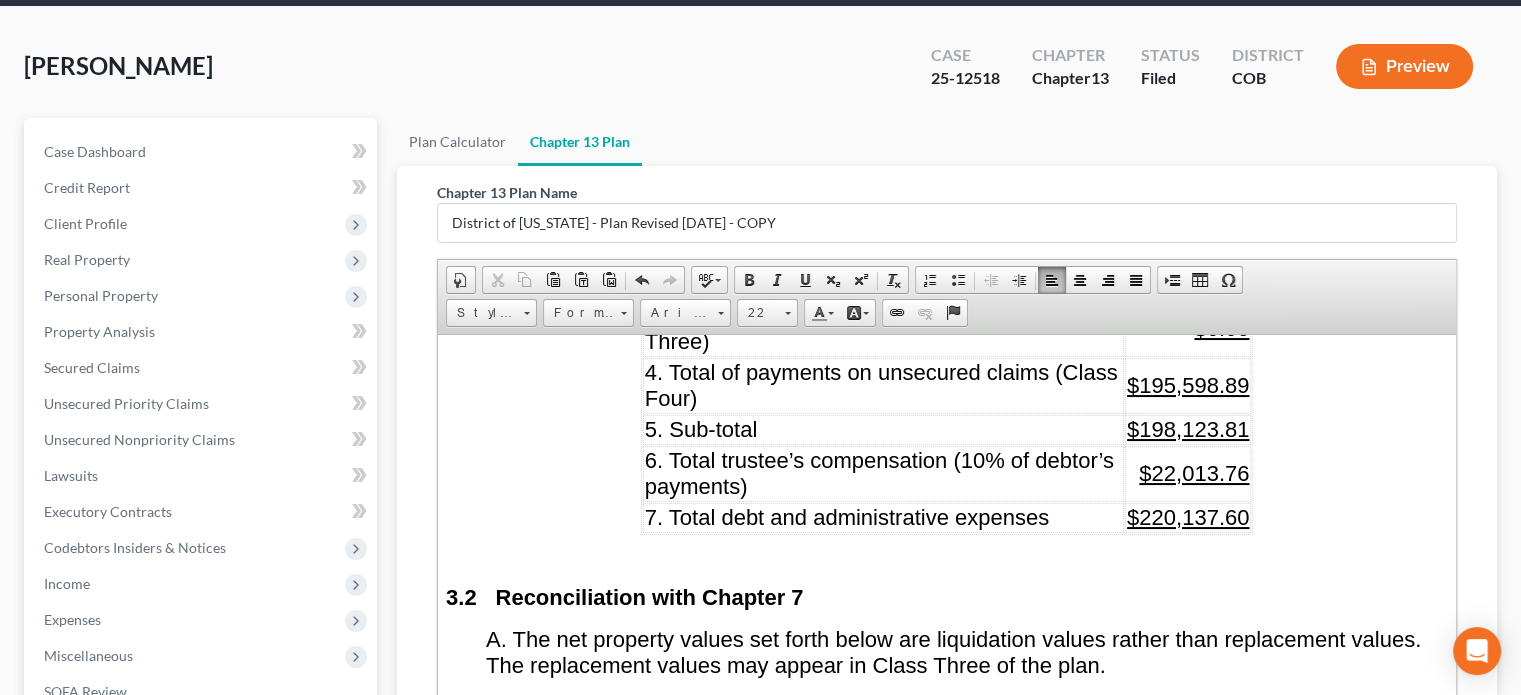 scroll, scrollTop: 2700, scrollLeft: 0, axis: vertical 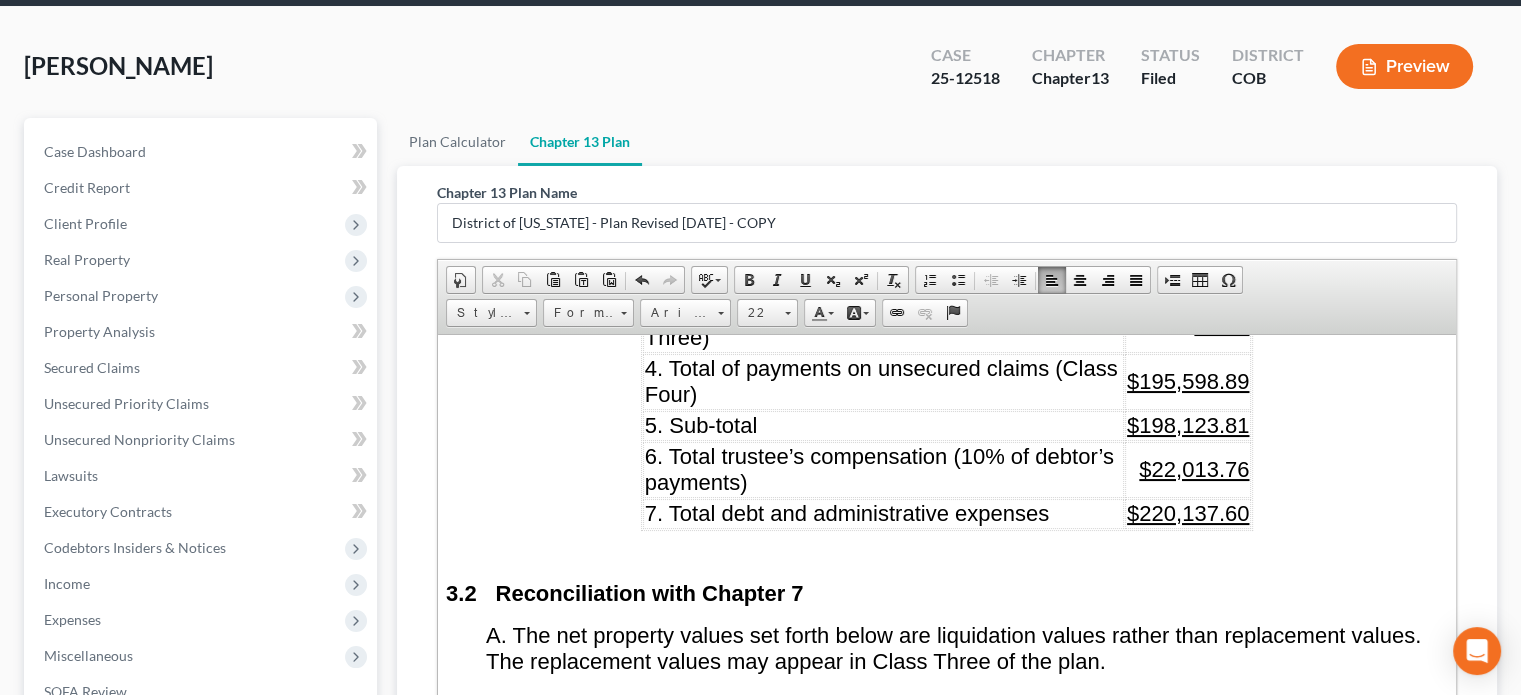 click on "$198,123.81" at bounding box center [1188, 424] 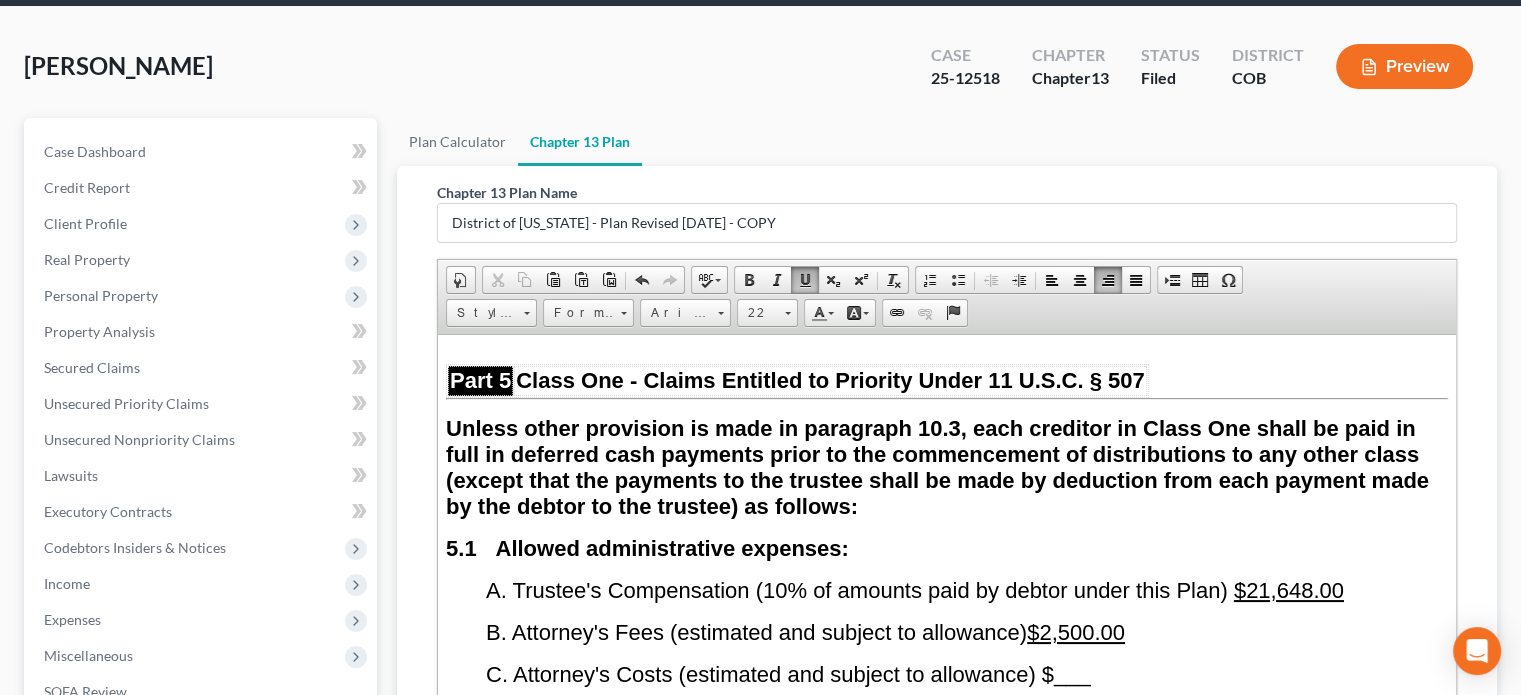scroll, scrollTop: 5300, scrollLeft: 0, axis: vertical 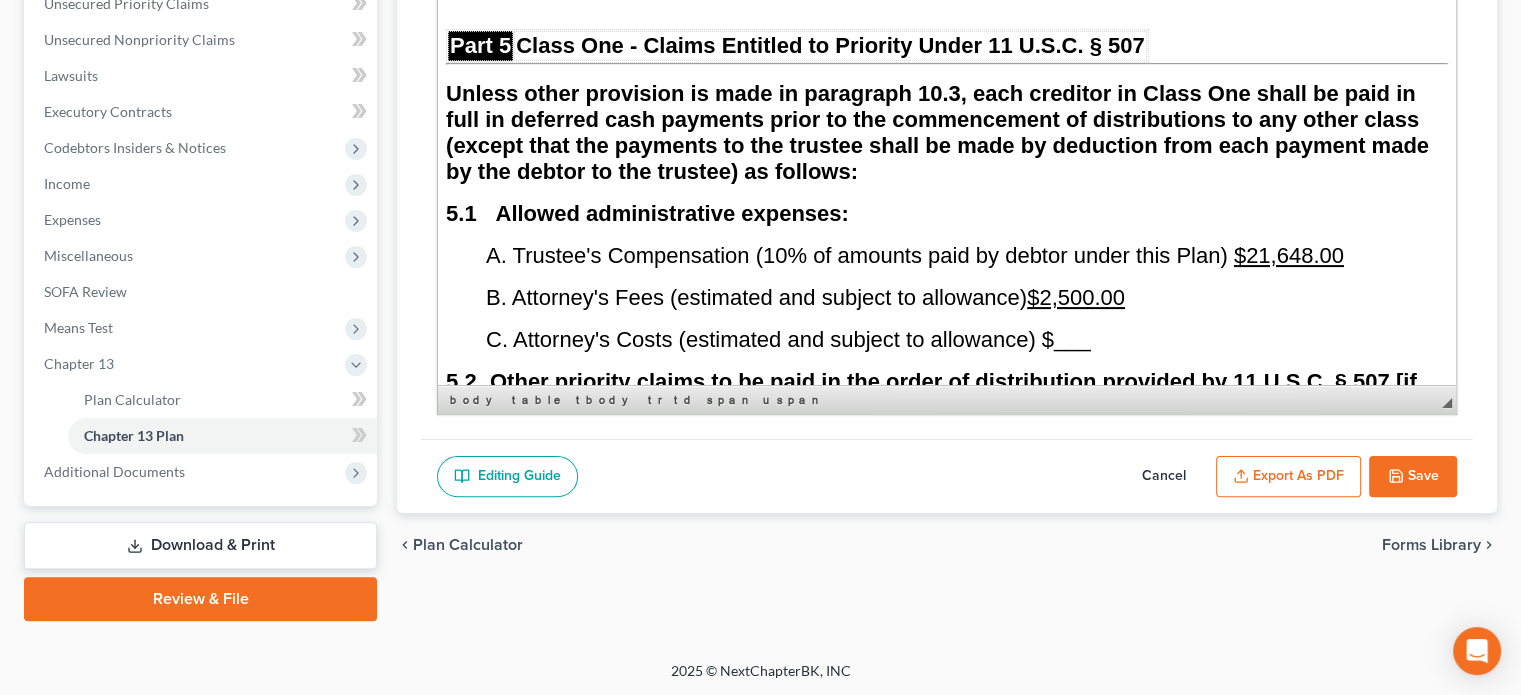 click on "$21,648.00" at bounding box center (1289, 255) 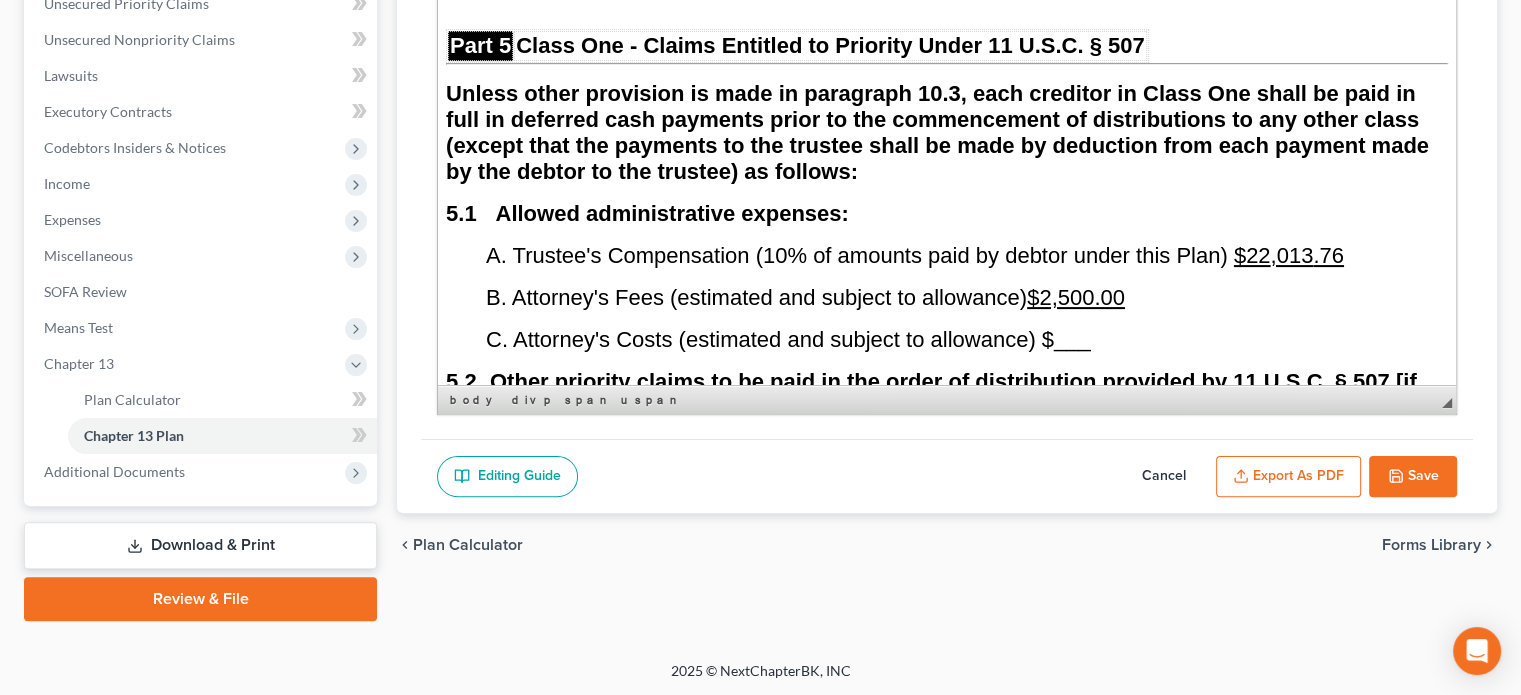 click on "$2,500.00" at bounding box center [1076, 297] 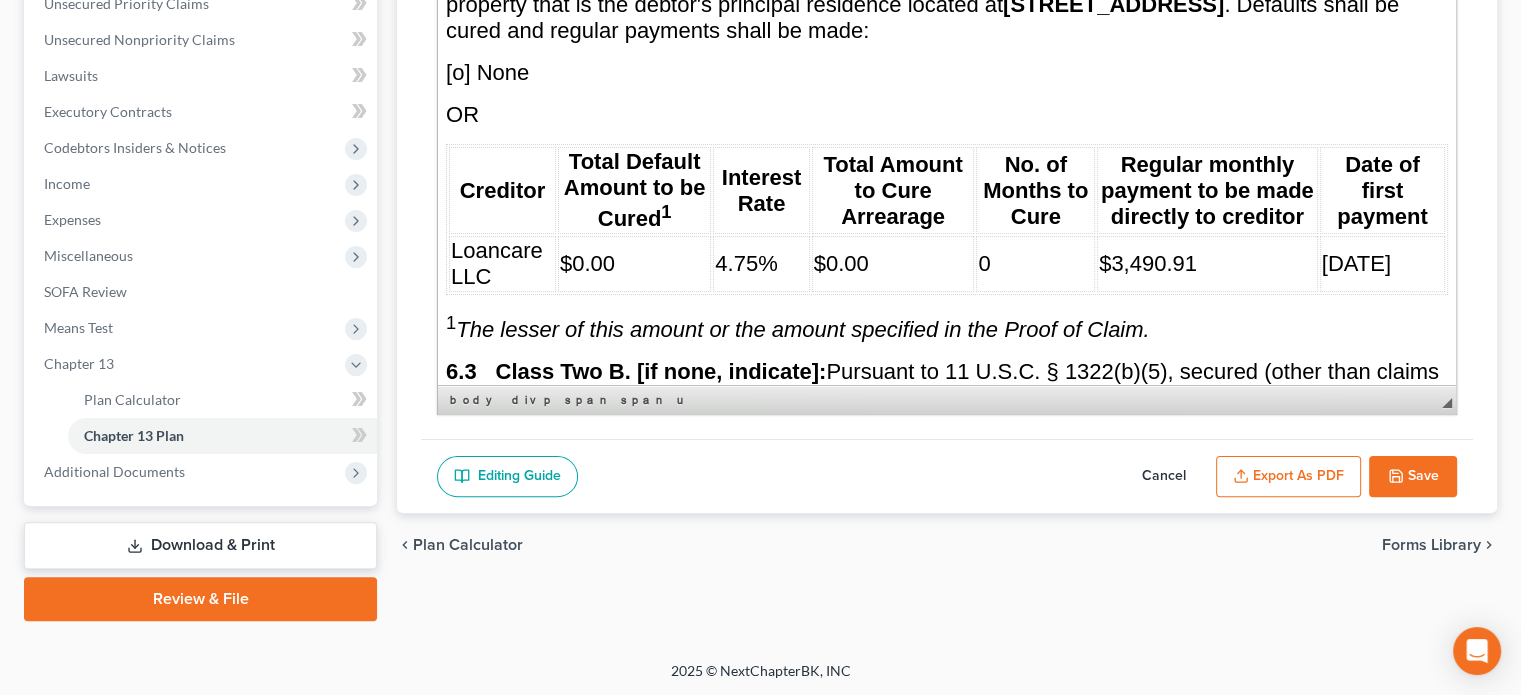 scroll, scrollTop: 6200, scrollLeft: 0, axis: vertical 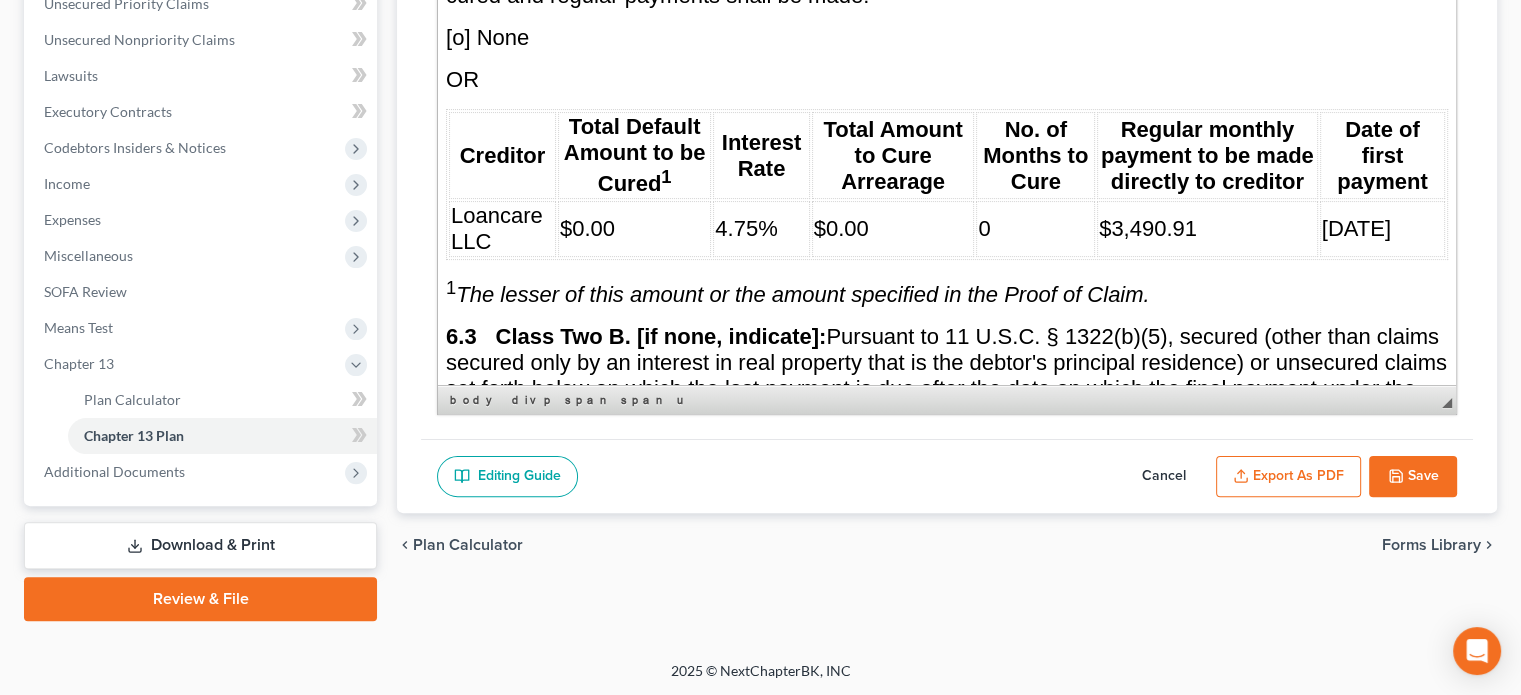 click on "$3,490.91" at bounding box center [1148, 228] 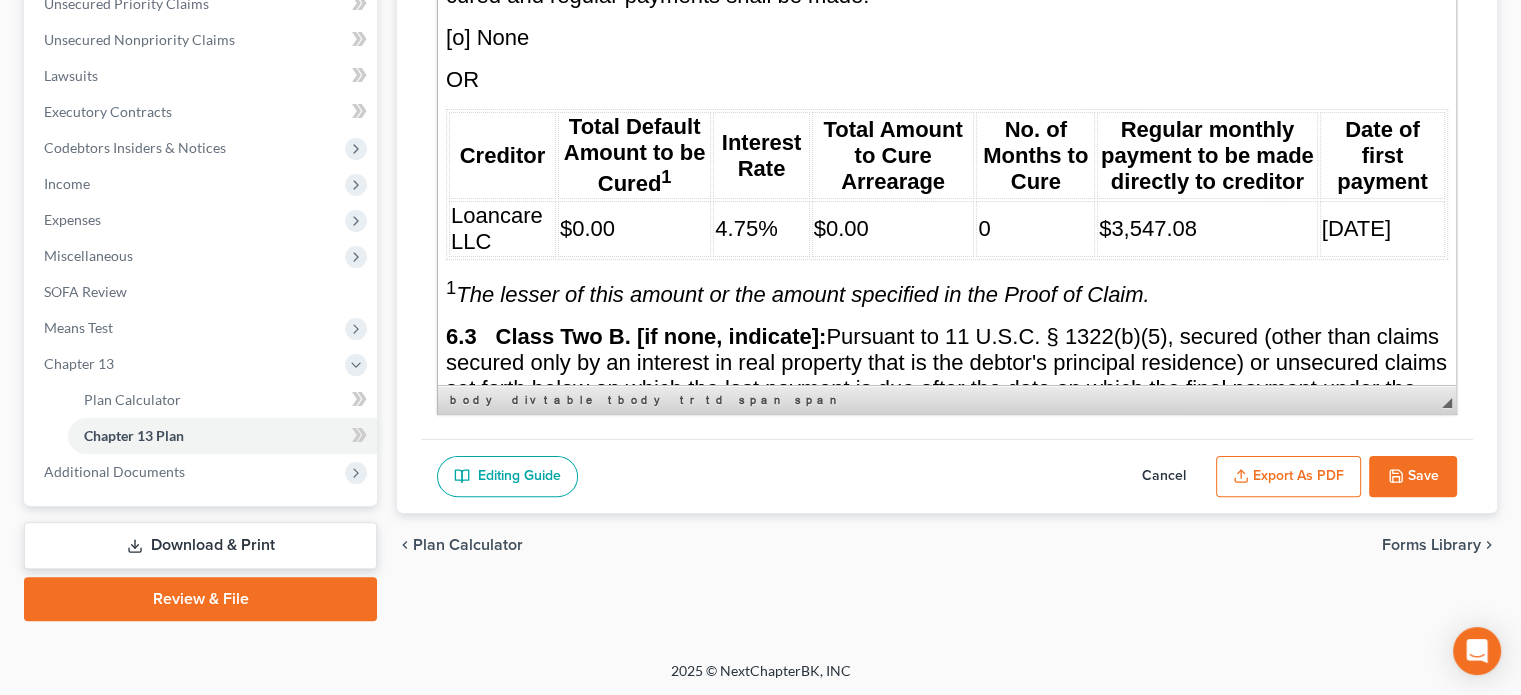 click on "4.75%" at bounding box center (746, 228) 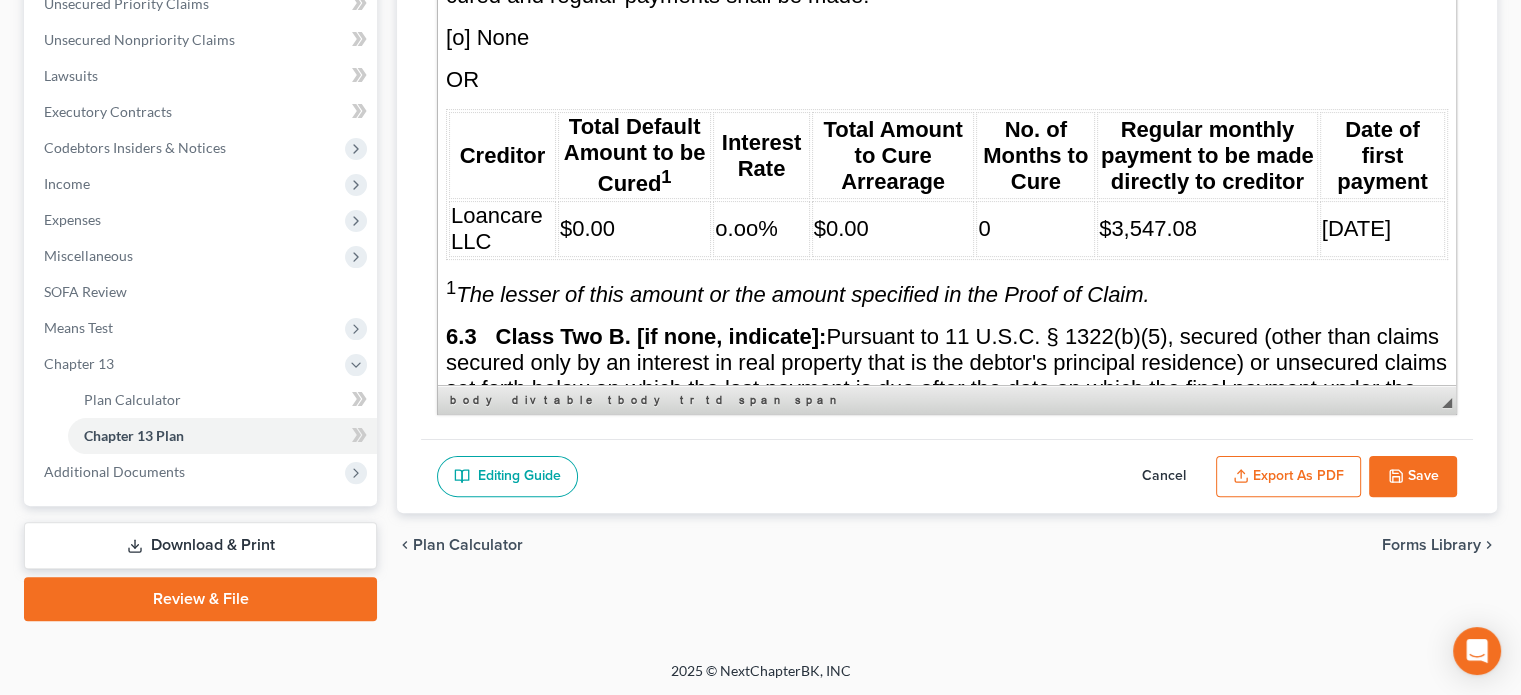 click on "$0.00" at bounding box center (587, 228) 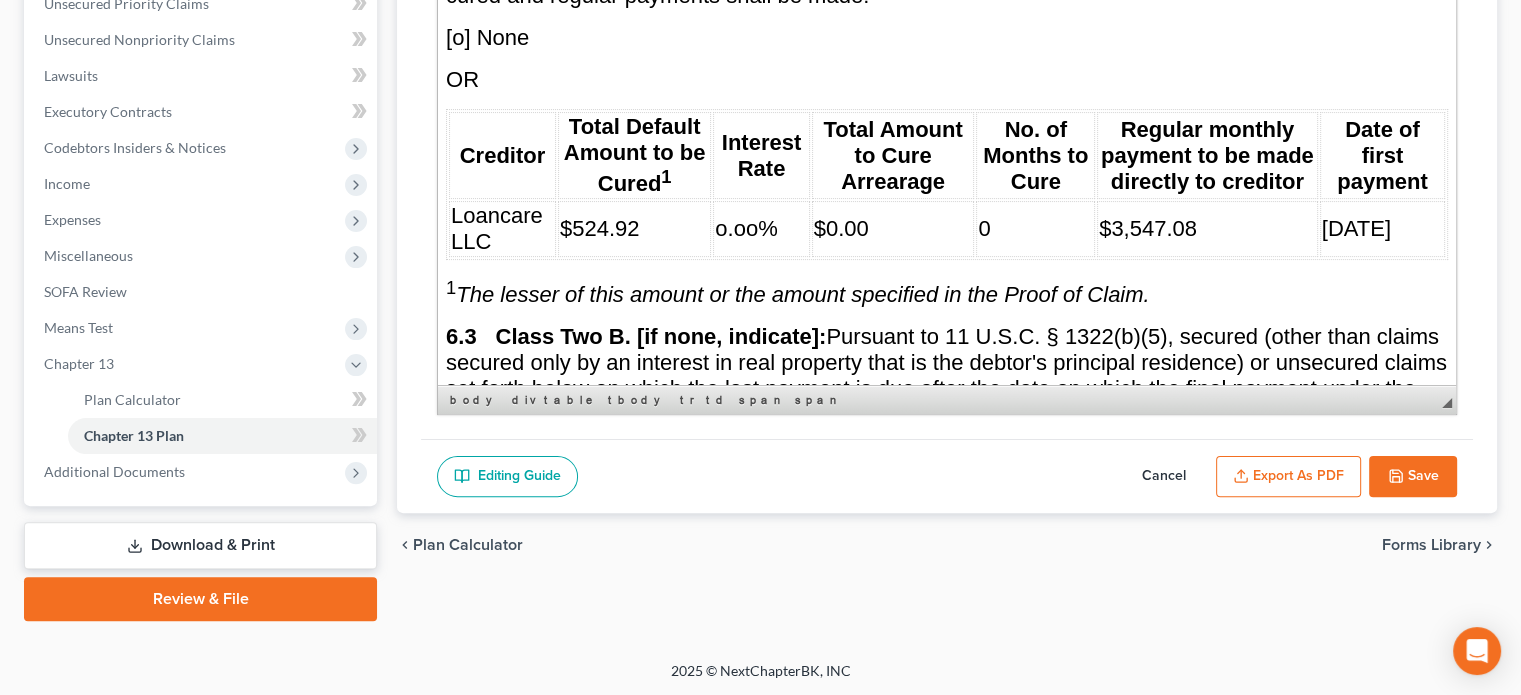 click on "$0.00" at bounding box center [893, 229] 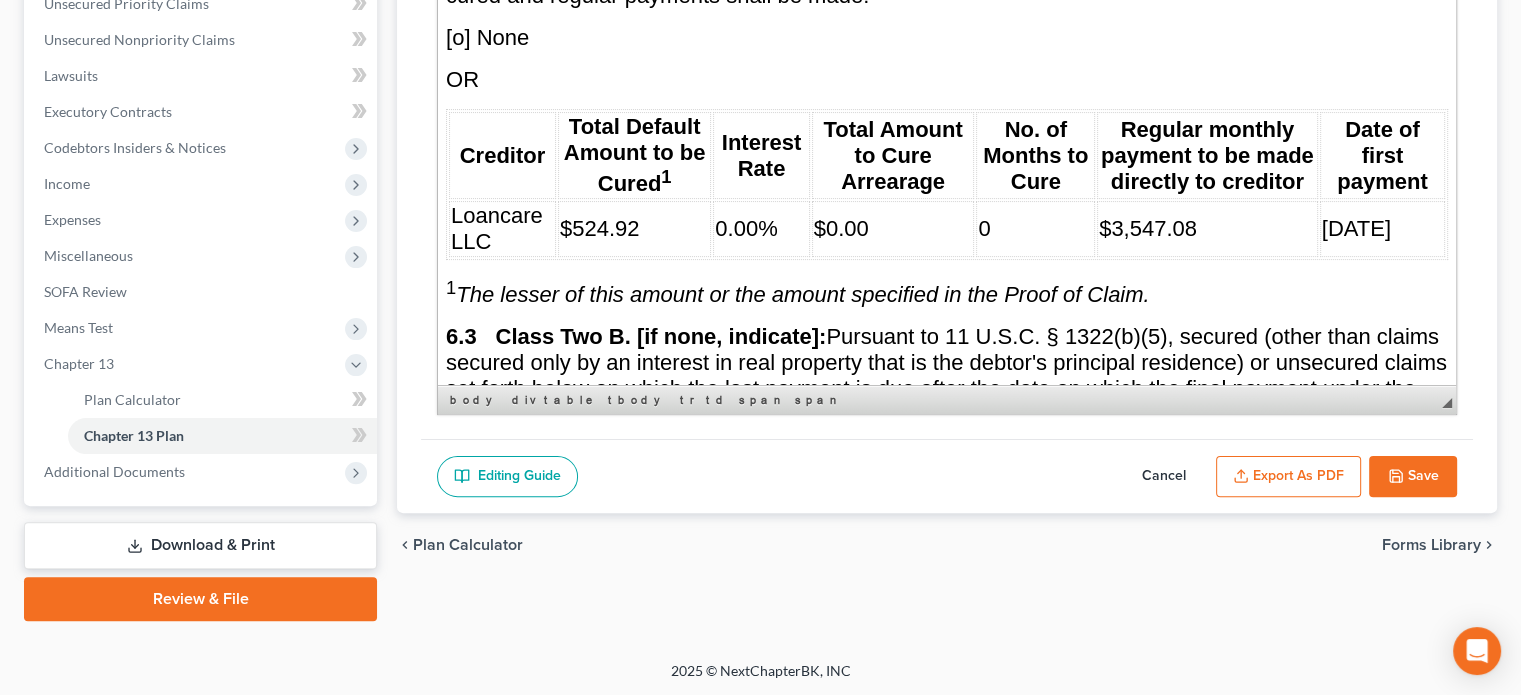 click on "$0.00" at bounding box center [841, 228] 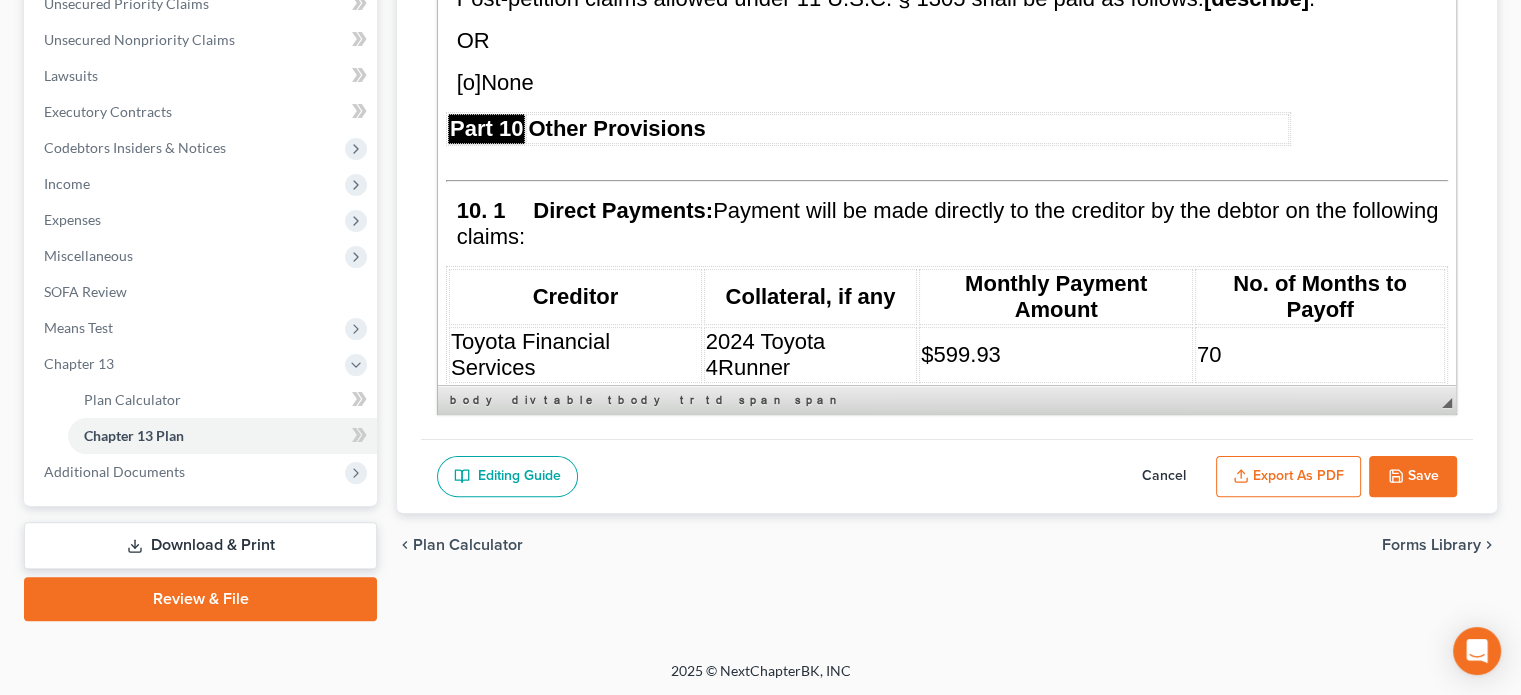 scroll, scrollTop: 9500, scrollLeft: 0, axis: vertical 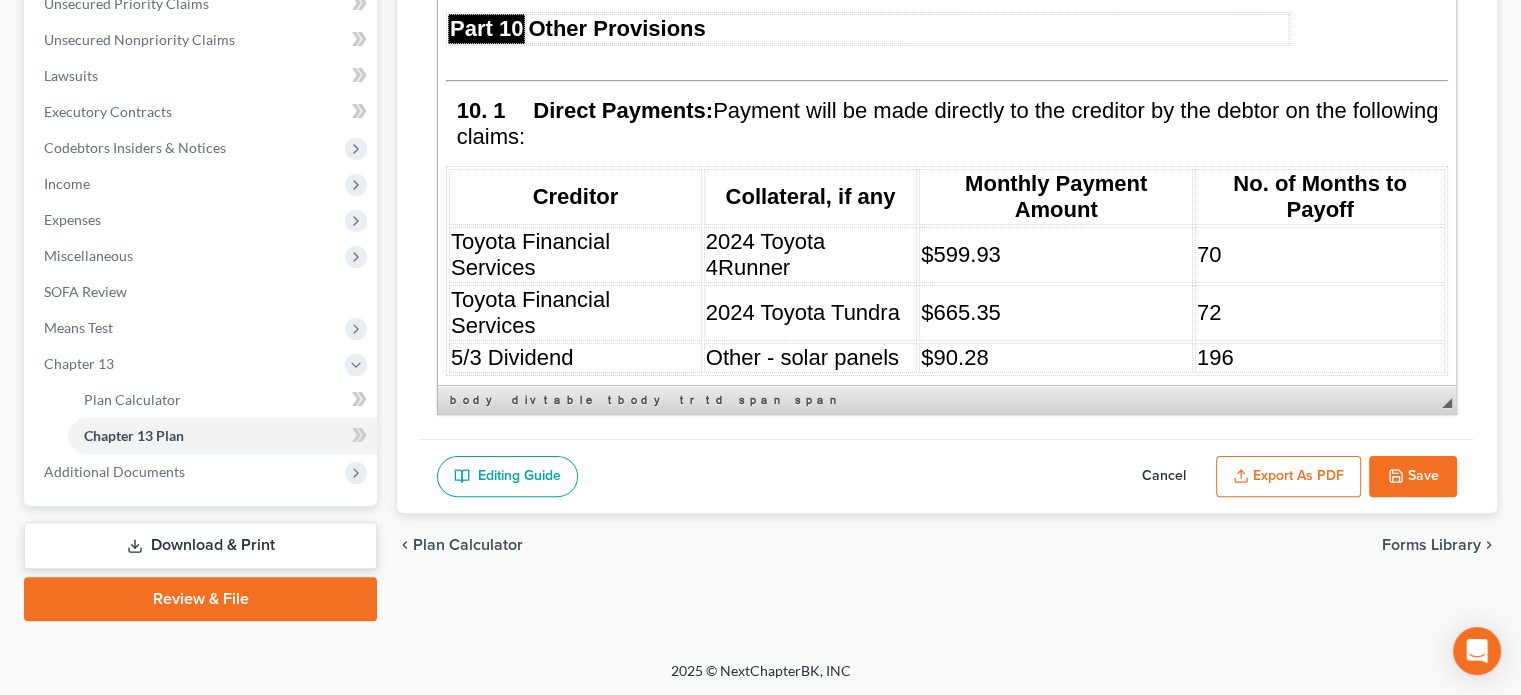 click on "70" at bounding box center [1320, 255] 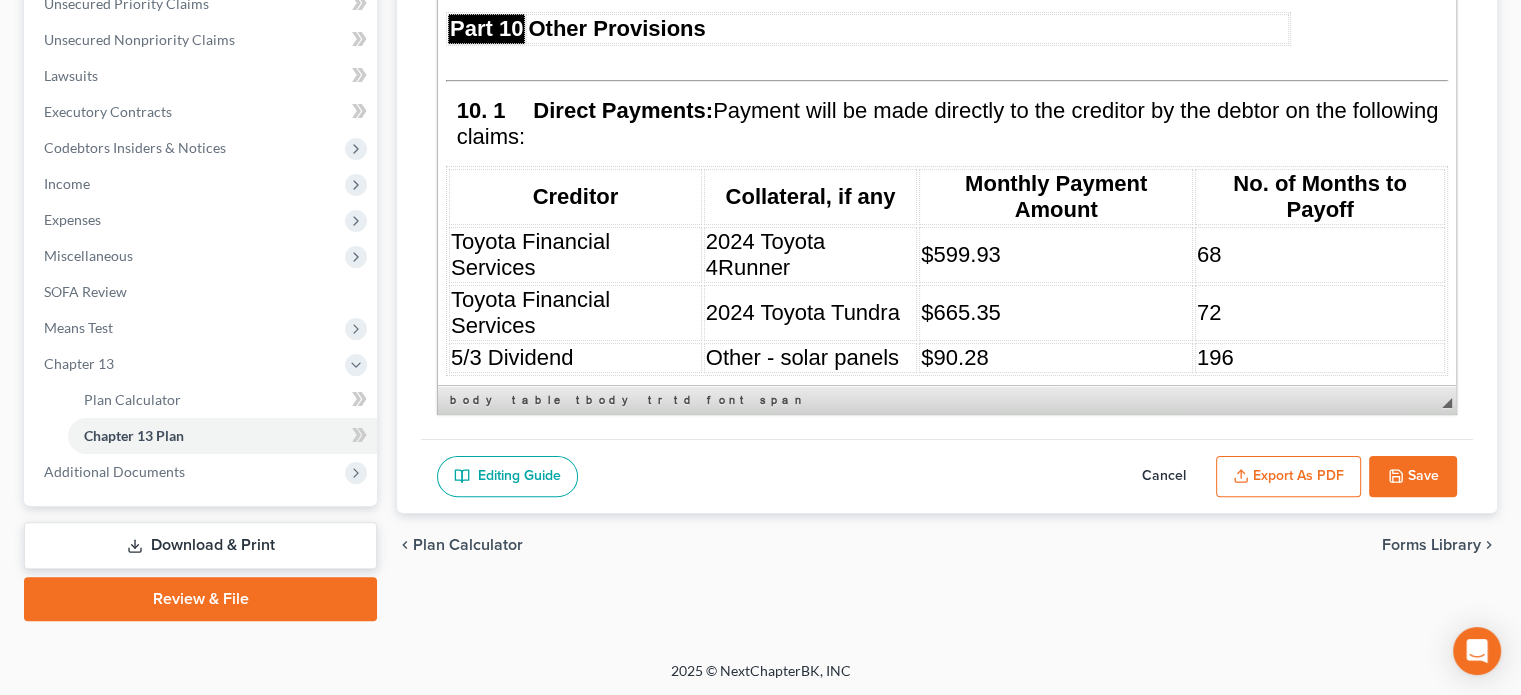 click on "$665.35" at bounding box center [1056, 313] 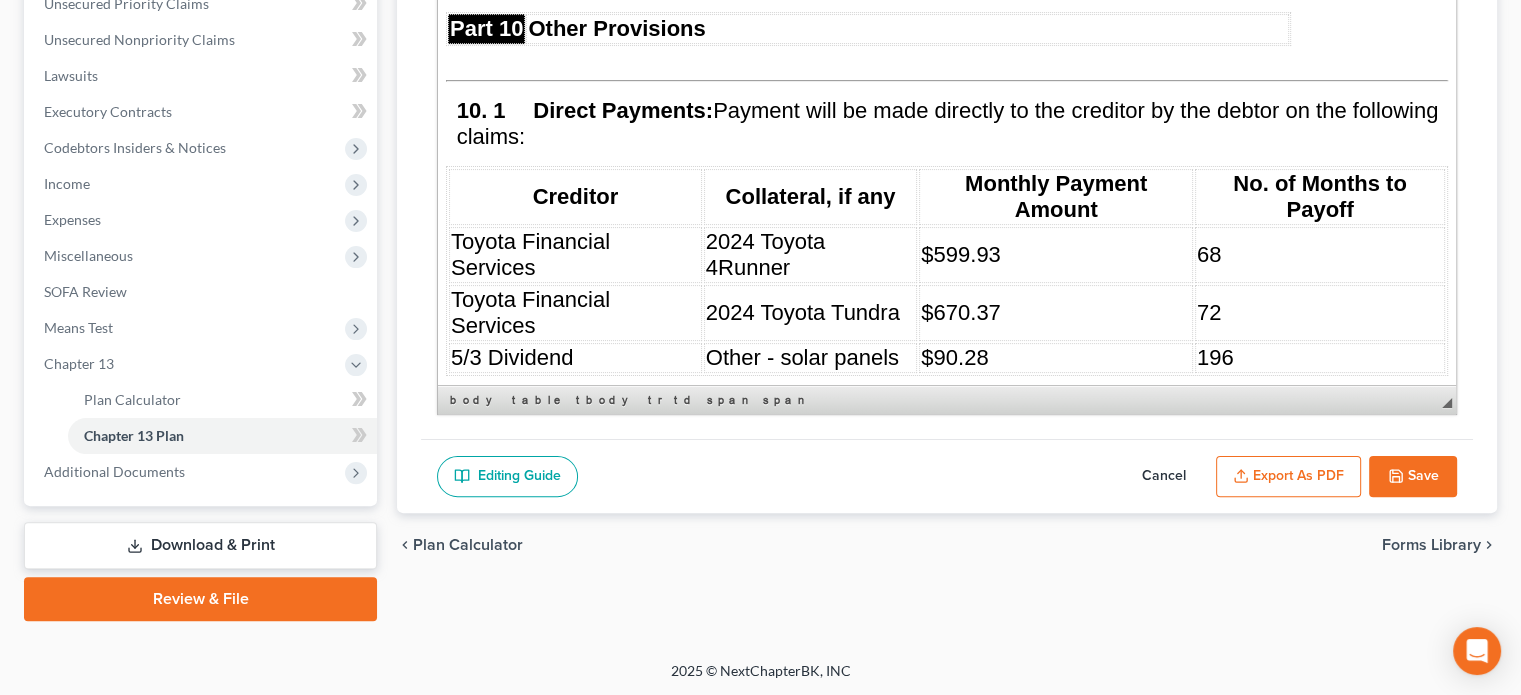click on "72" at bounding box center (1320, 313) 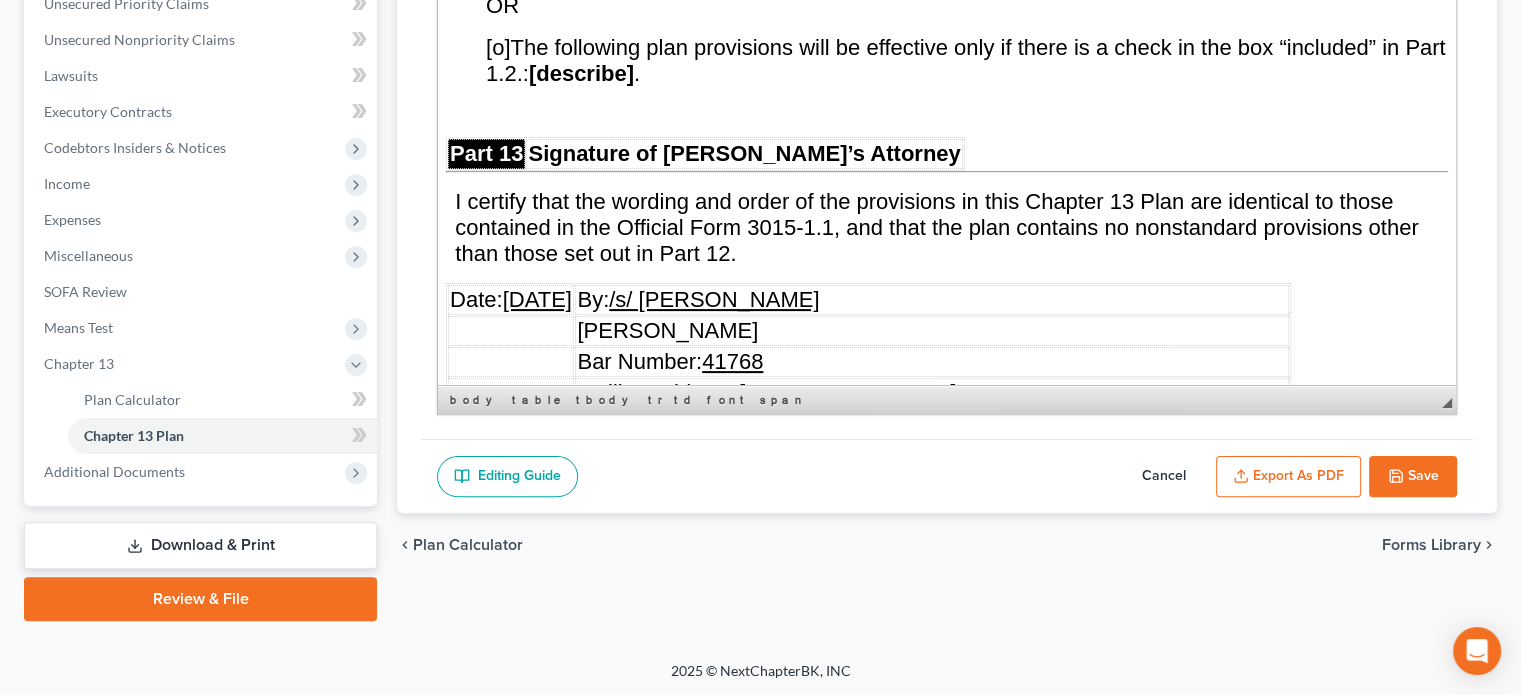 scroll, scrollTop: 12000, scrollLeft: 0, axis: vertical 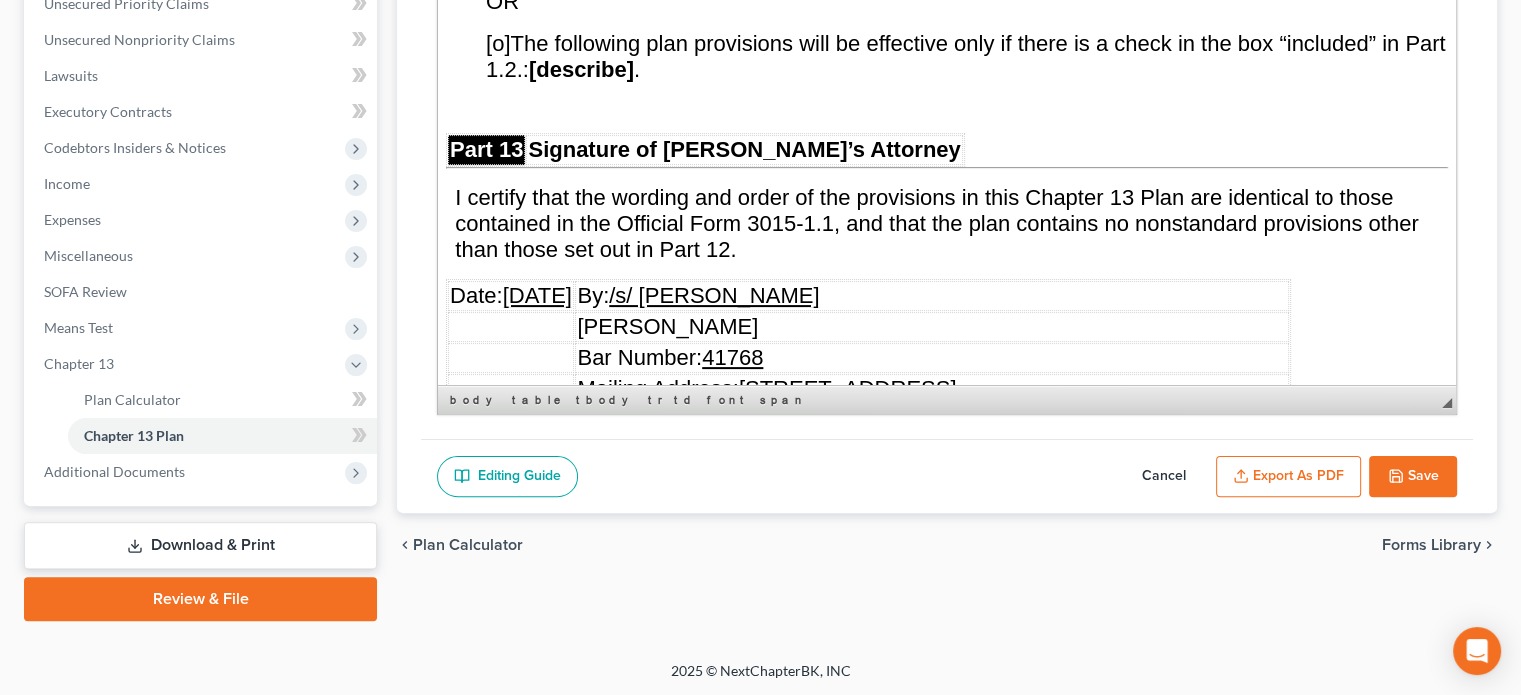 drag, startPoint x: 531, startPoint y: 262, endPoint x: 535, endPoint y: 275, distance: 13.601471 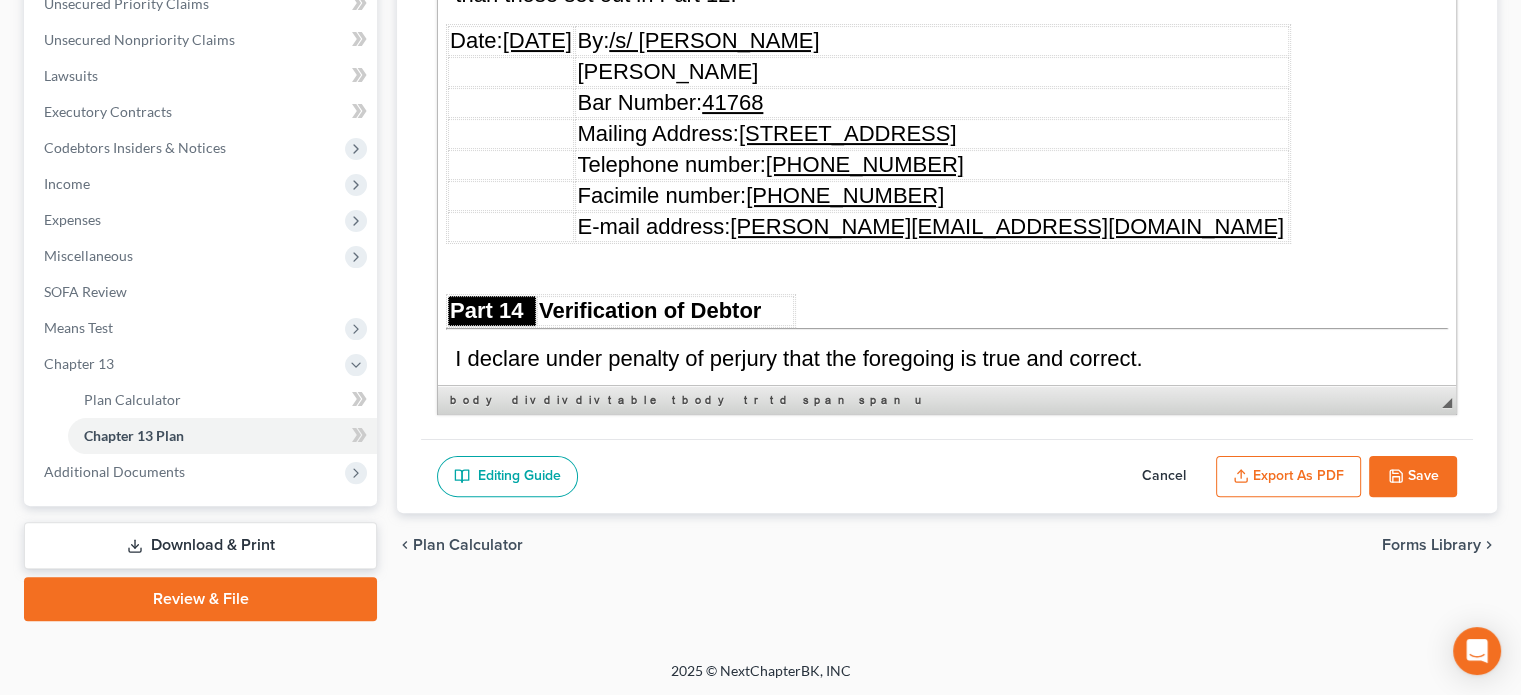 scroll, scrollTop: 12400, scrollLeft: 0, axis: vertical 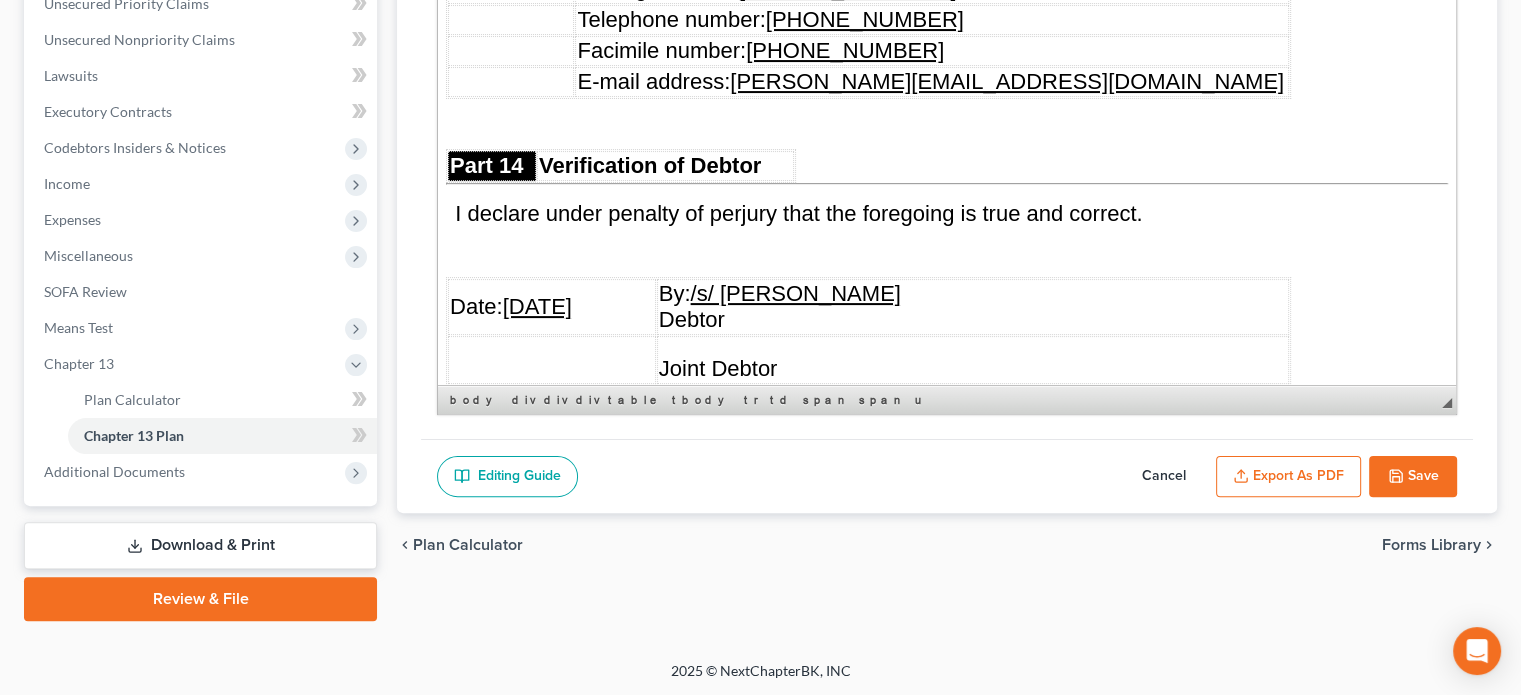 click on "04/28/2025" at bounding box center [537, 306] 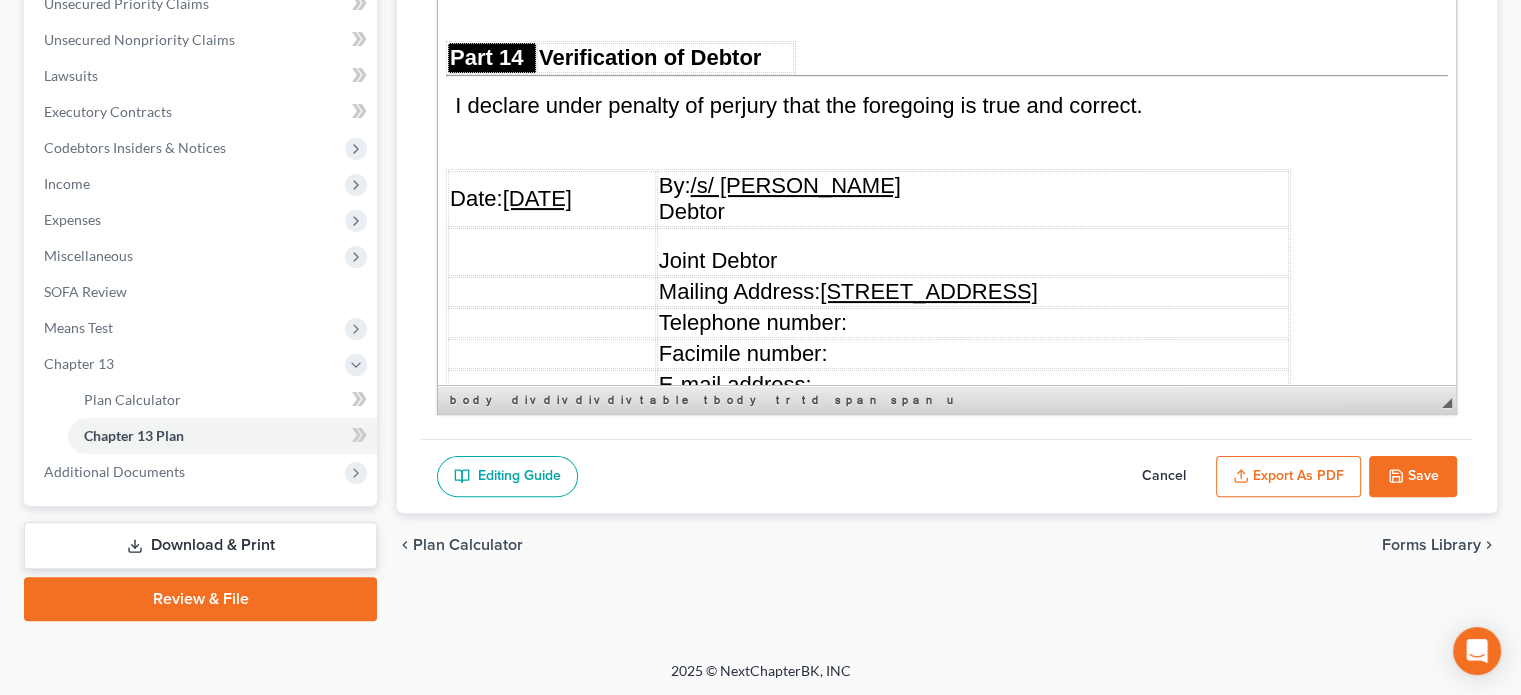 scroll, scrollTop: 12164, scrollLeft: 0, axis: vertical 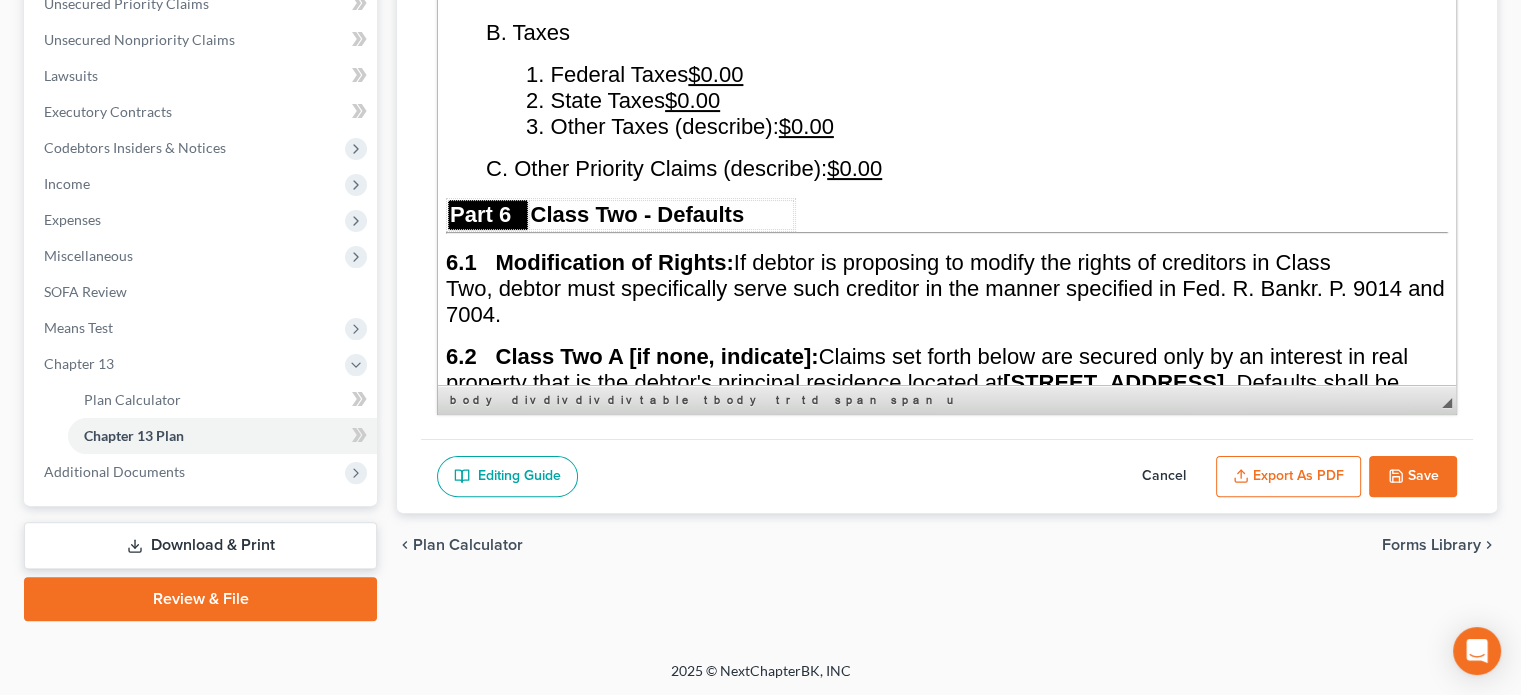 click on "Save" at bounding box center [1413, 477] 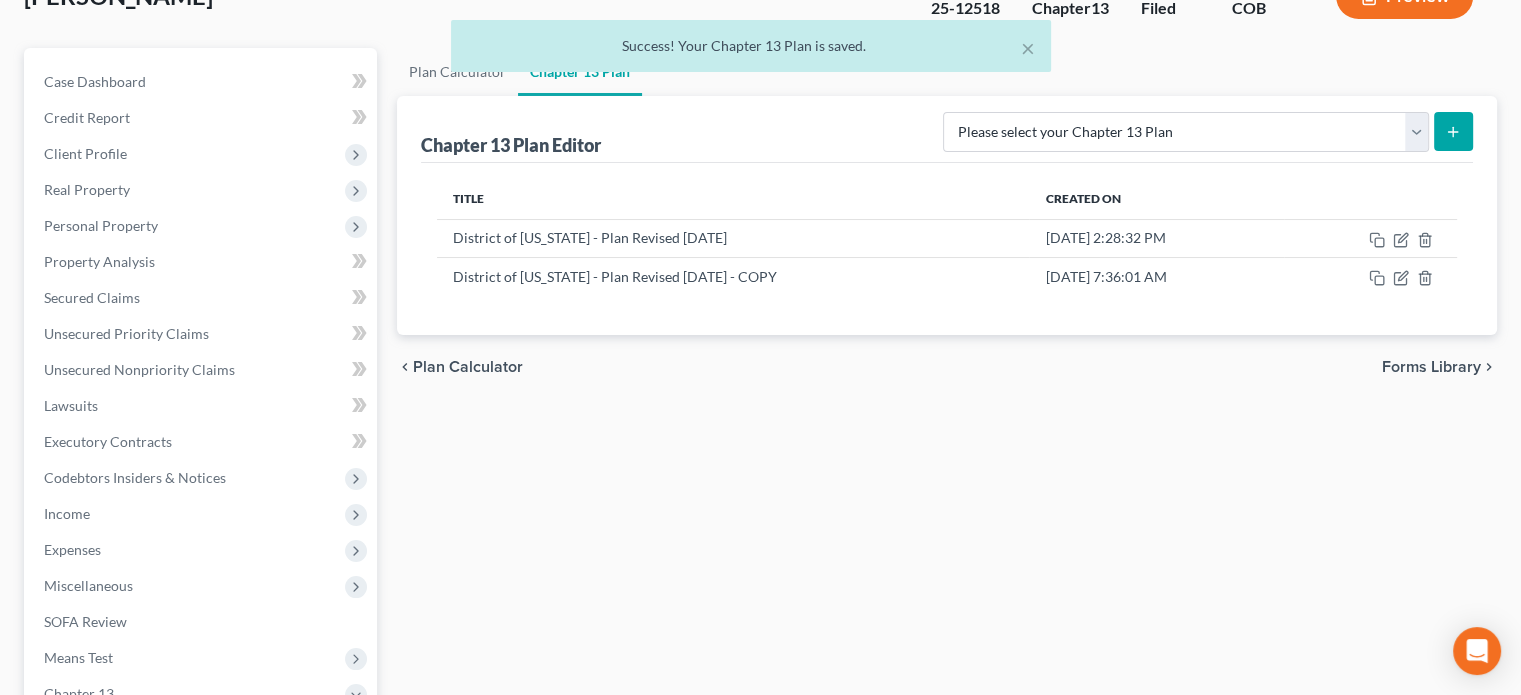 scroll, scrollTop: 74, scrollLeft: 0, axis: vertical 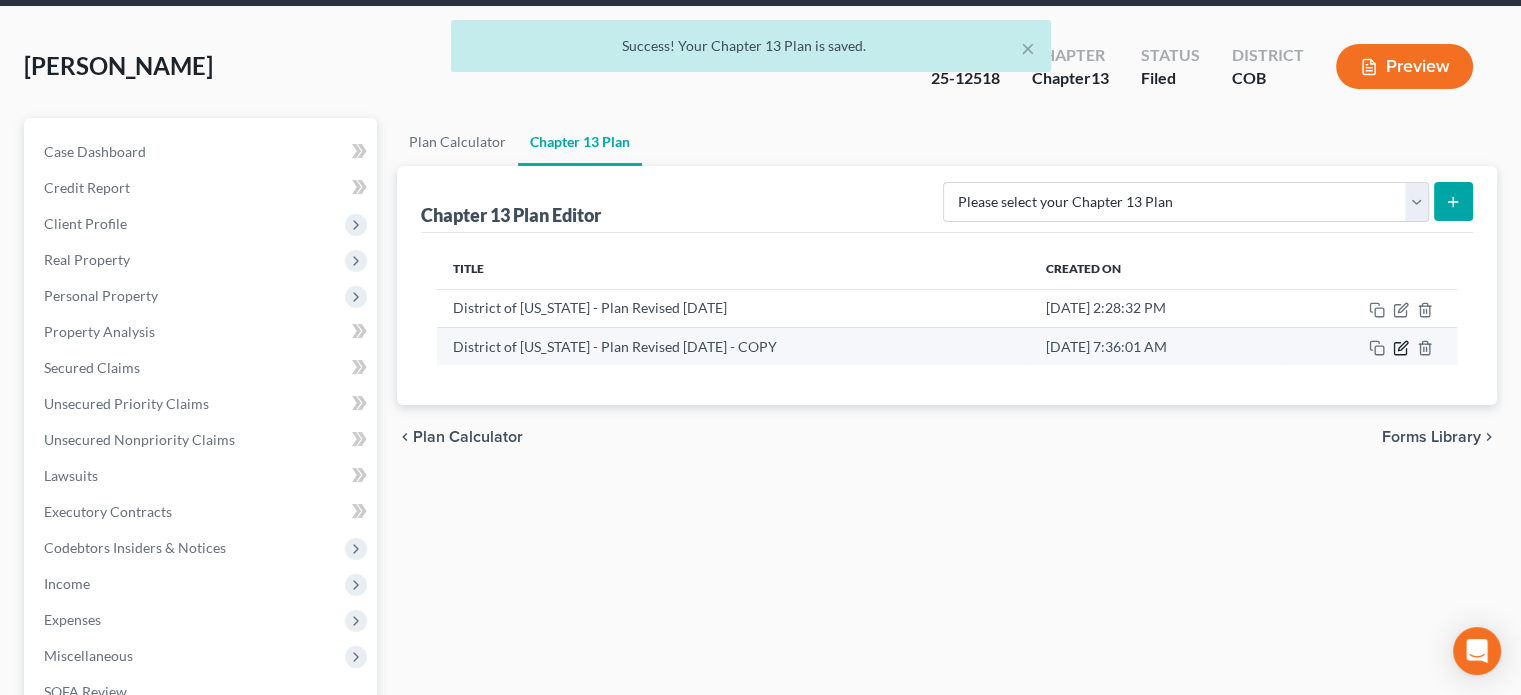 click 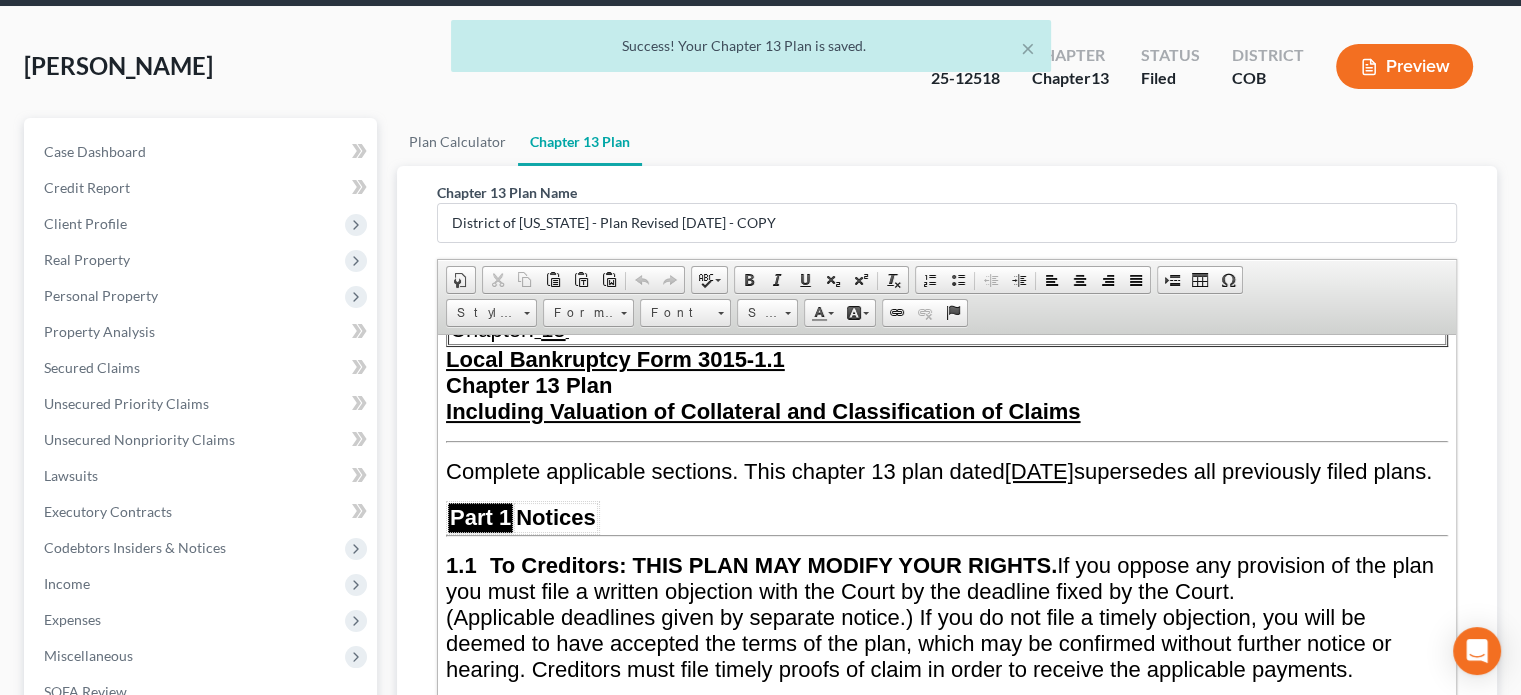 scroll, scrollTop: 300, scrollLeft: 0, axis: vertical 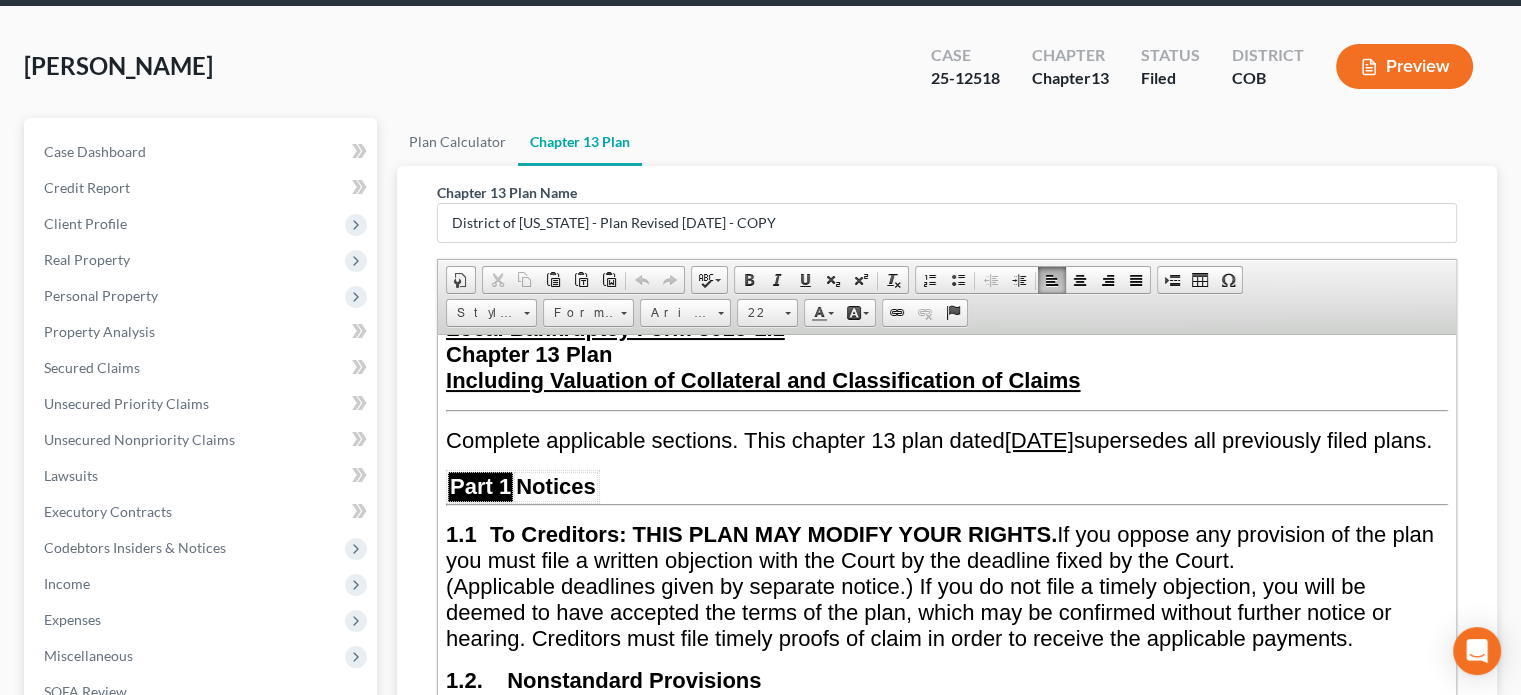 click on "April 28, 2025" at bounding box center [1039, 439] 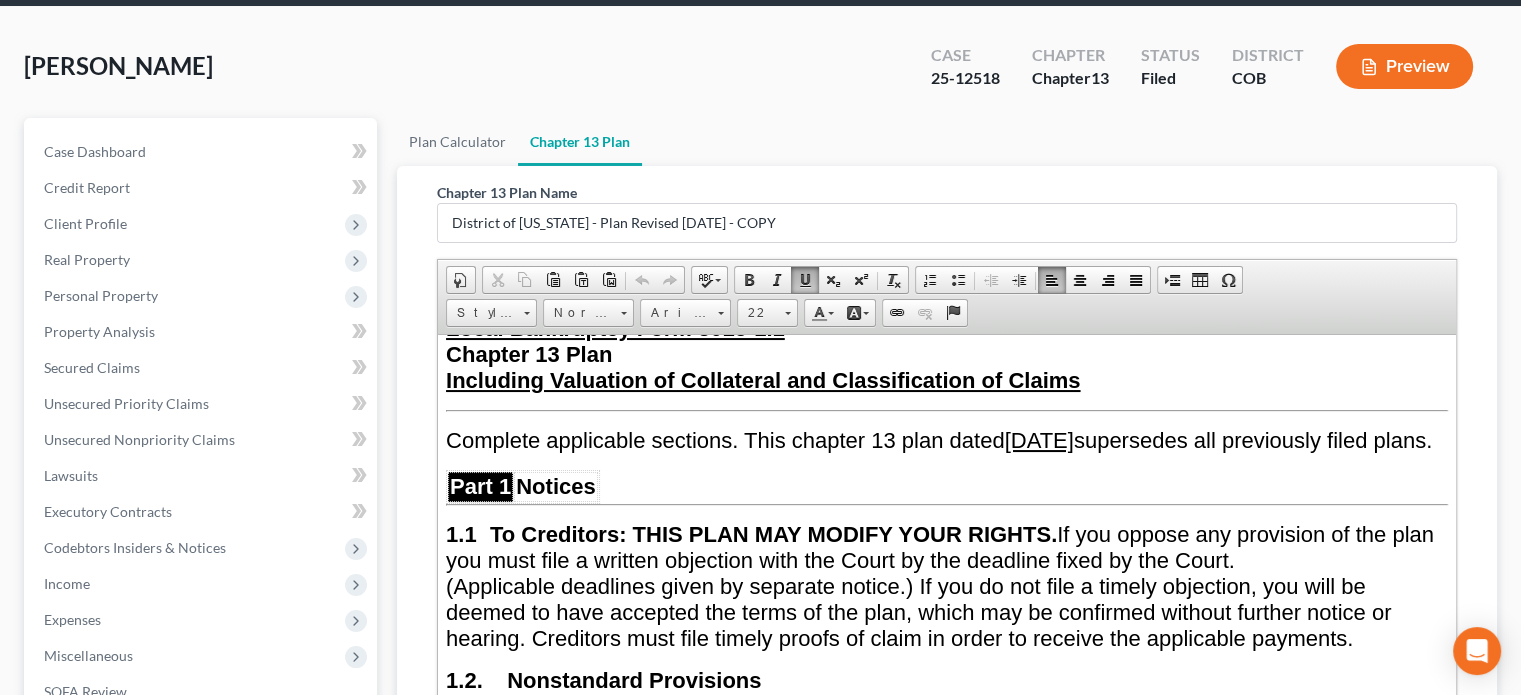 type 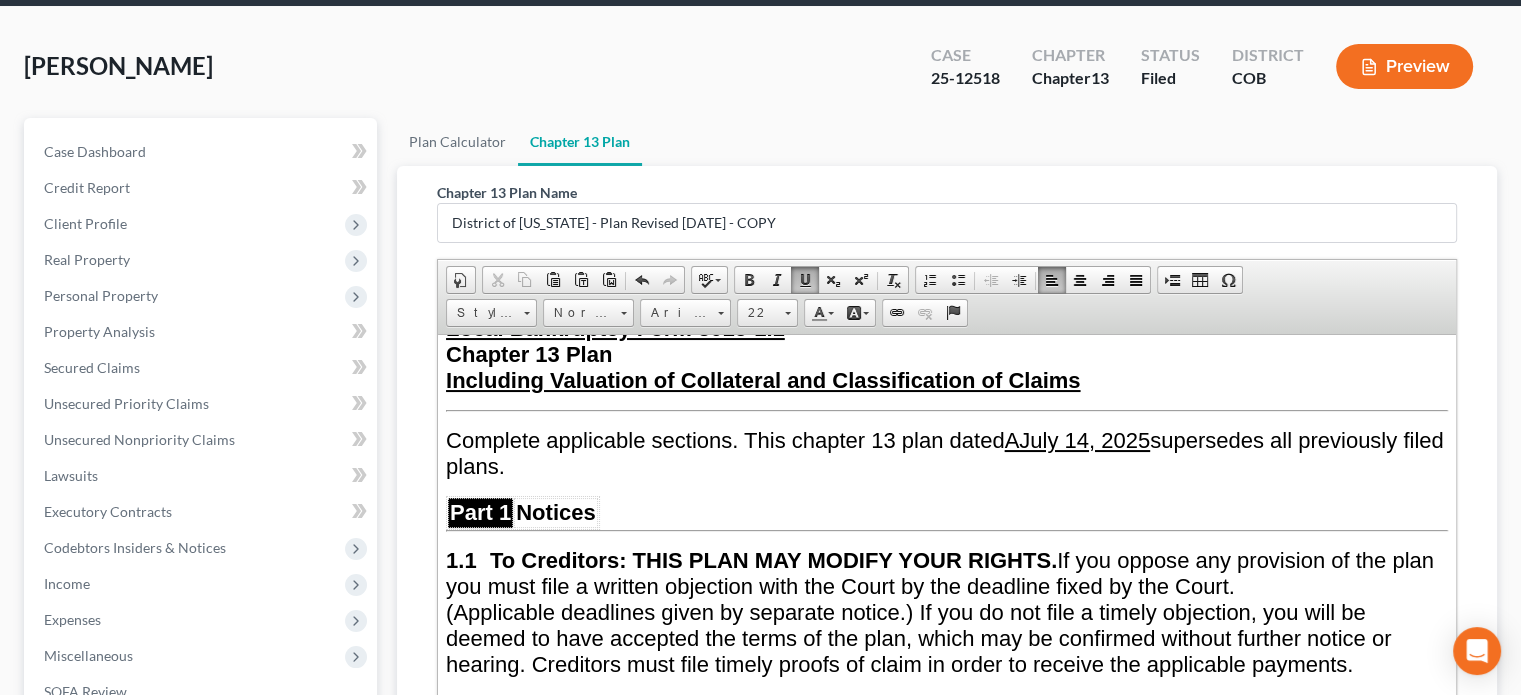 click on "AJuly 14 , 2025" at bounding box center (1078, 439) 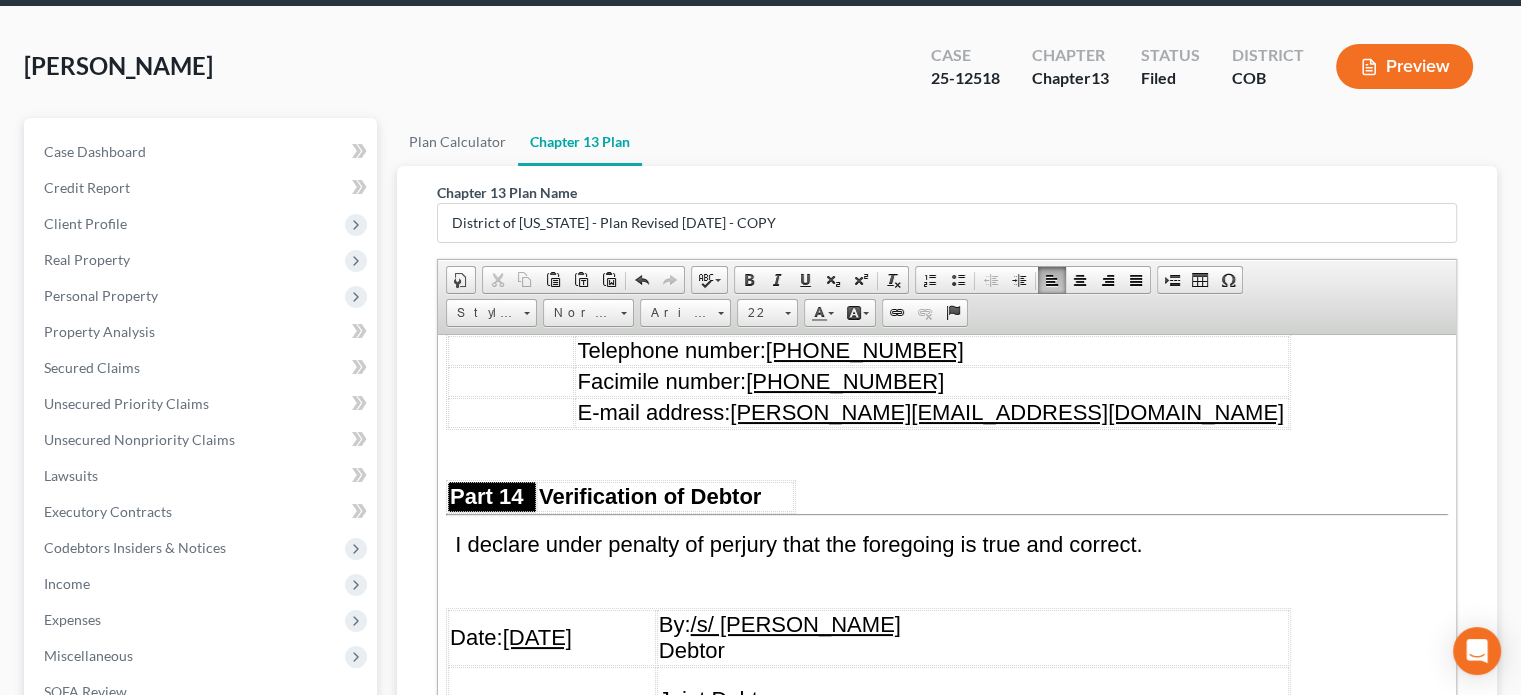 scroll, scrollTop: 12501, scrollLeft: 0, axis: vertical 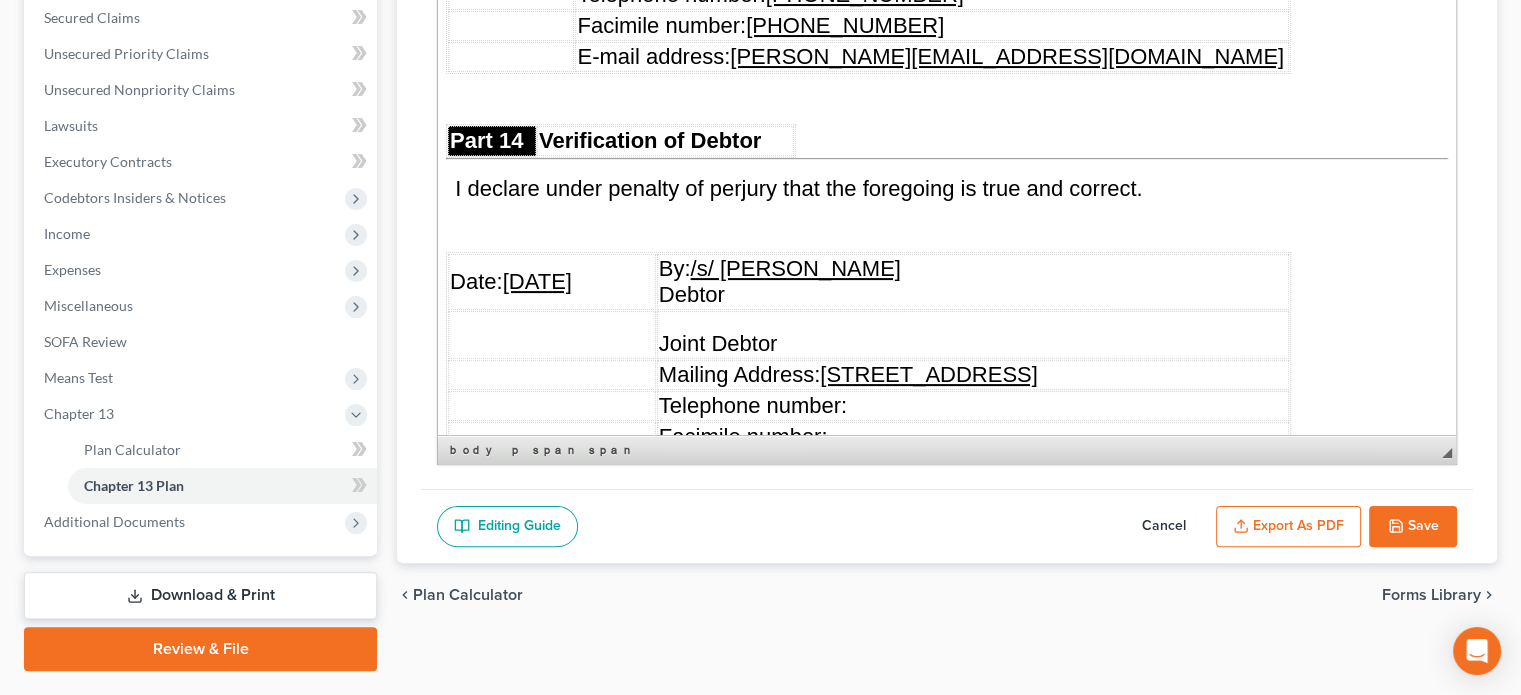 click on "Save" at bounding box center (1413, 527) 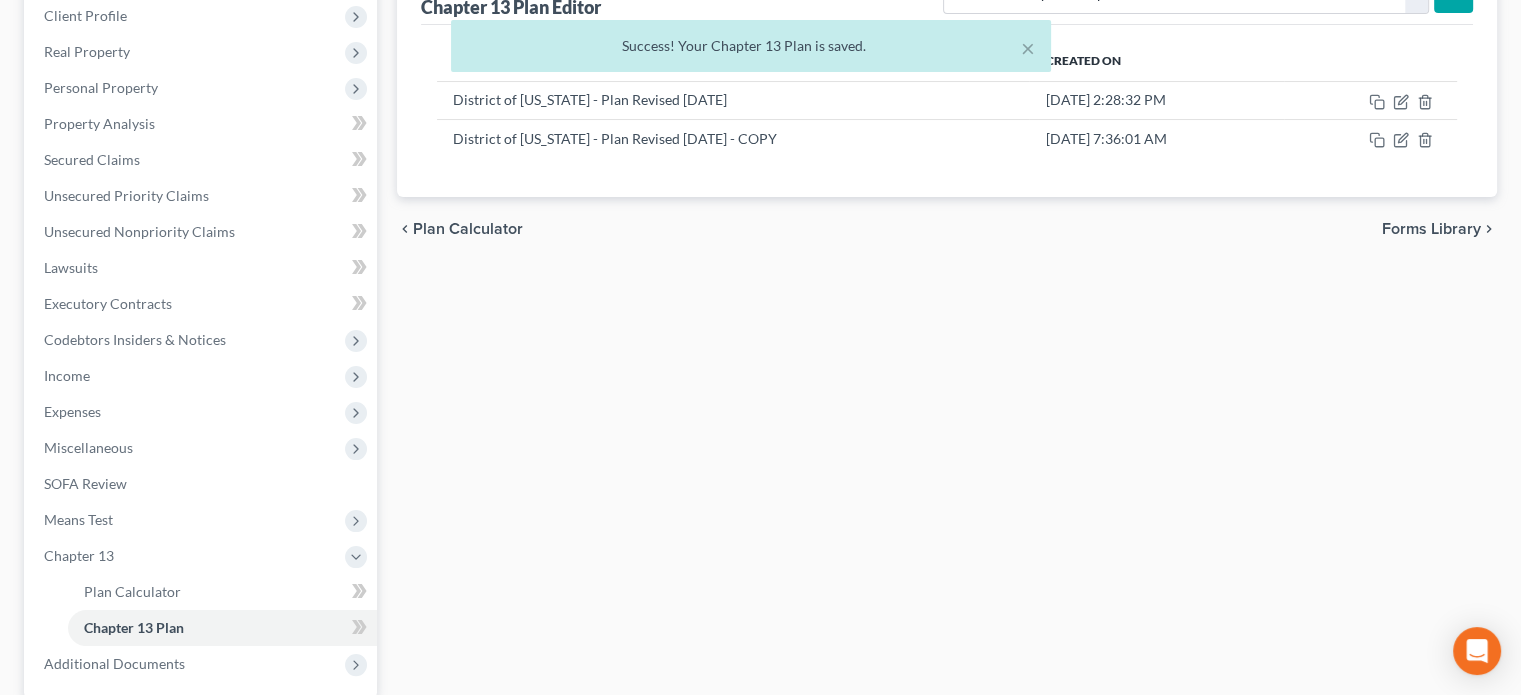 scroll, scrollTop: 272, scrollLeft: 0, axis: vertical 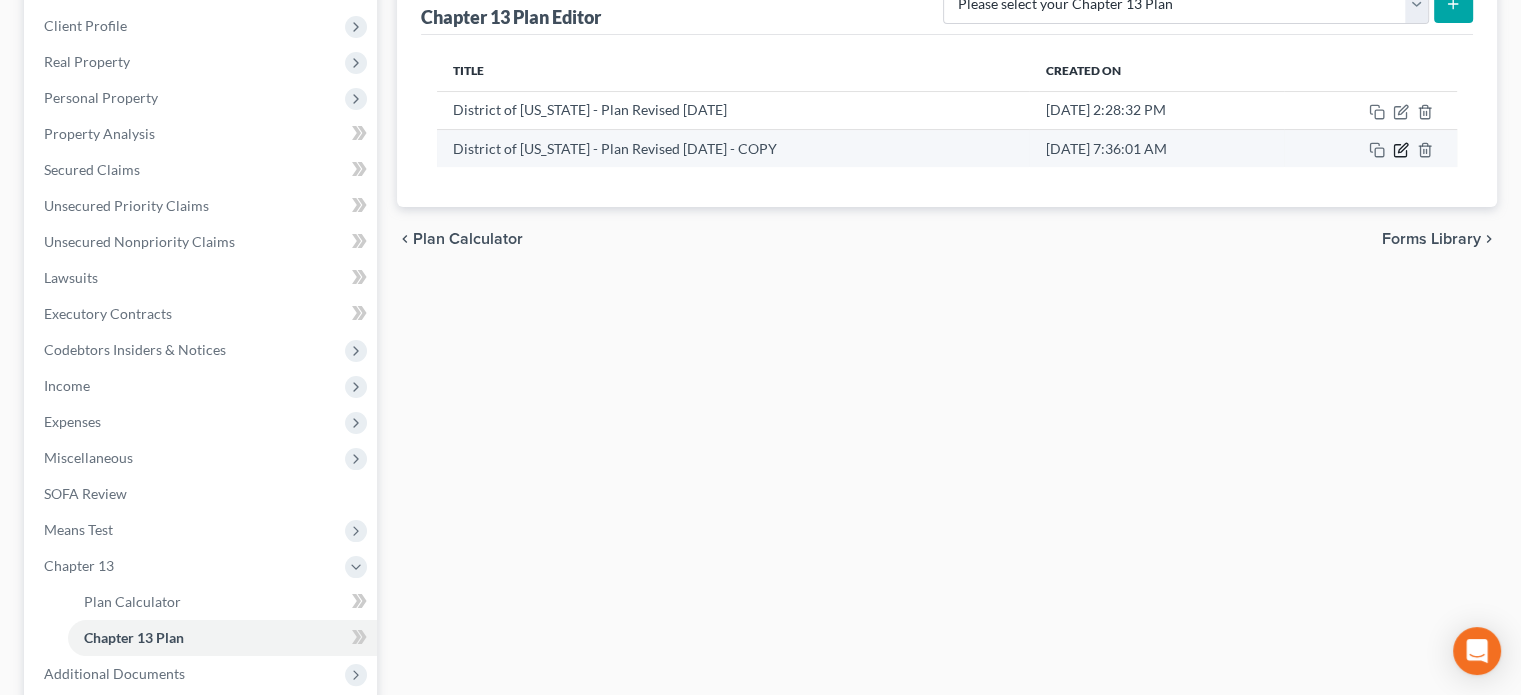 click 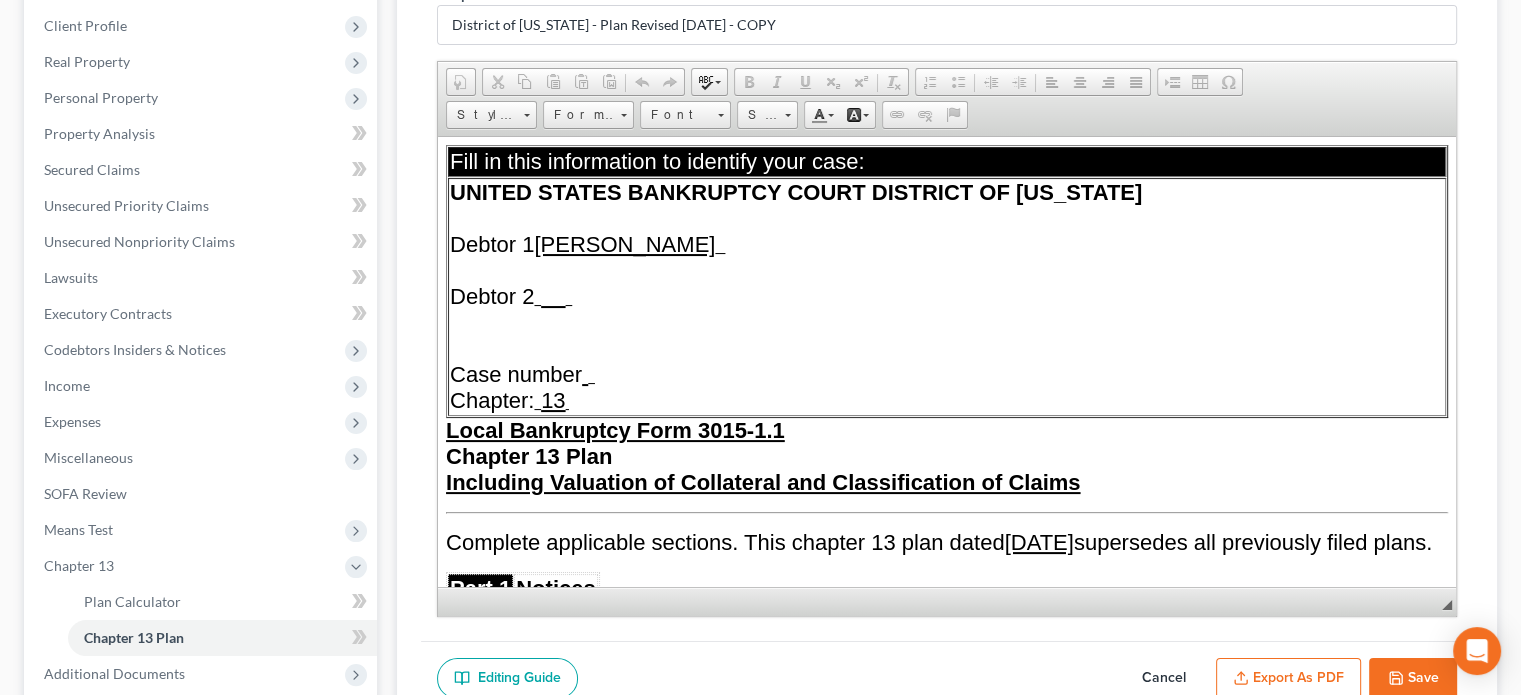 scroll, scrollTop: 0, scrollLeft: 0, axis: both 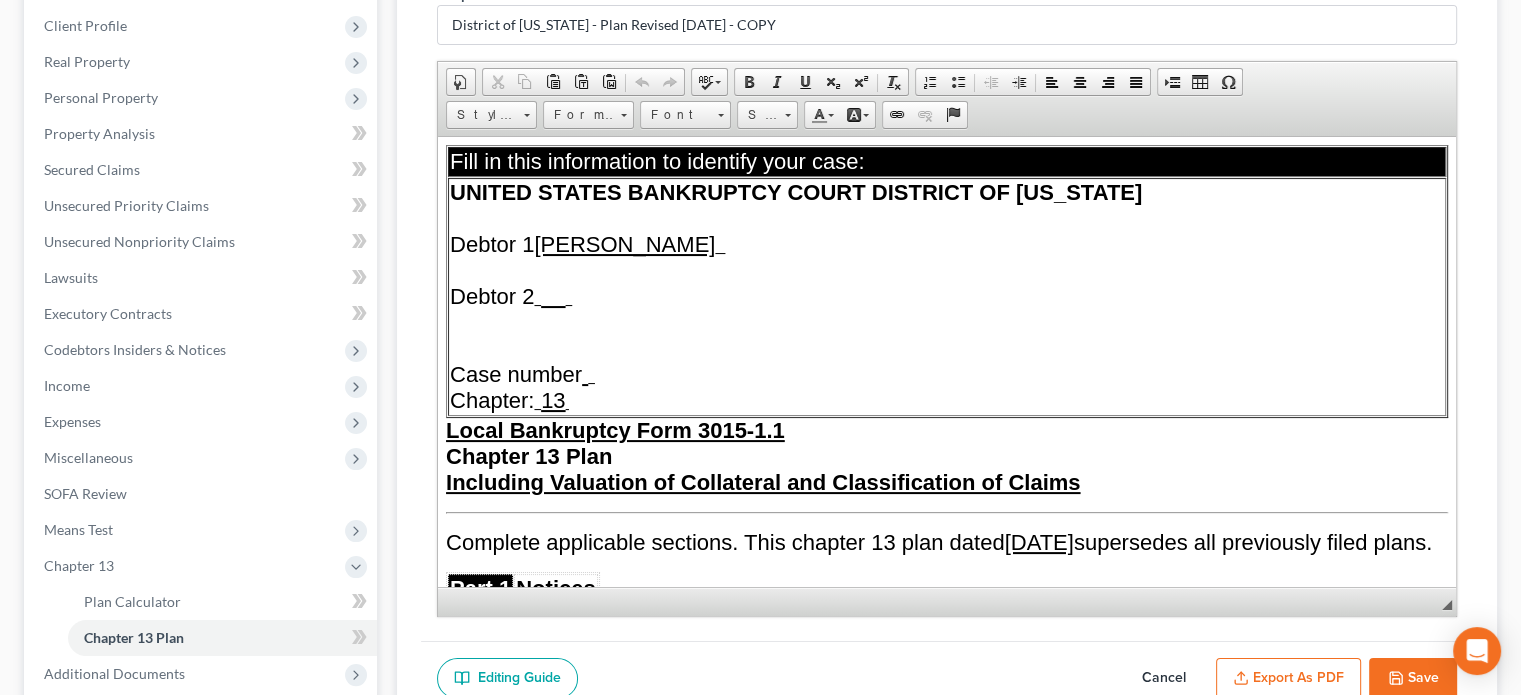 click on "Export as PDF" at bounding box center (1288, 679) 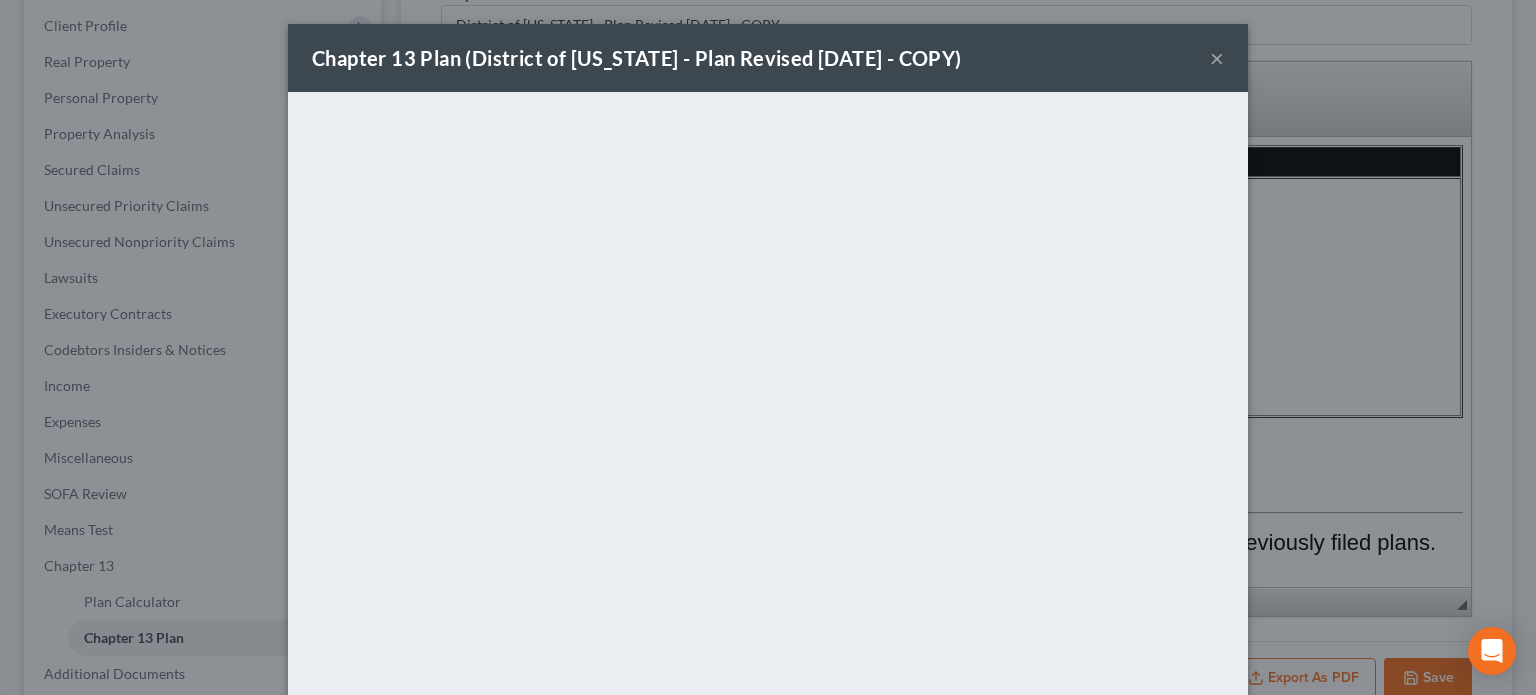 click on "×" at bounding box center [1217, 58] 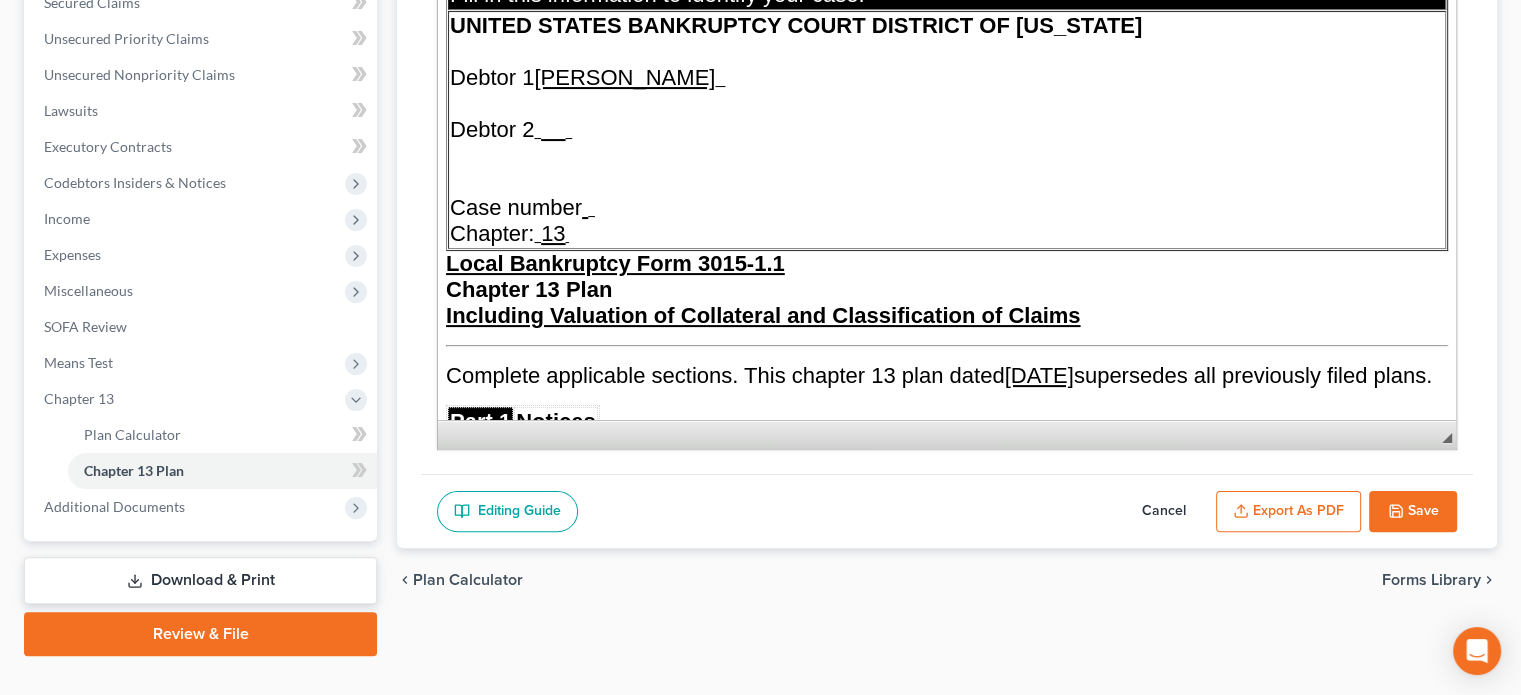 scroll, scrollTop: 474, scrollLeft: 0, axis: vertical 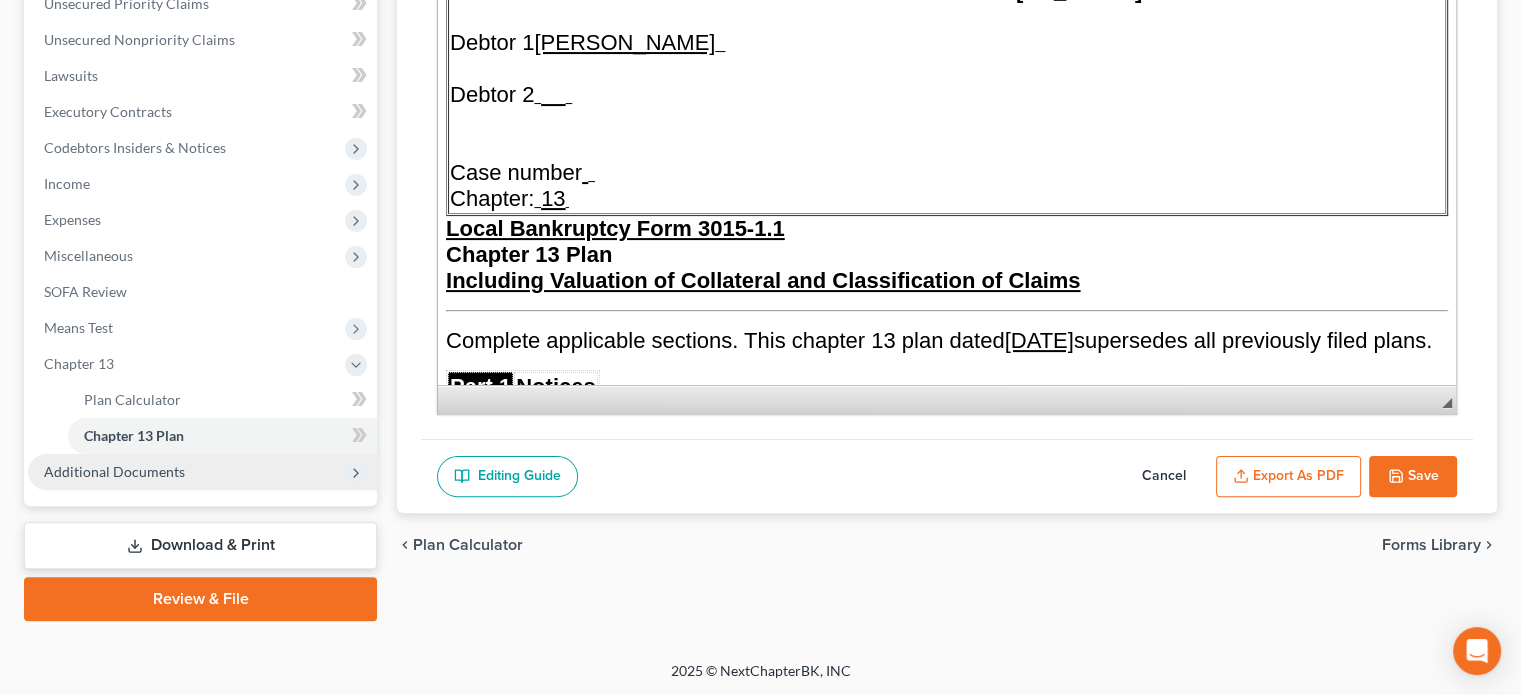 click on "Additional Documents" at bounding box center [202, 472] 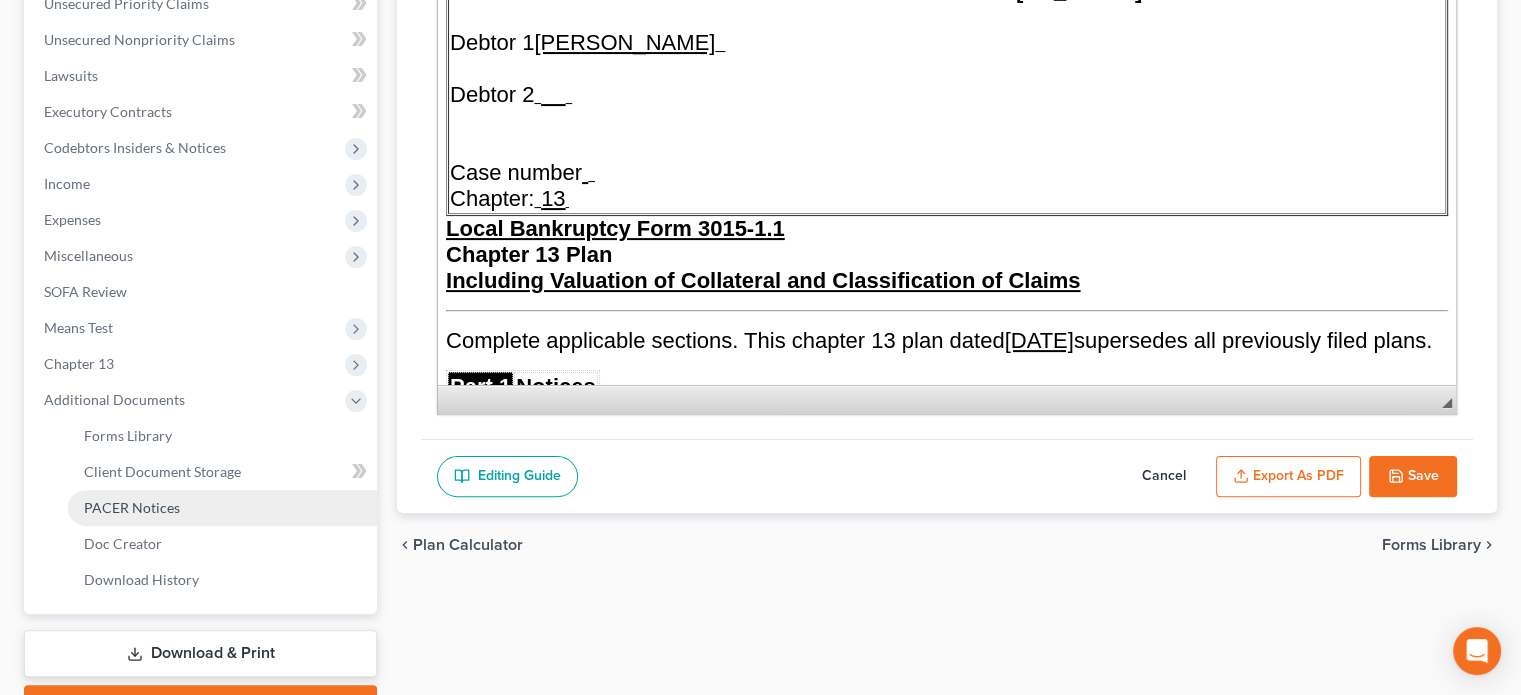 click on "PACER Notices" at bounding box center [132, 507] 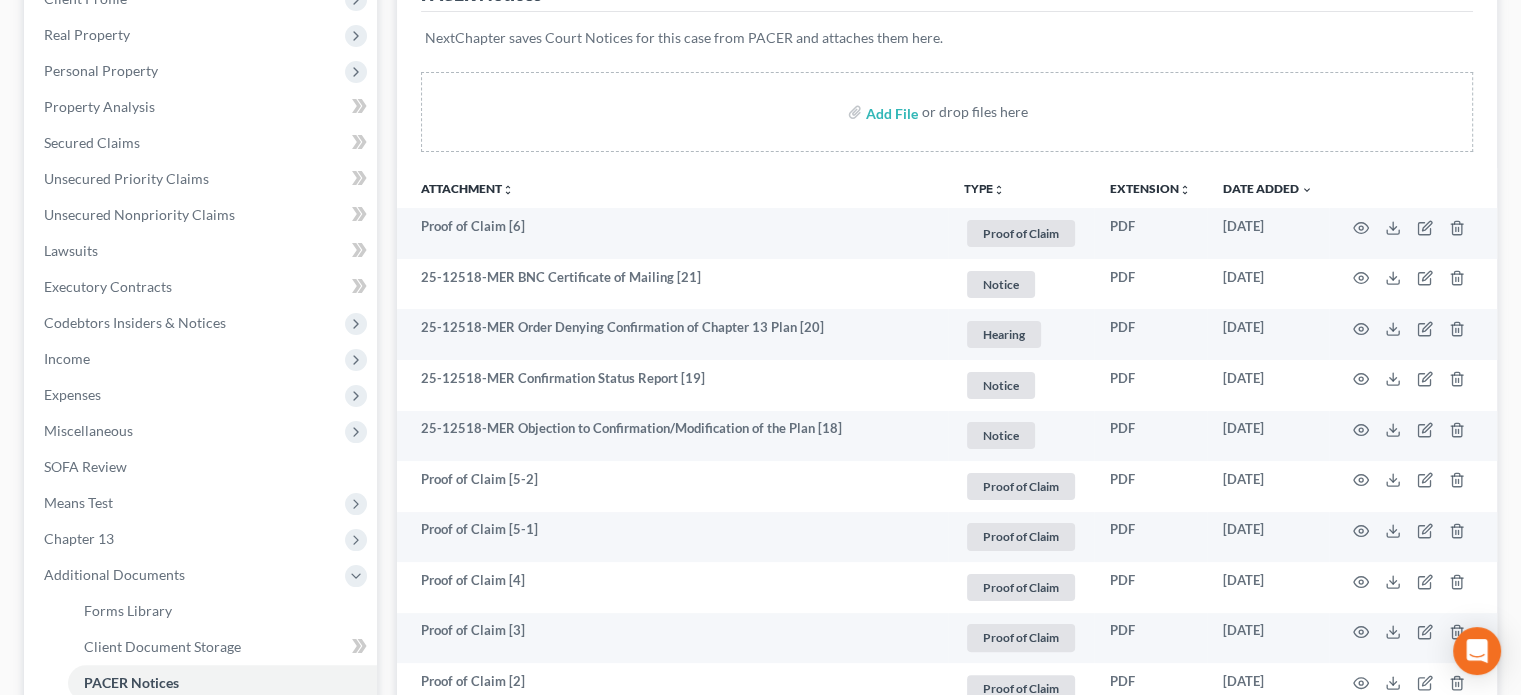 scroll, scrollTop: 300, scrollLeft: 0, axis: vertical 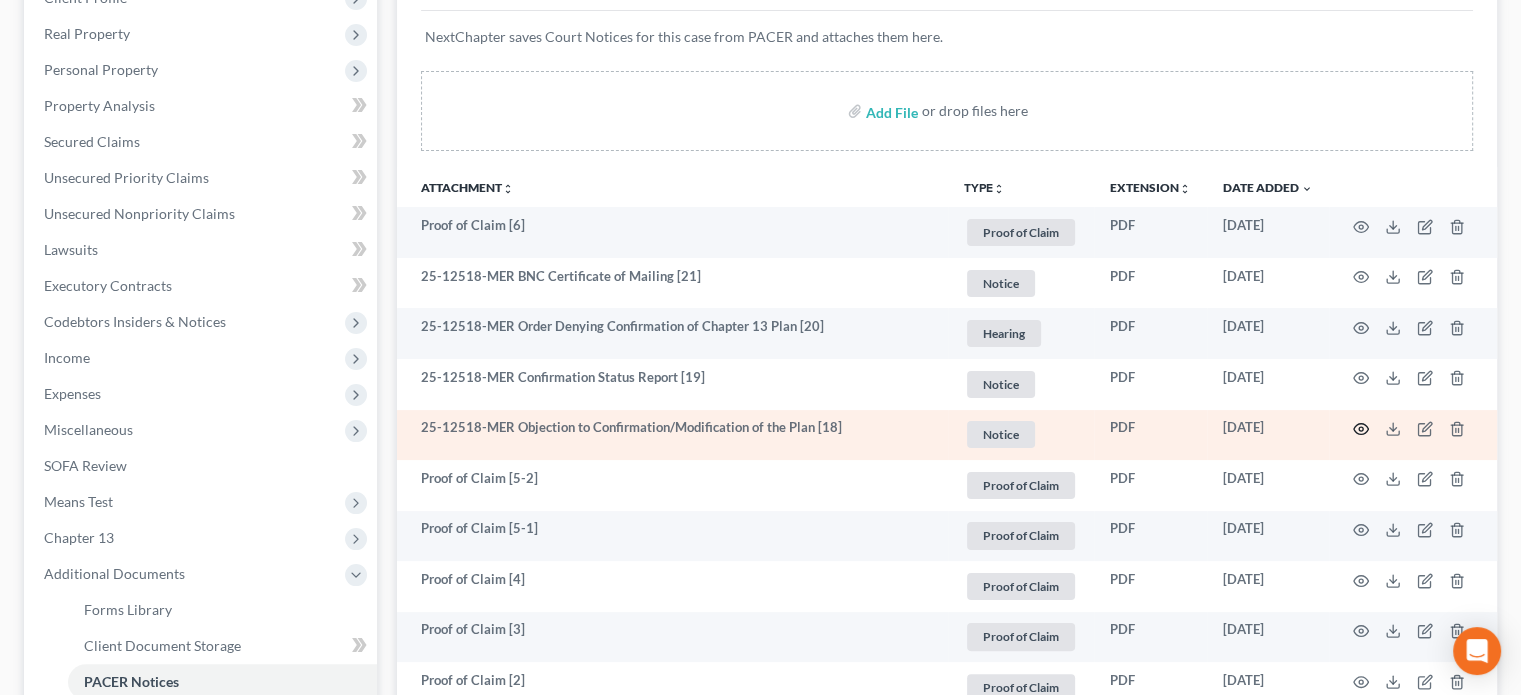 click 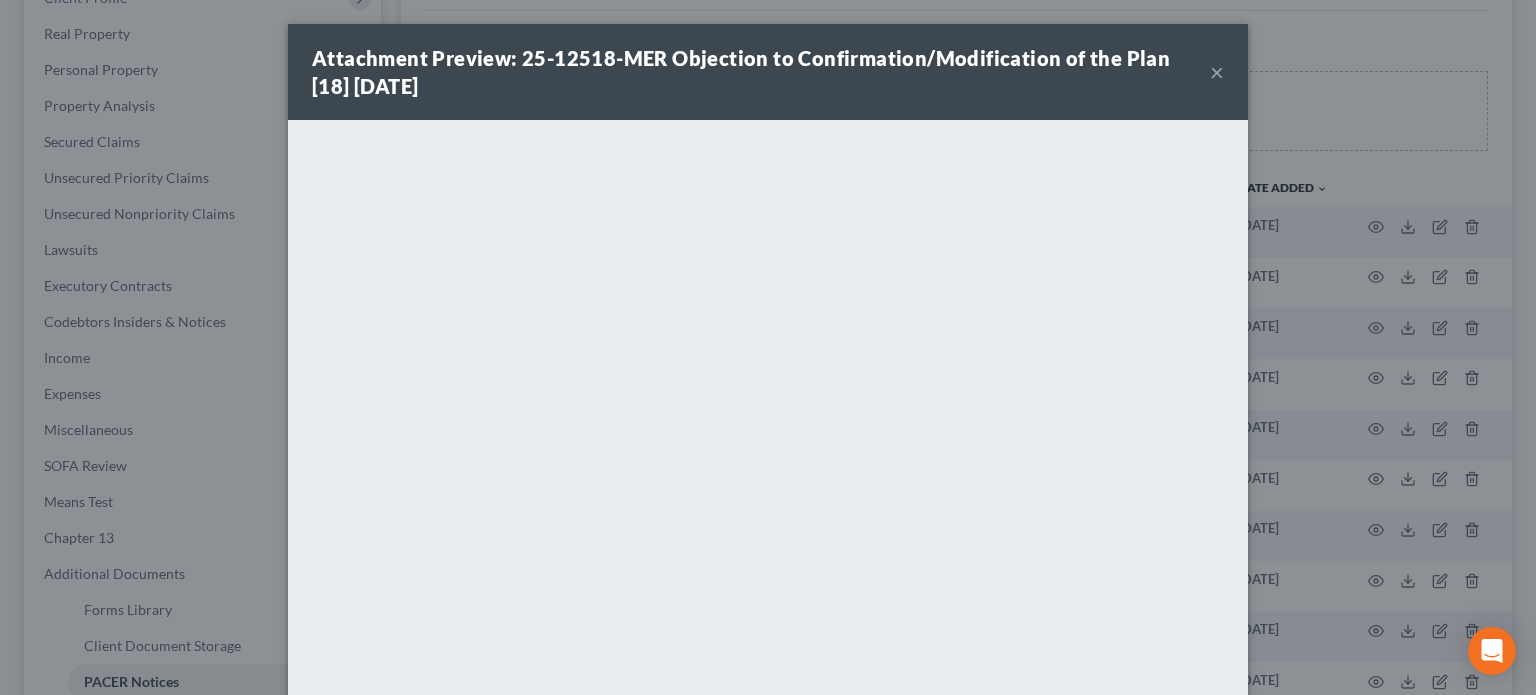 click on "×" at bounding box center (1217, 72) 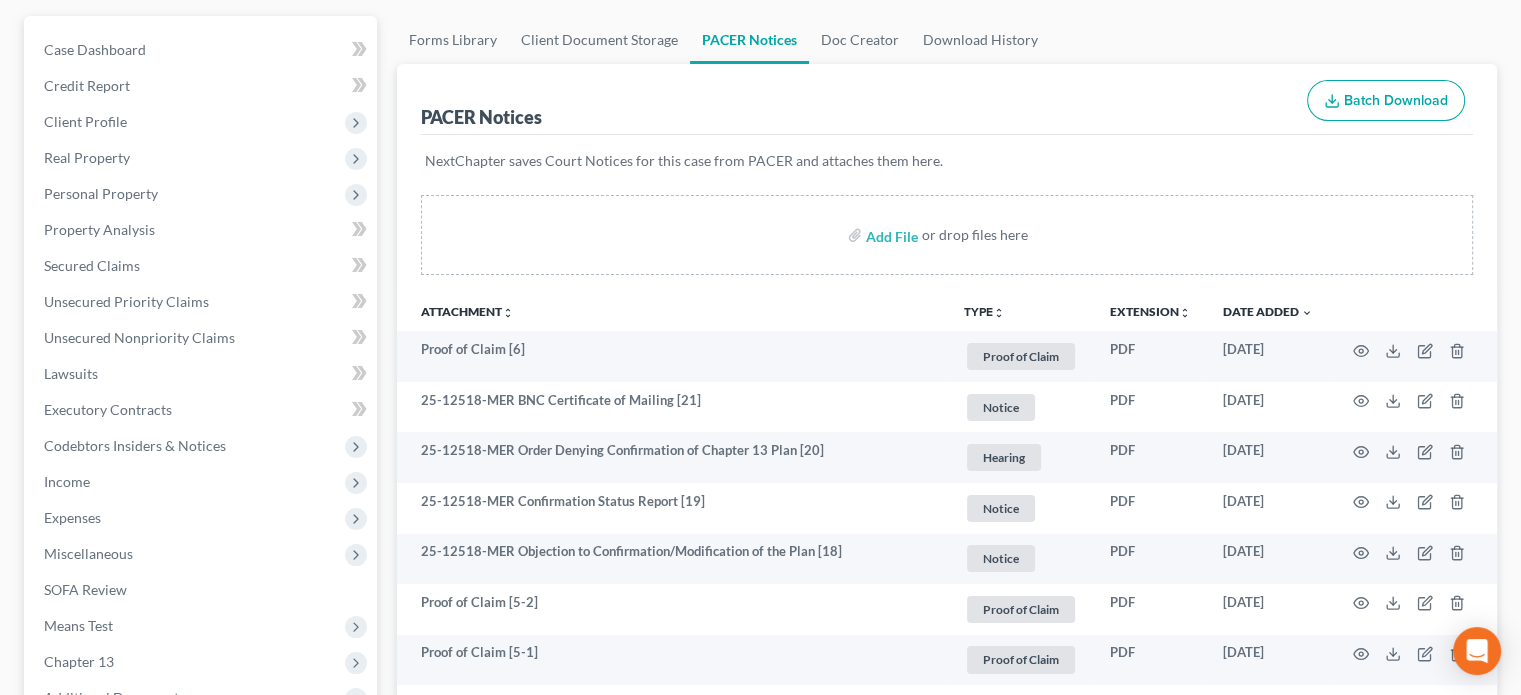 scroll, scrollTop: 200, scrollLeft: 0, axis: vertical 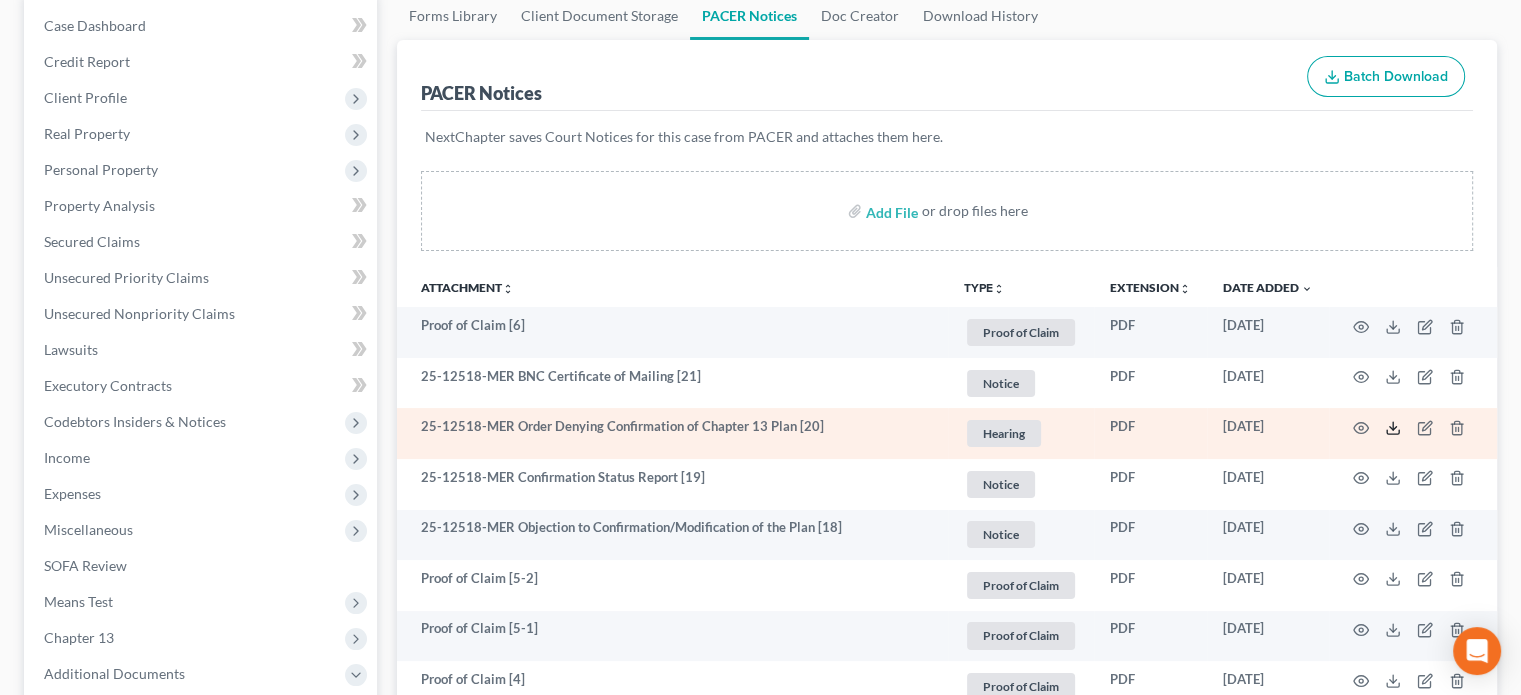 click 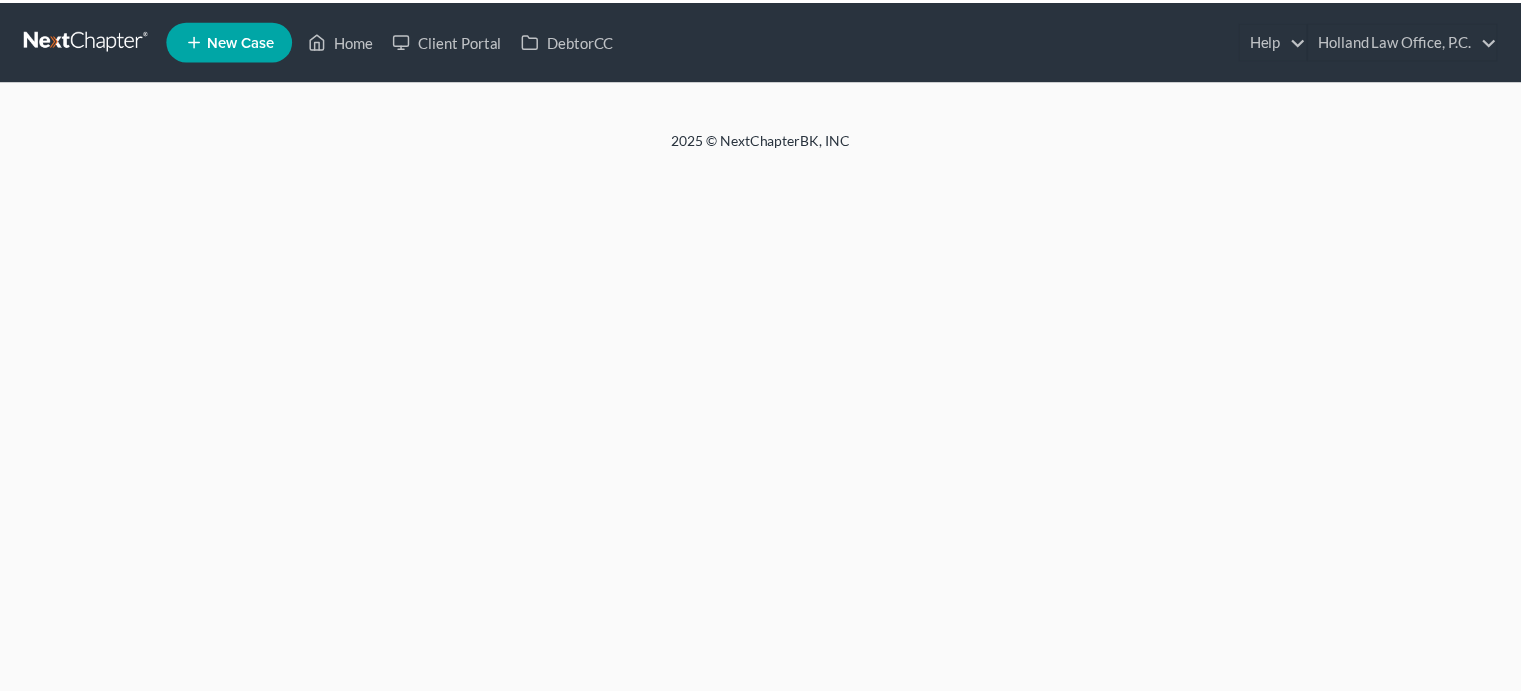 scroll, scrollTop: 0, scrollLeft: 0, axis: both 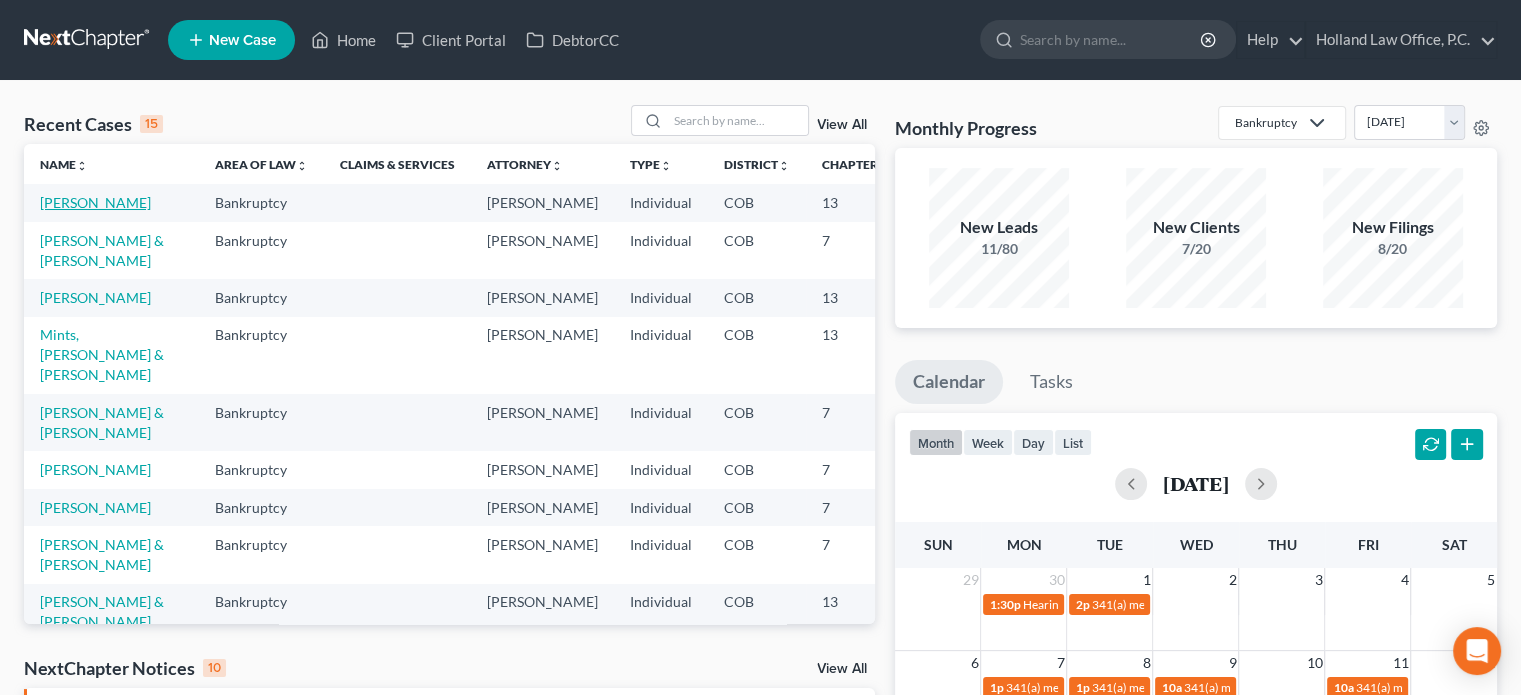 click on "[PERSON_NAME]" at bounding box center [95, 202] 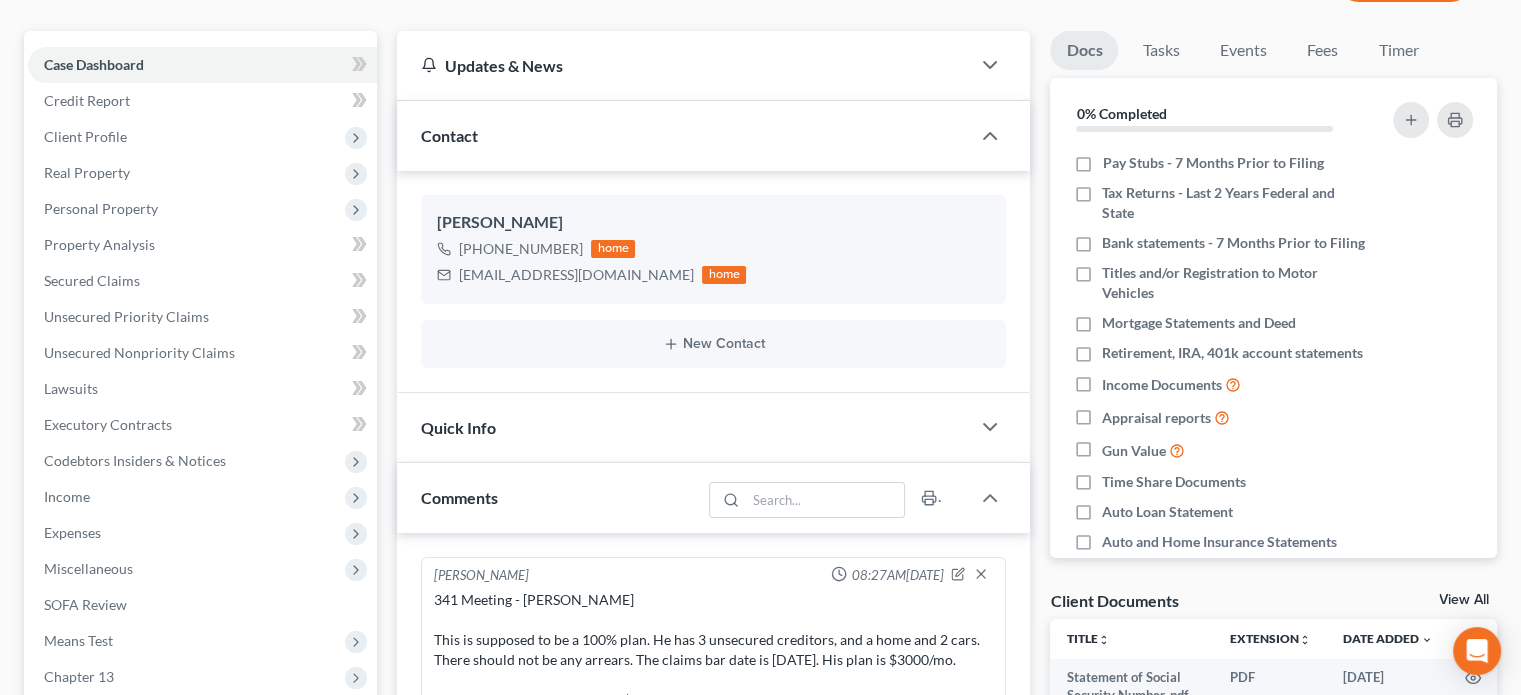 scroll, scrollTop: 500, scrollLeft: 0, axis: vertical 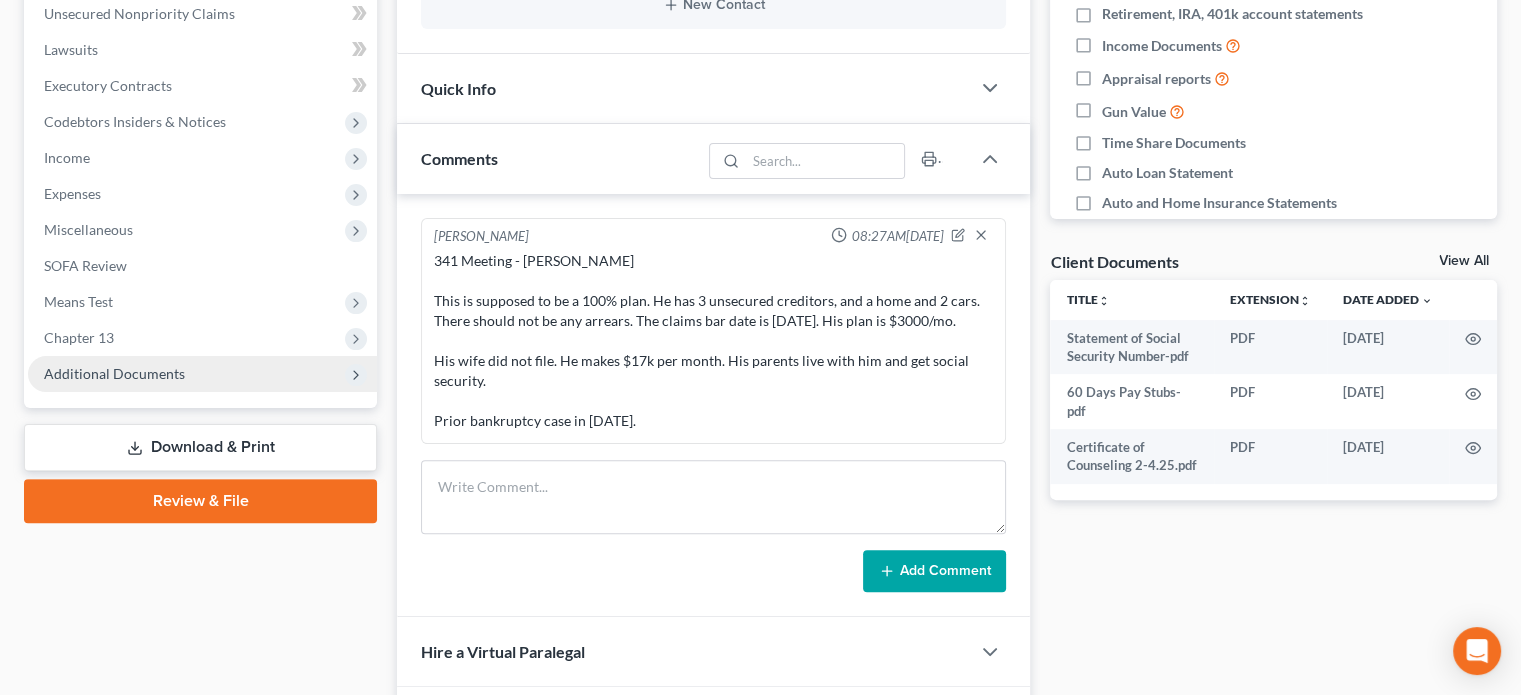 click on "Additional Documents" at bounding box center [114, 373] 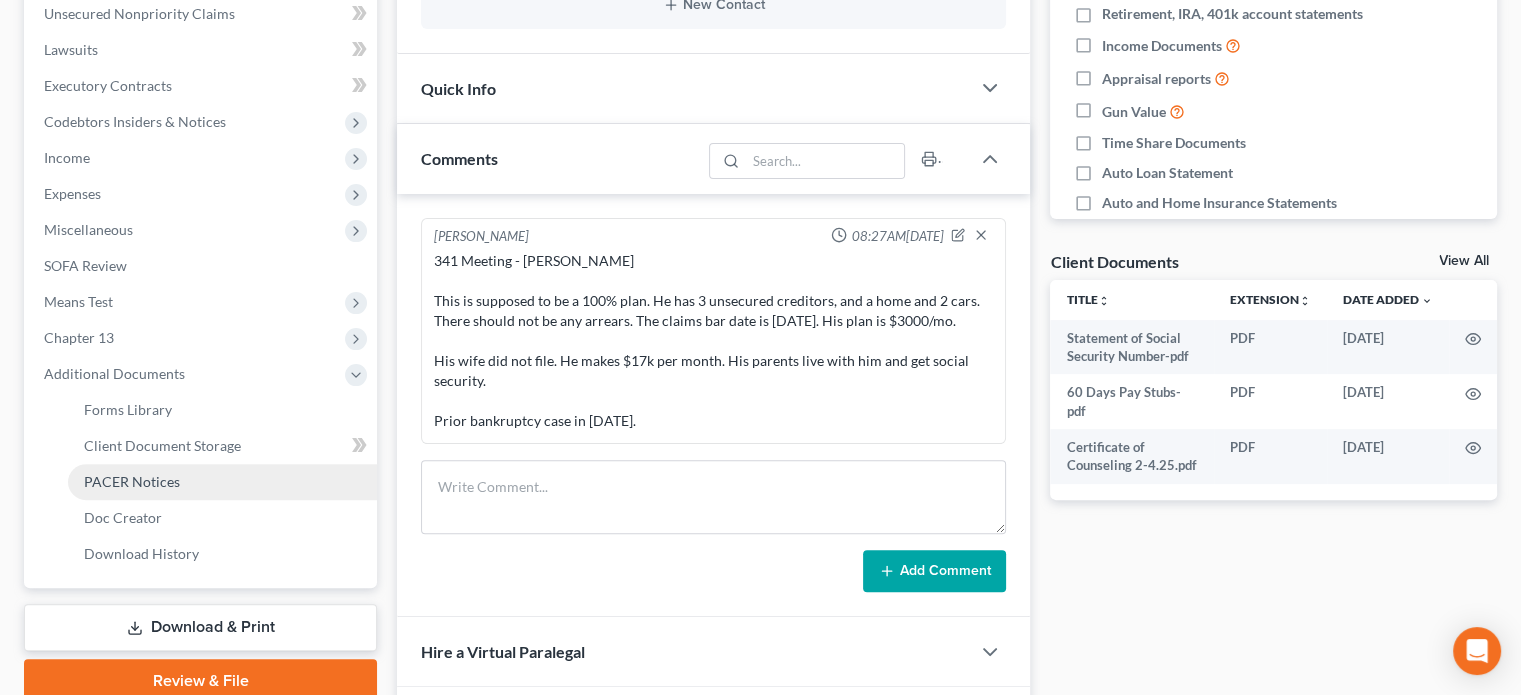 click on "PACER Notices" at bounding box center (132, 481) 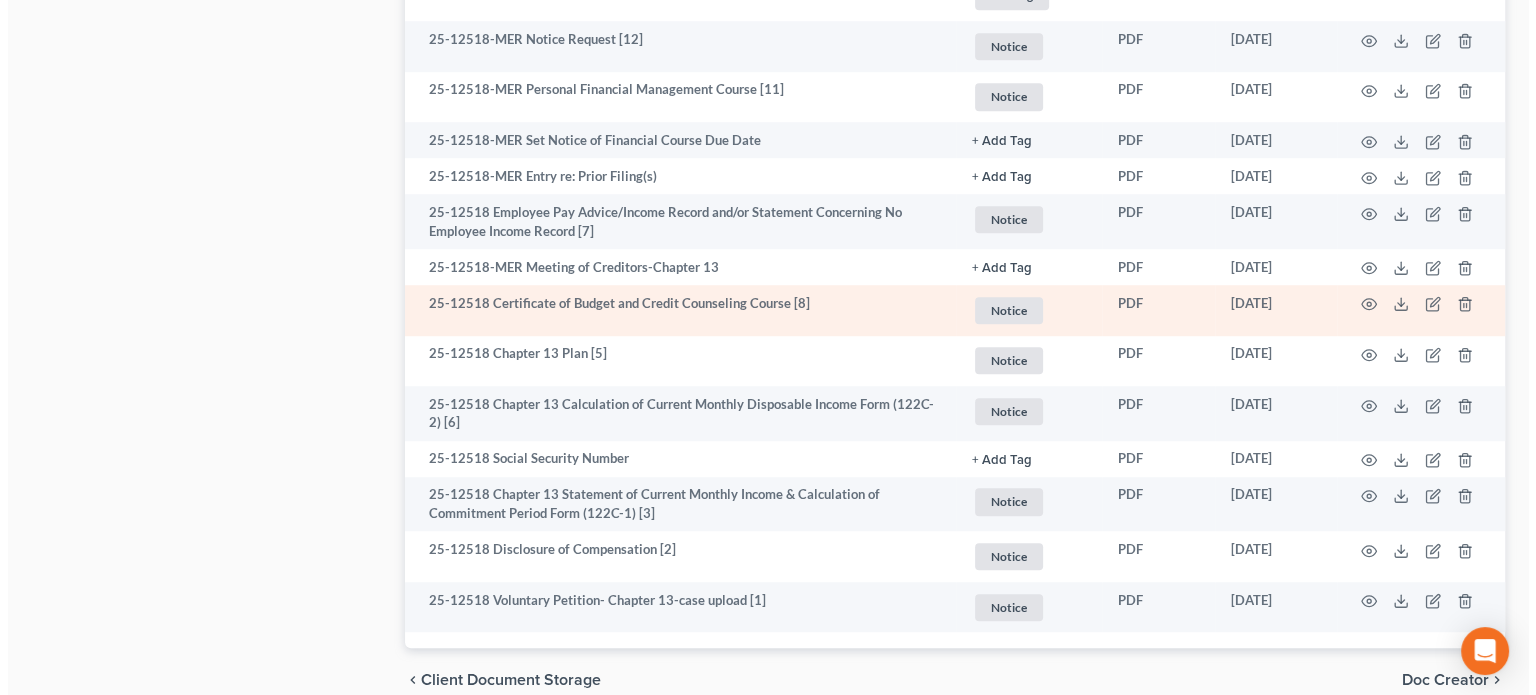 scroll, scrollTop: 1489, scrollLeft: 0, axis: vertical 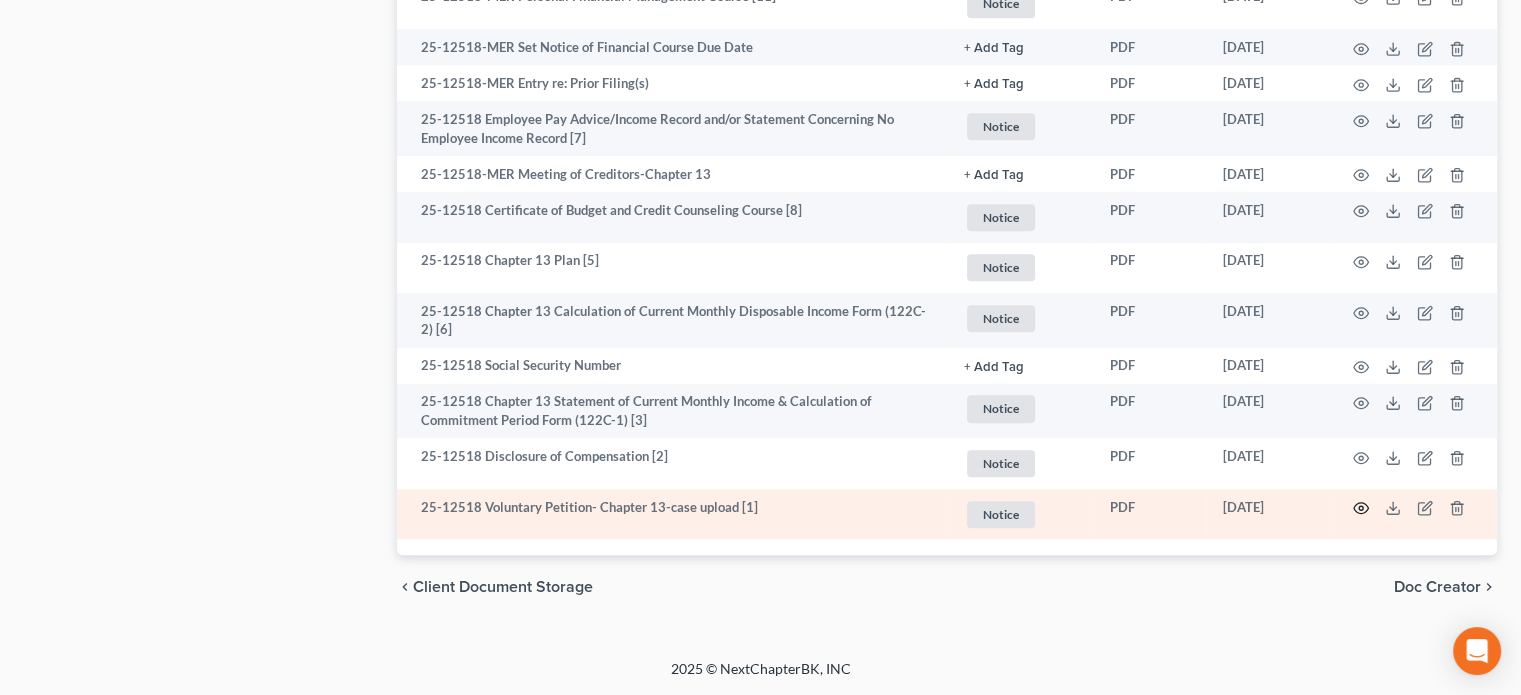 click 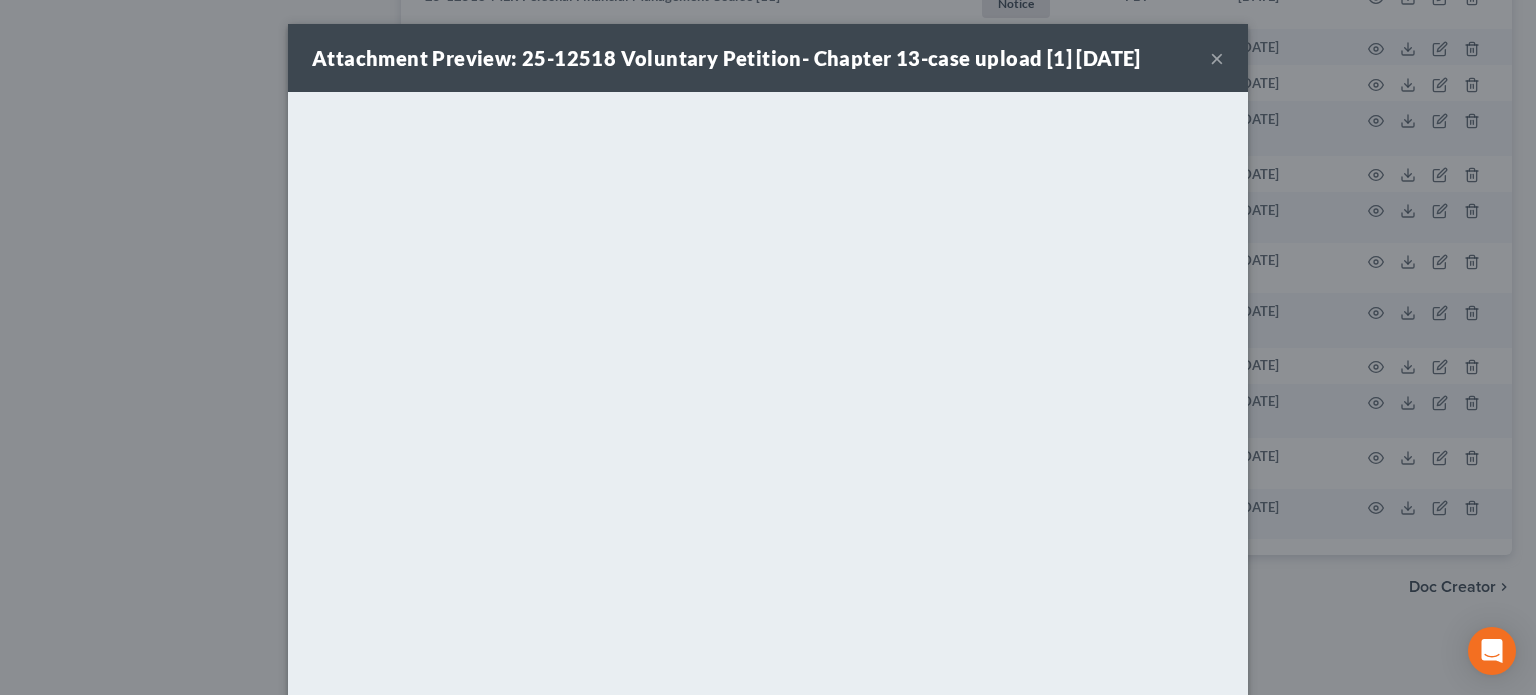 click on "×" at bounding box center (1217, 58) 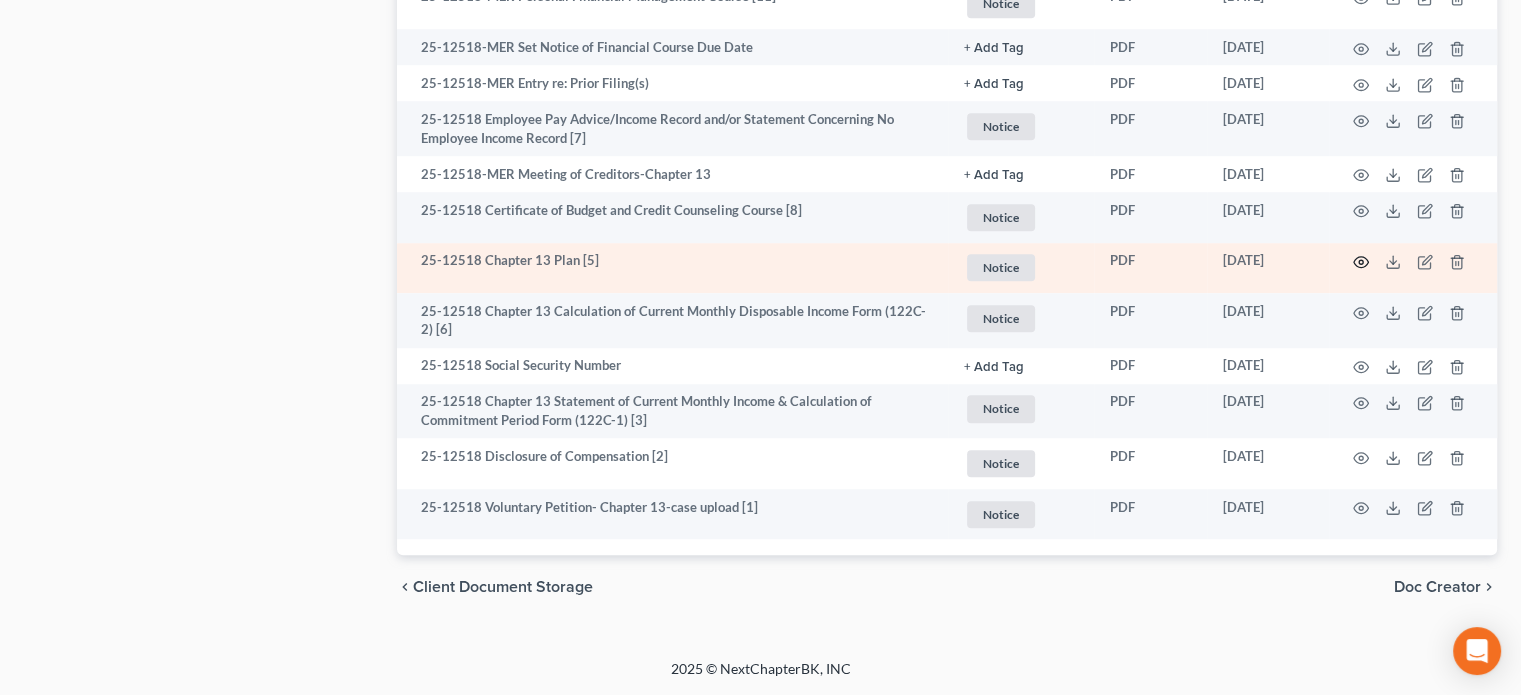 click 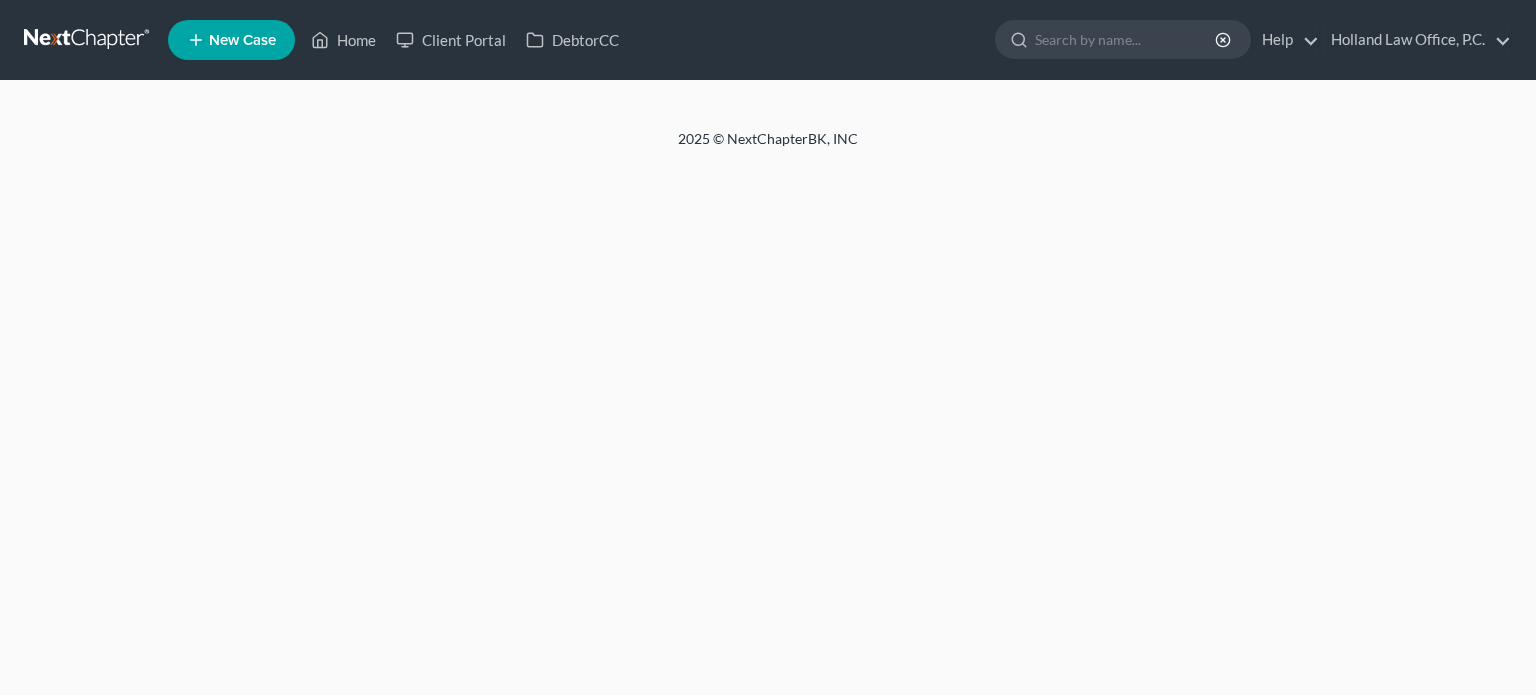 scroll, scrollTop: 0, scrollLeft: 0, axis: both 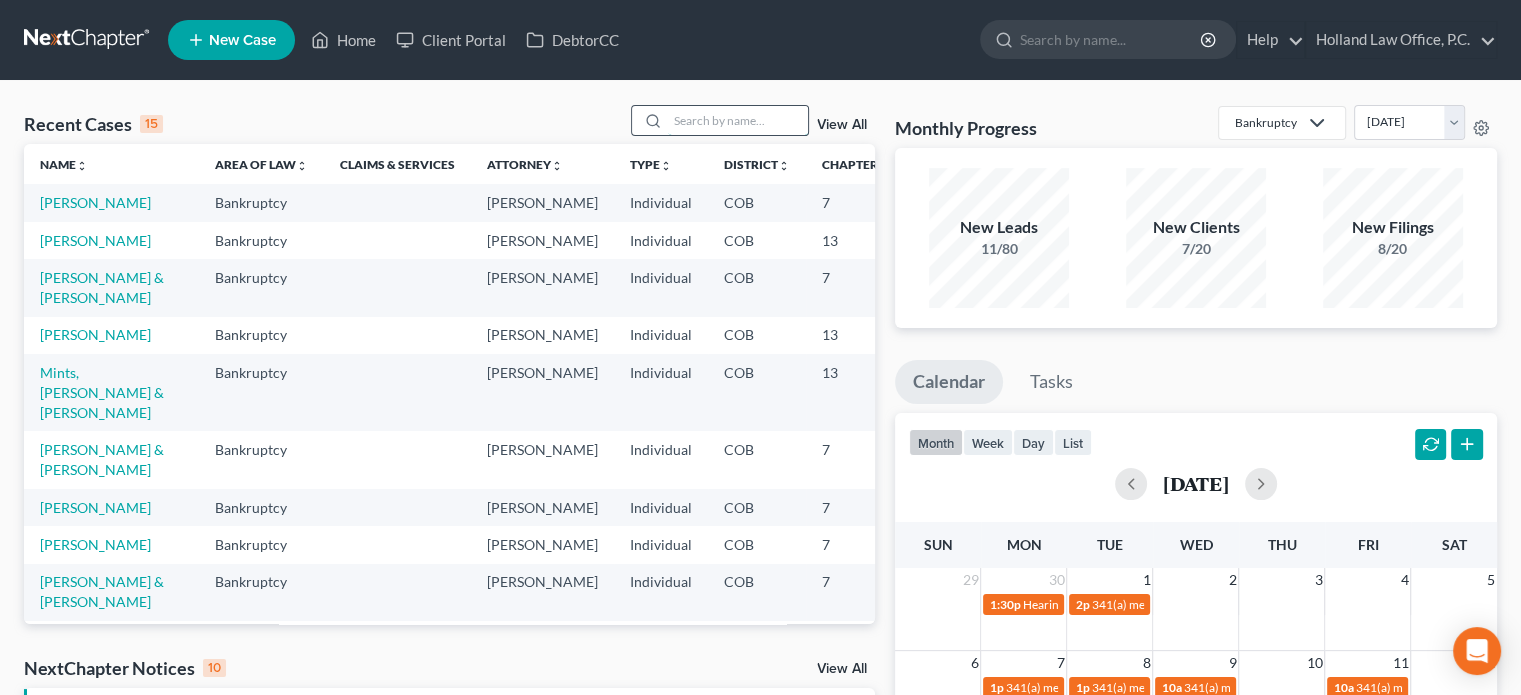 click at bounding box center [738, 120] 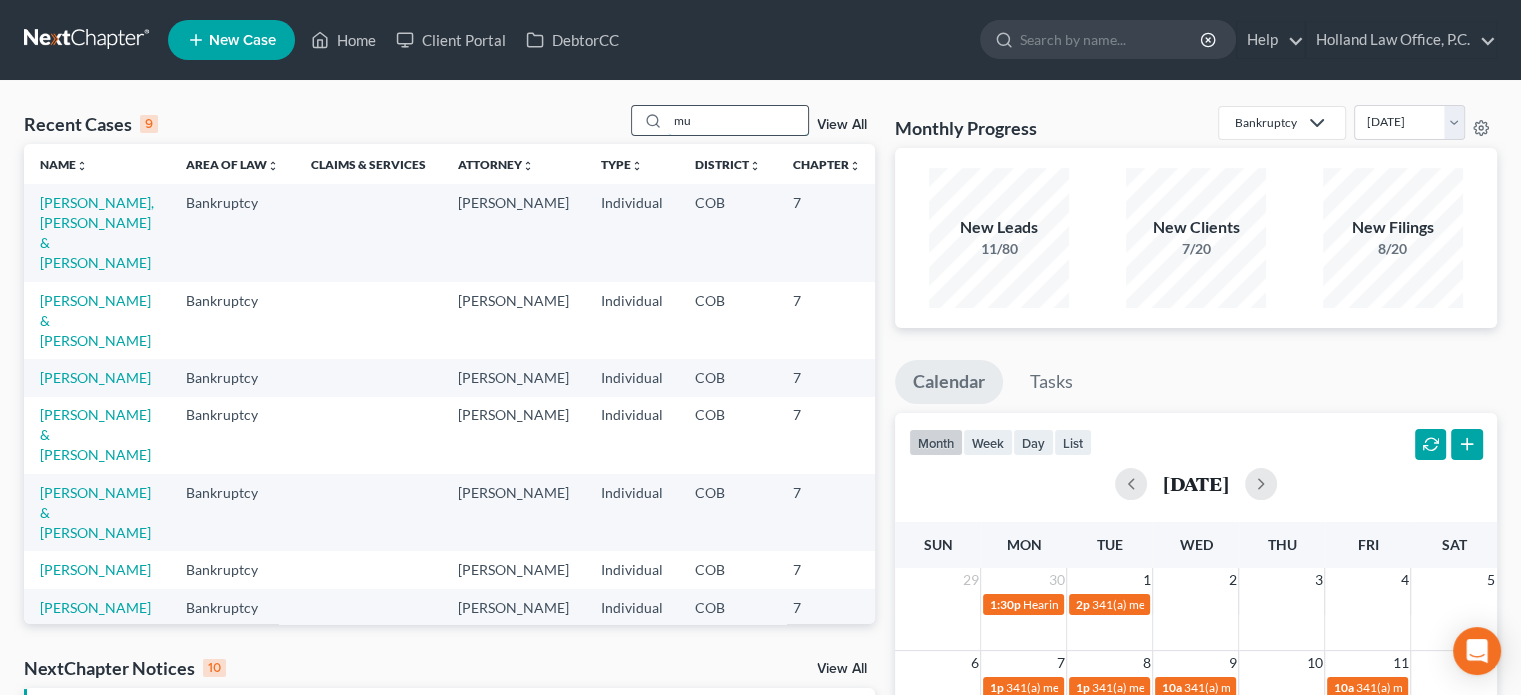 type on "m" 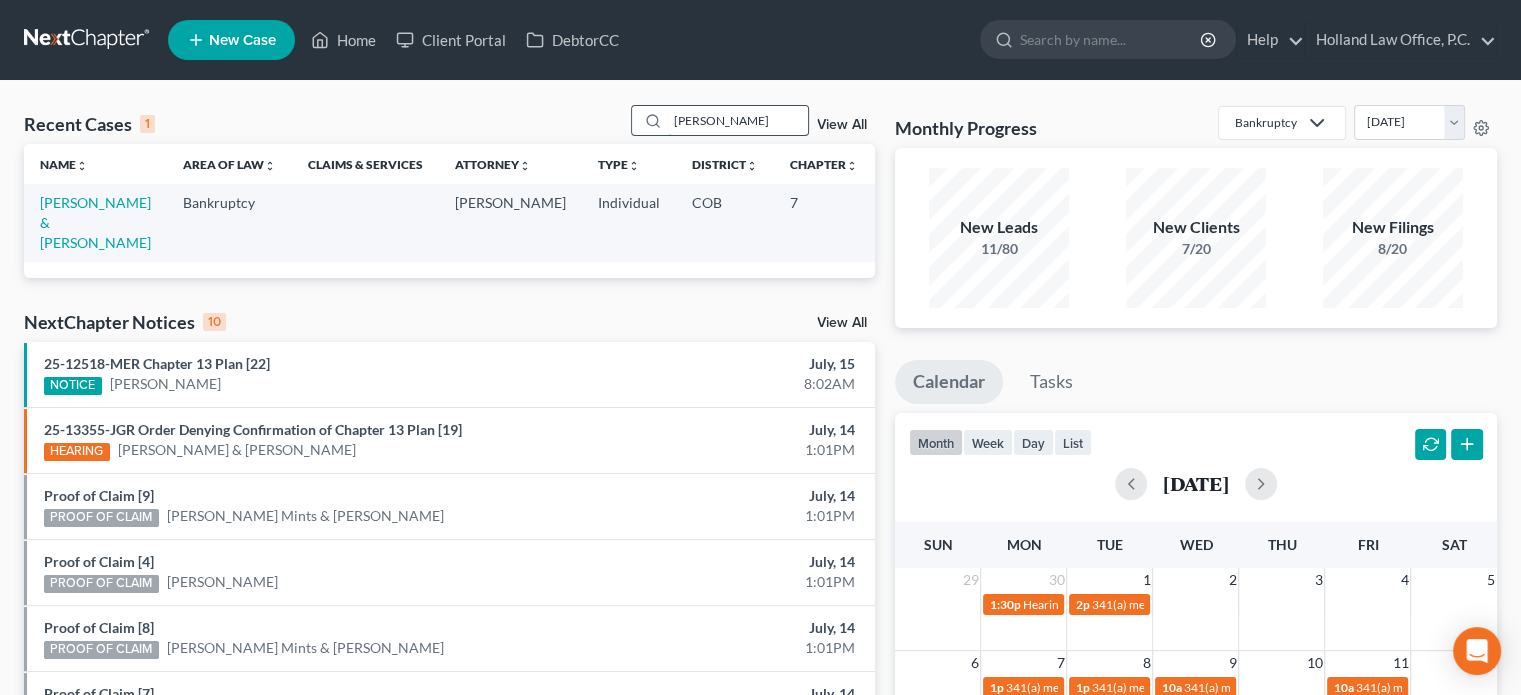 click on "[PERSON_NAME]" at bounding box center (738, 120) 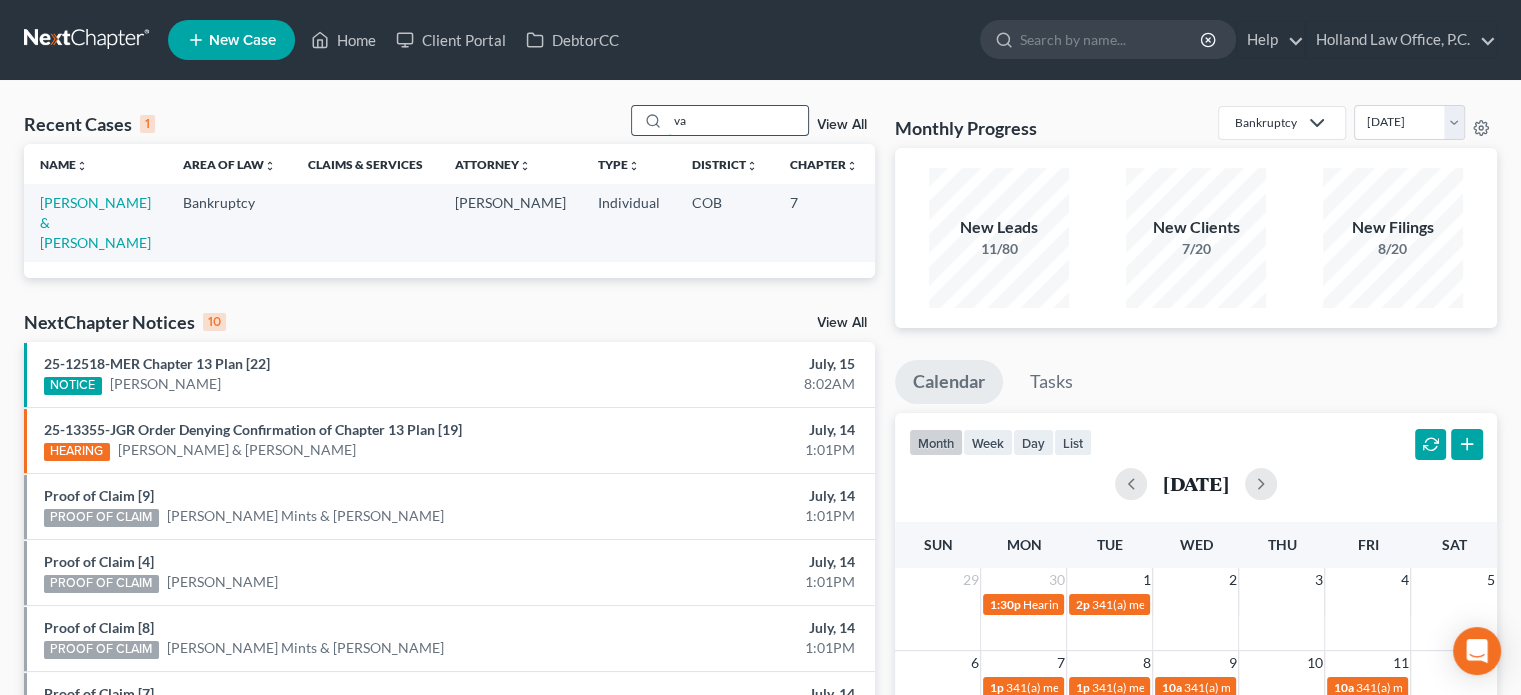 type on "v" 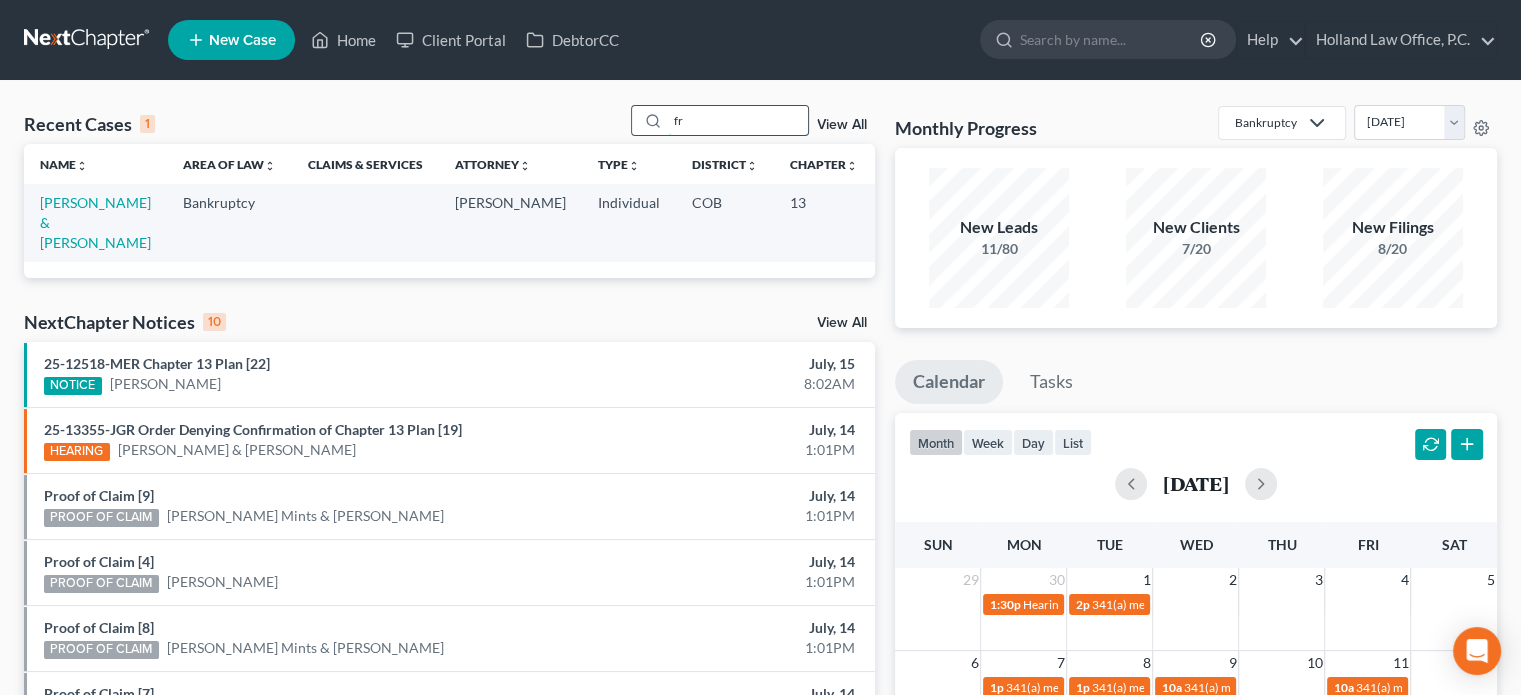 type on "f" 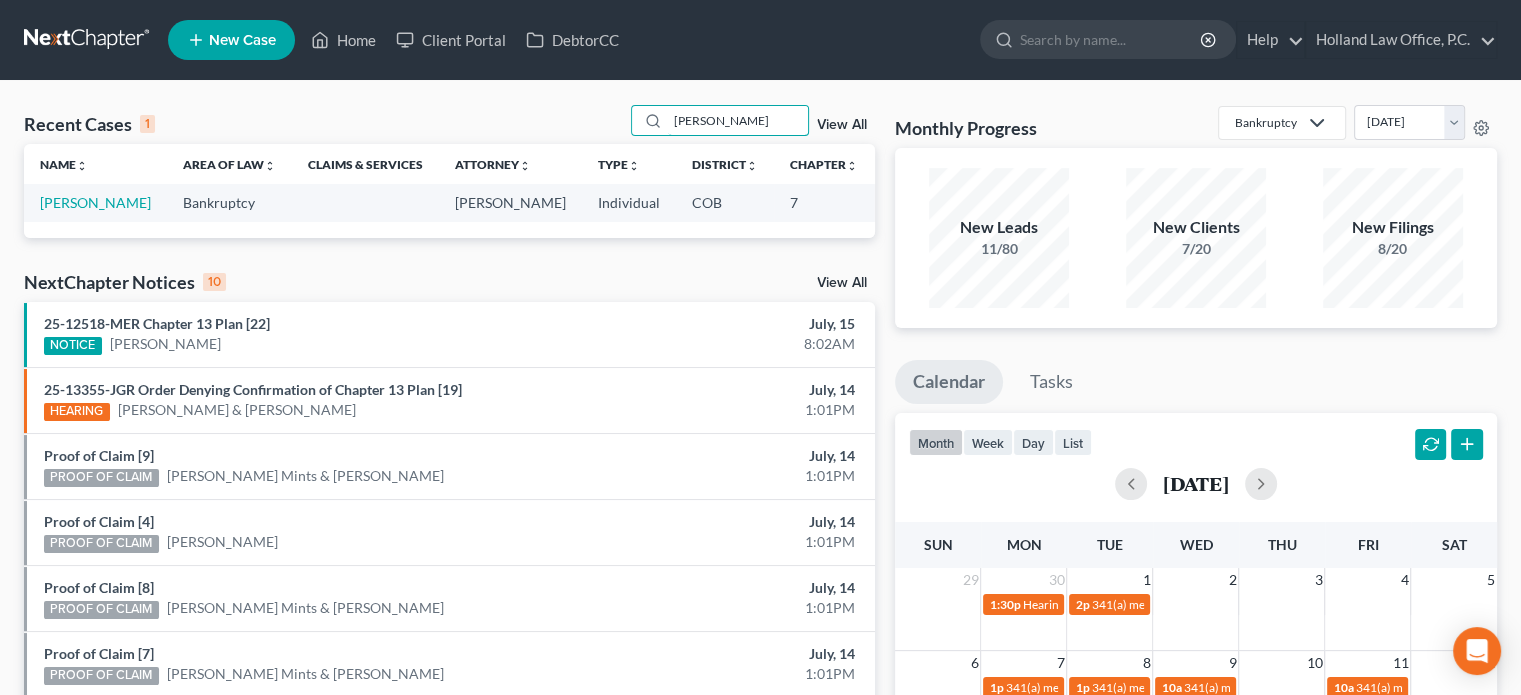 type on "[PERSON_NAME]" 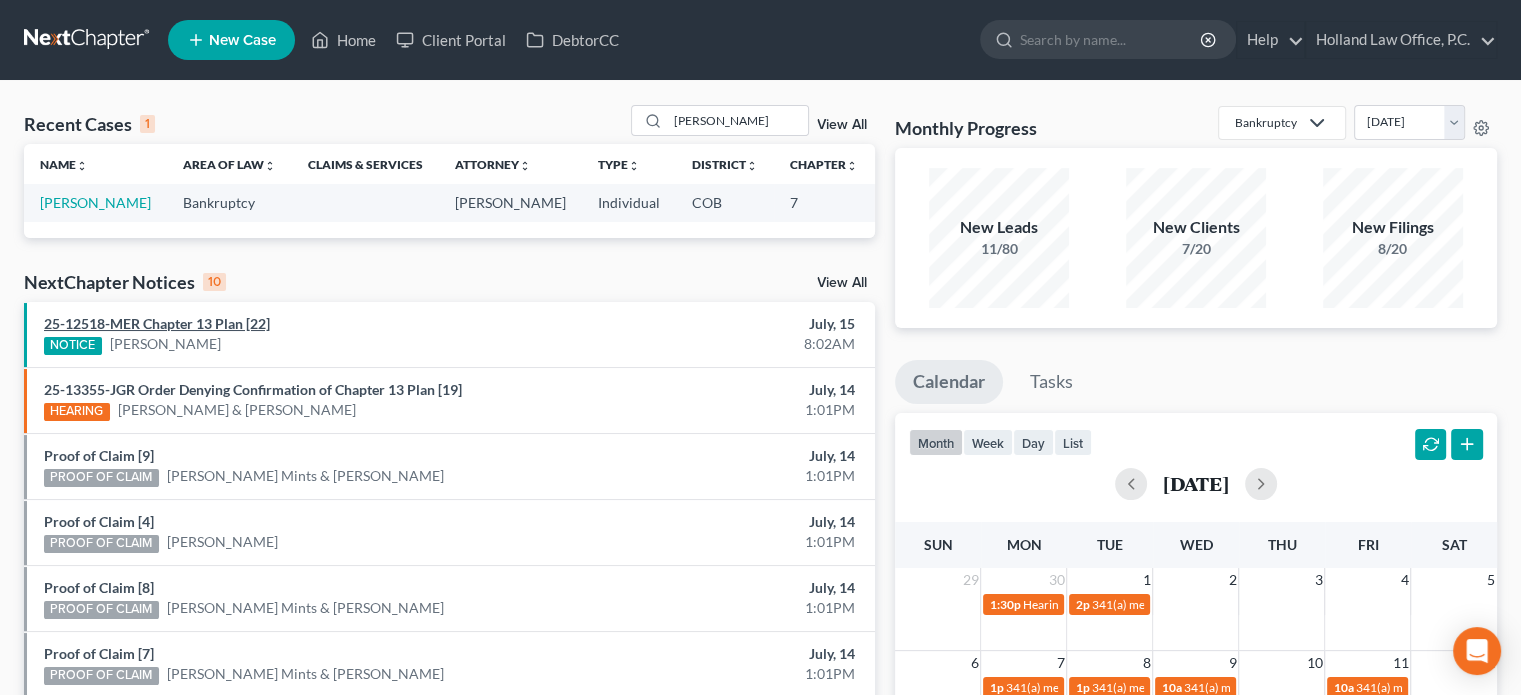 click on "25-12518-MER Chapter 13 Plan [22]" at bounding box center [157, 323] 